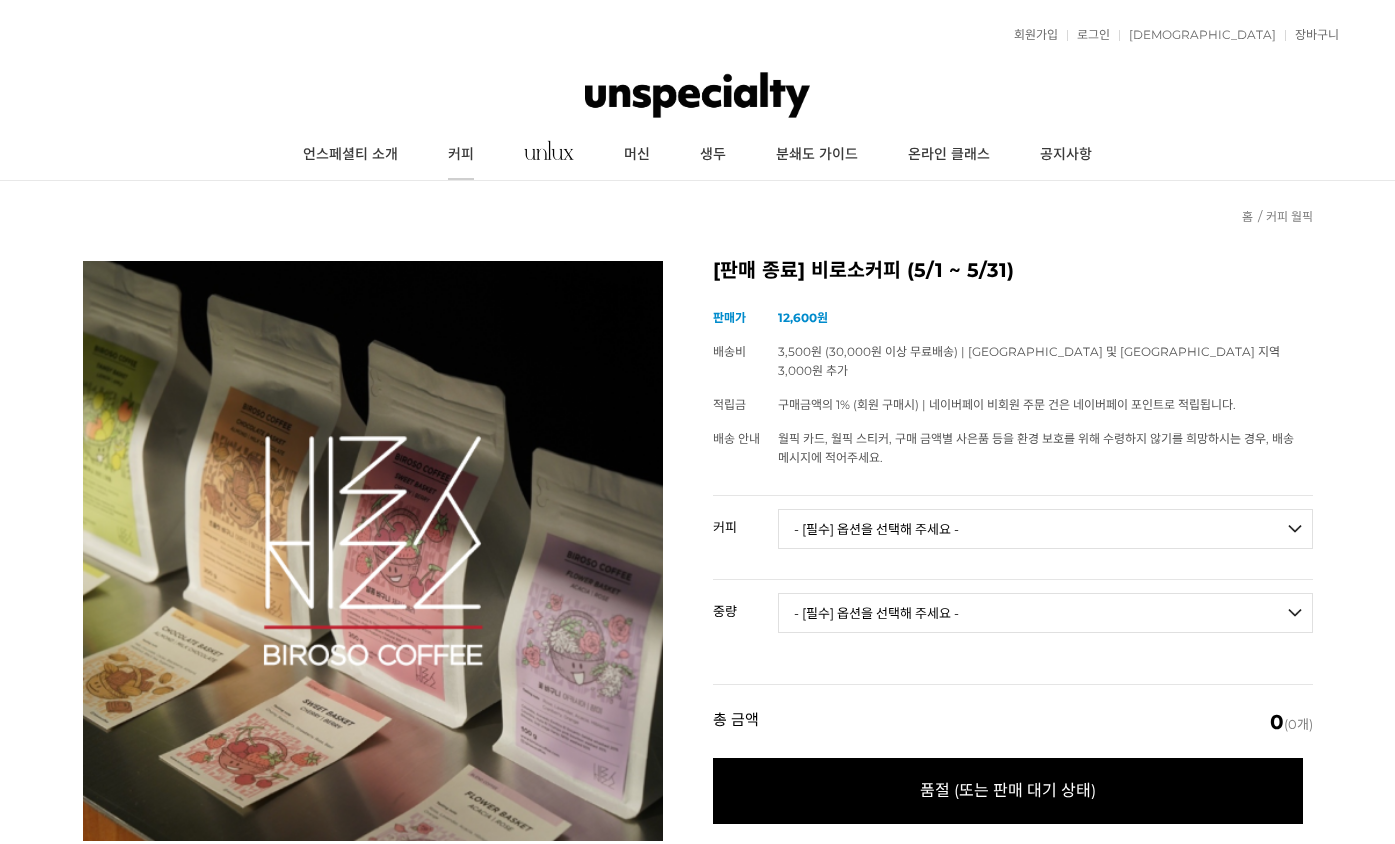 scroll, scrollTop: 0, scrollLeft: 0, axis: both 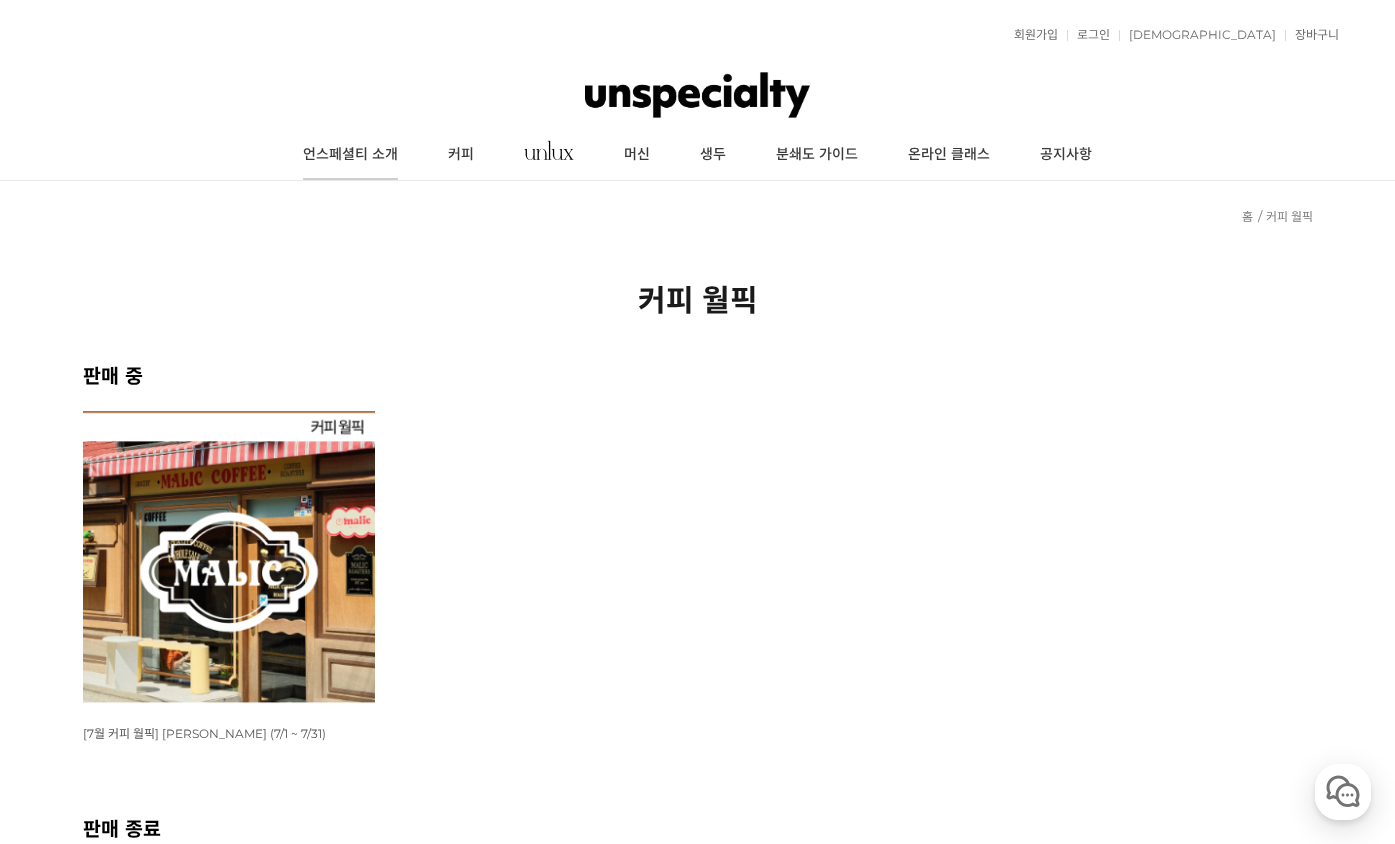 click on "언스페셜티 소개" at bounding box center [350, 155] 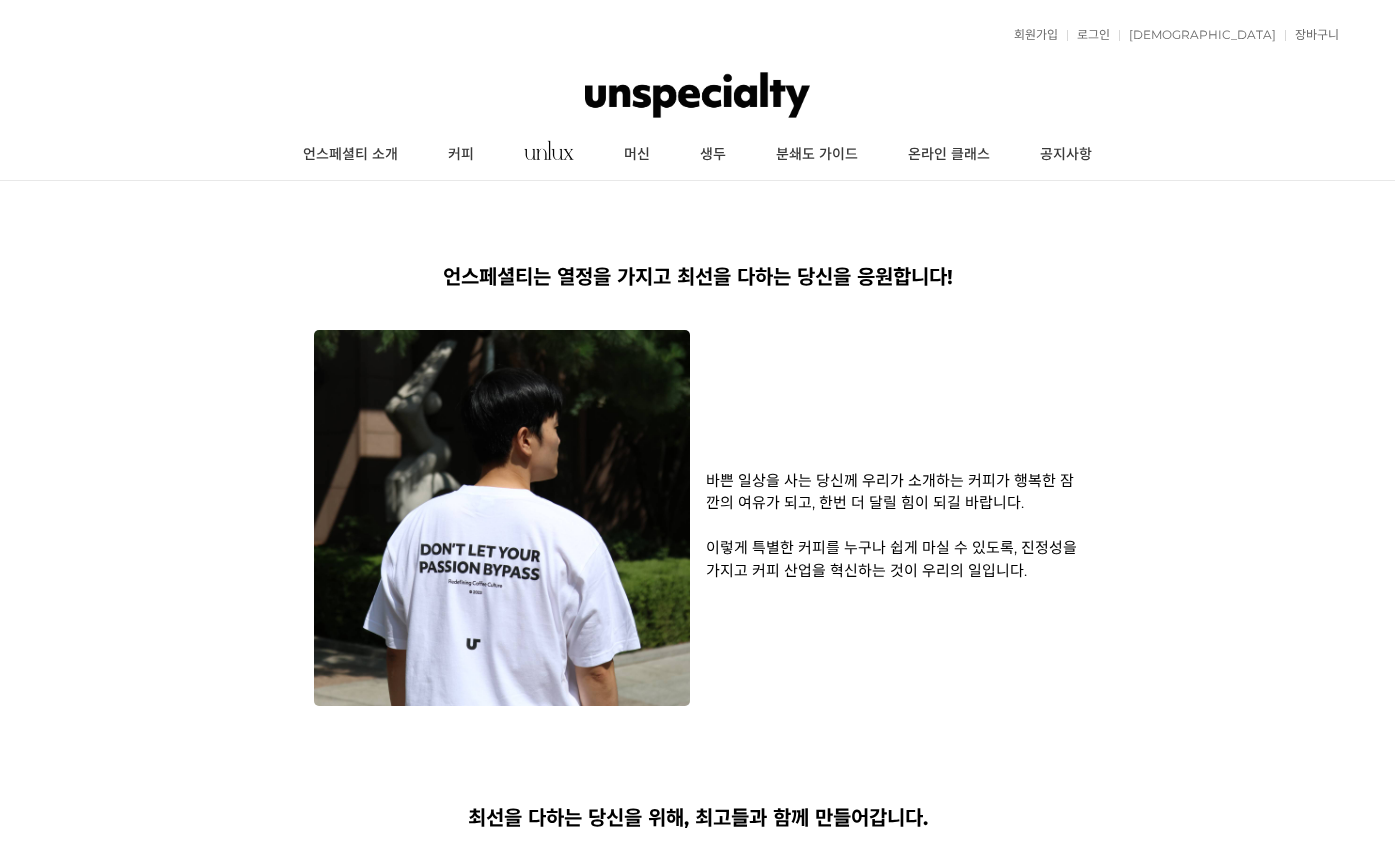 scroll, scrollTop: 0, scrollLeft: 0, axis: both 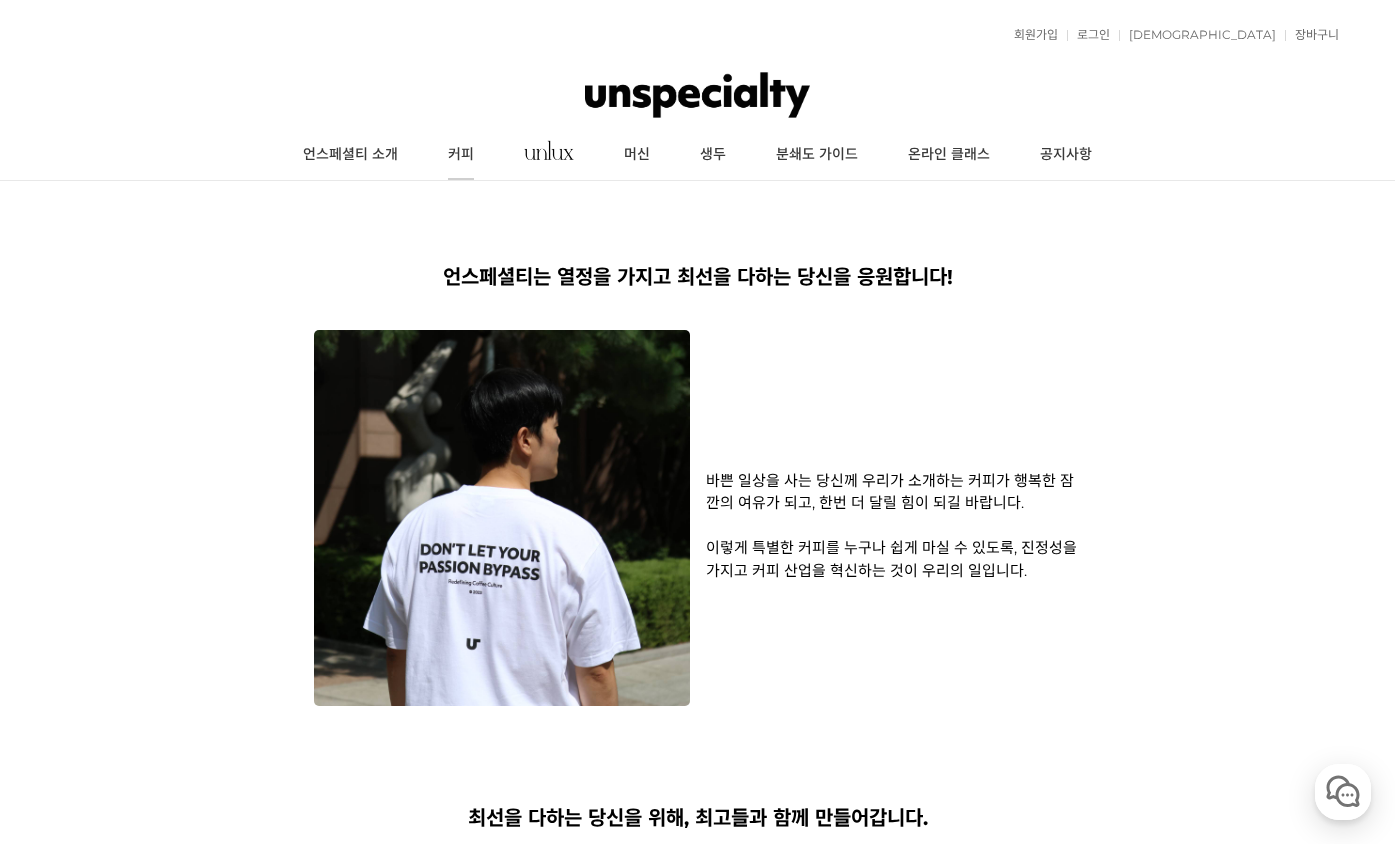 click on "커피" at bounding box center (461, 155) 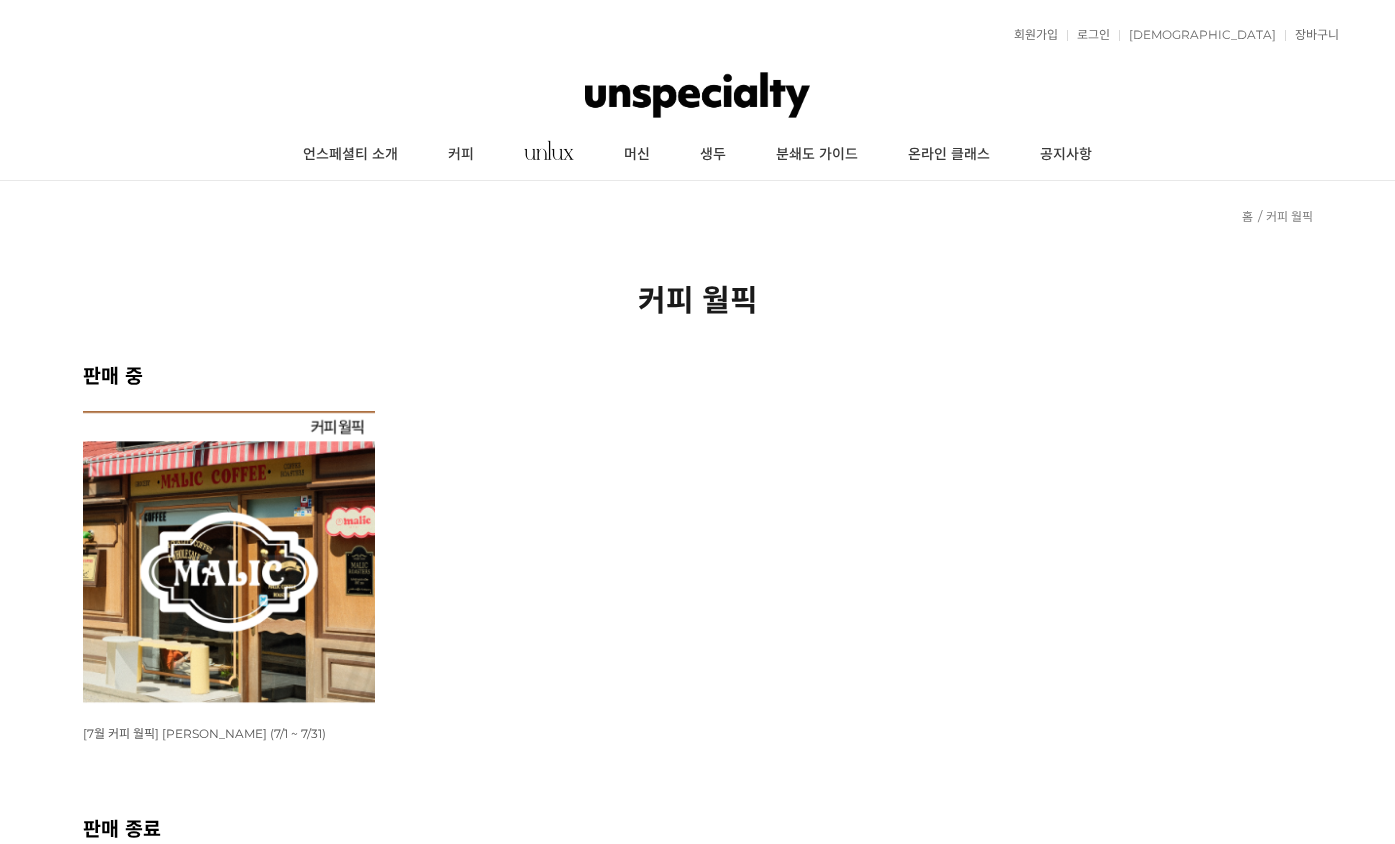 scroll, scrollTop: 0, scrollLeft: 0, axis: both 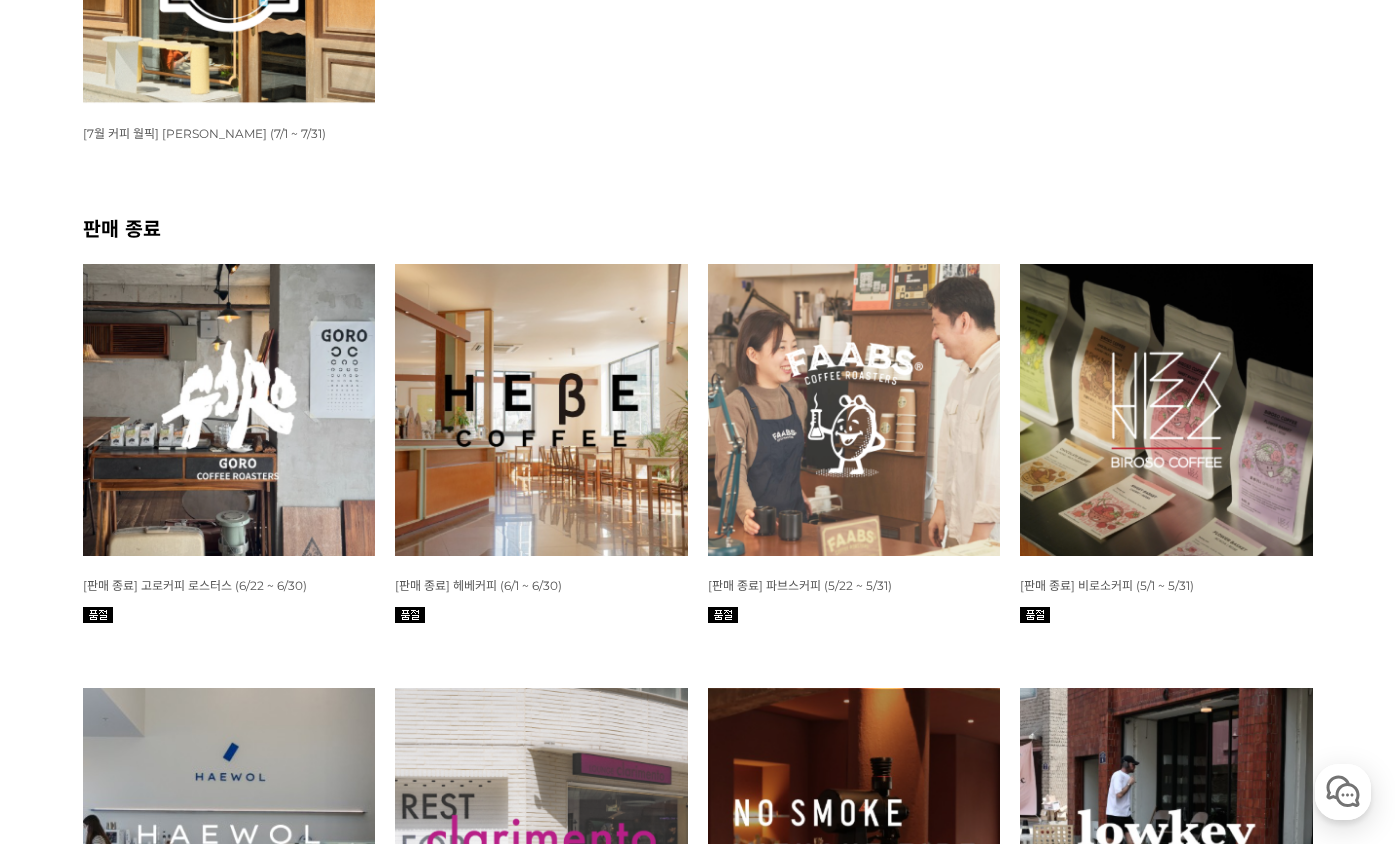 click at bounding box center [229, 410] 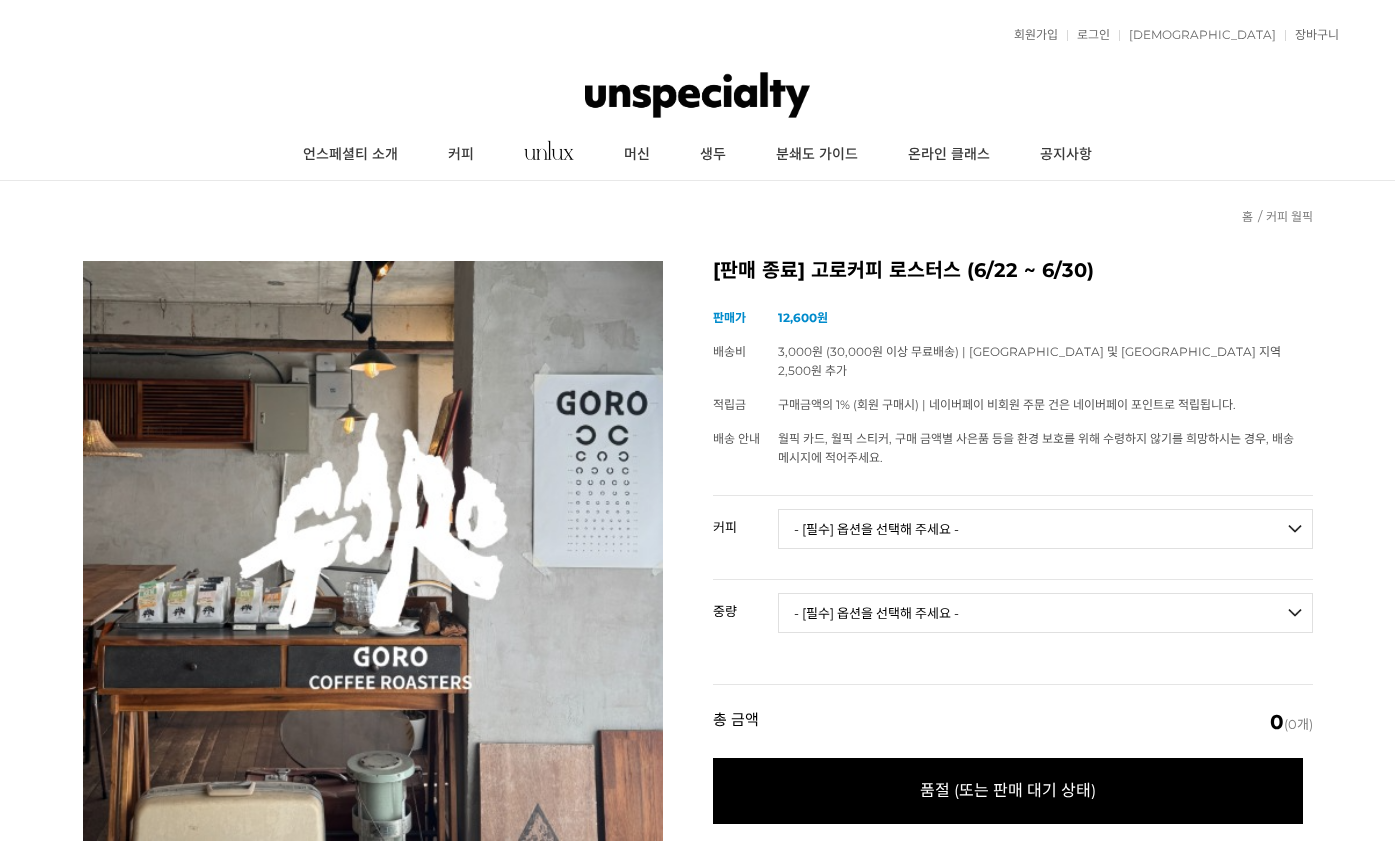 scroll, scrollTop: 0, scrollLeft: 0, axis: both 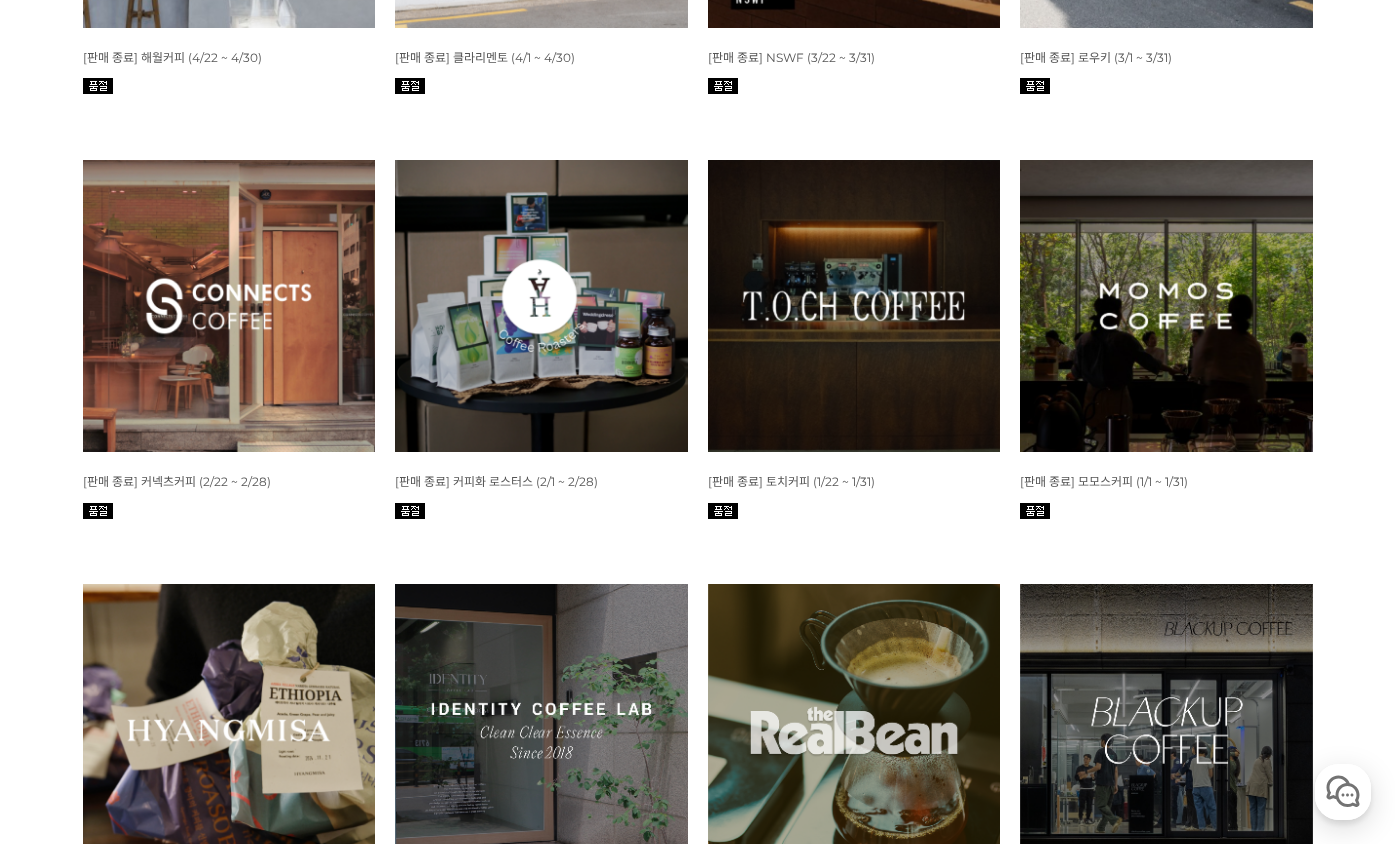 click at bounding box center (229, 306) 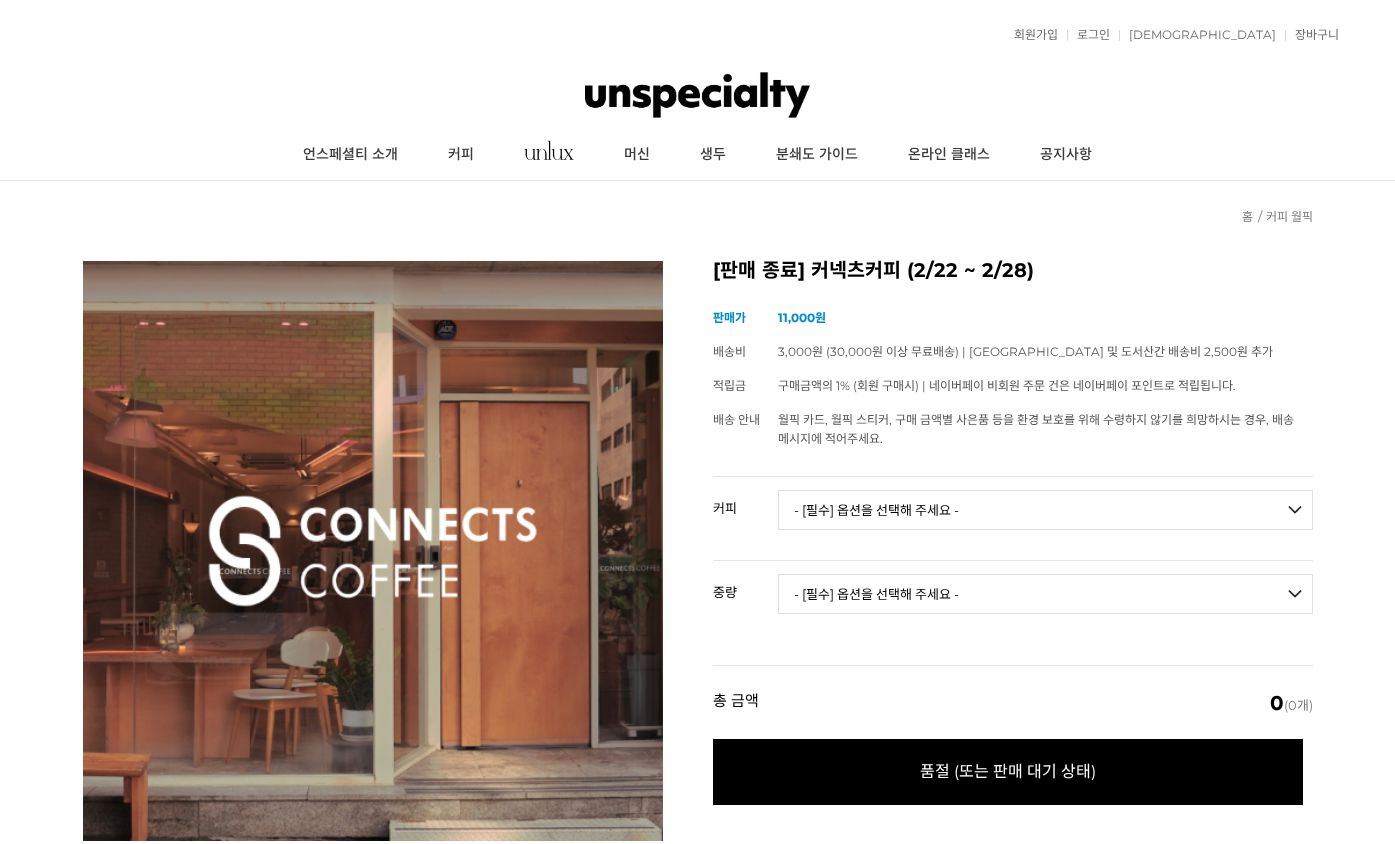 scroll, scrollTop: 0, scrollLeft: 0, axis: both 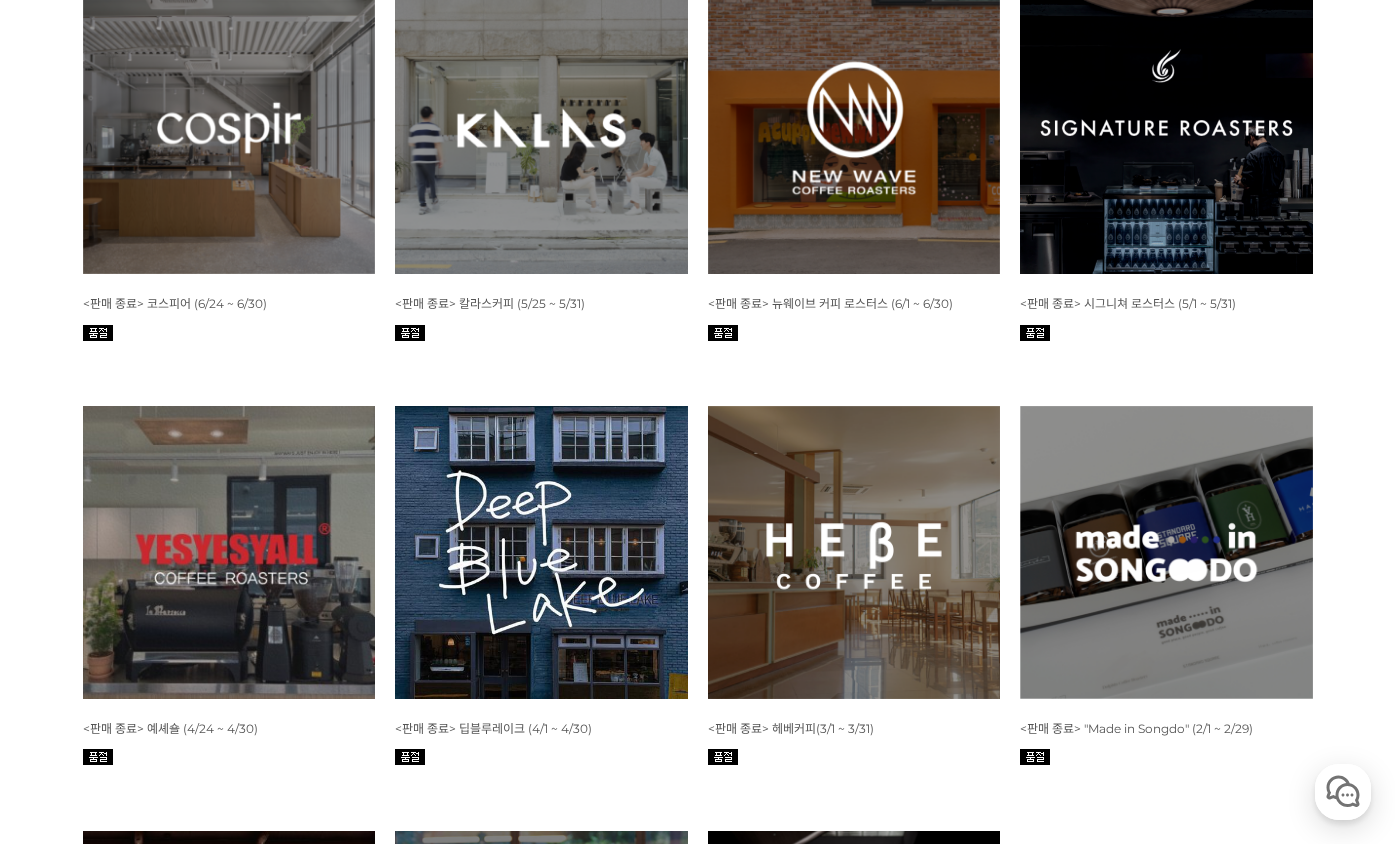click at bounding box center (854, 128) 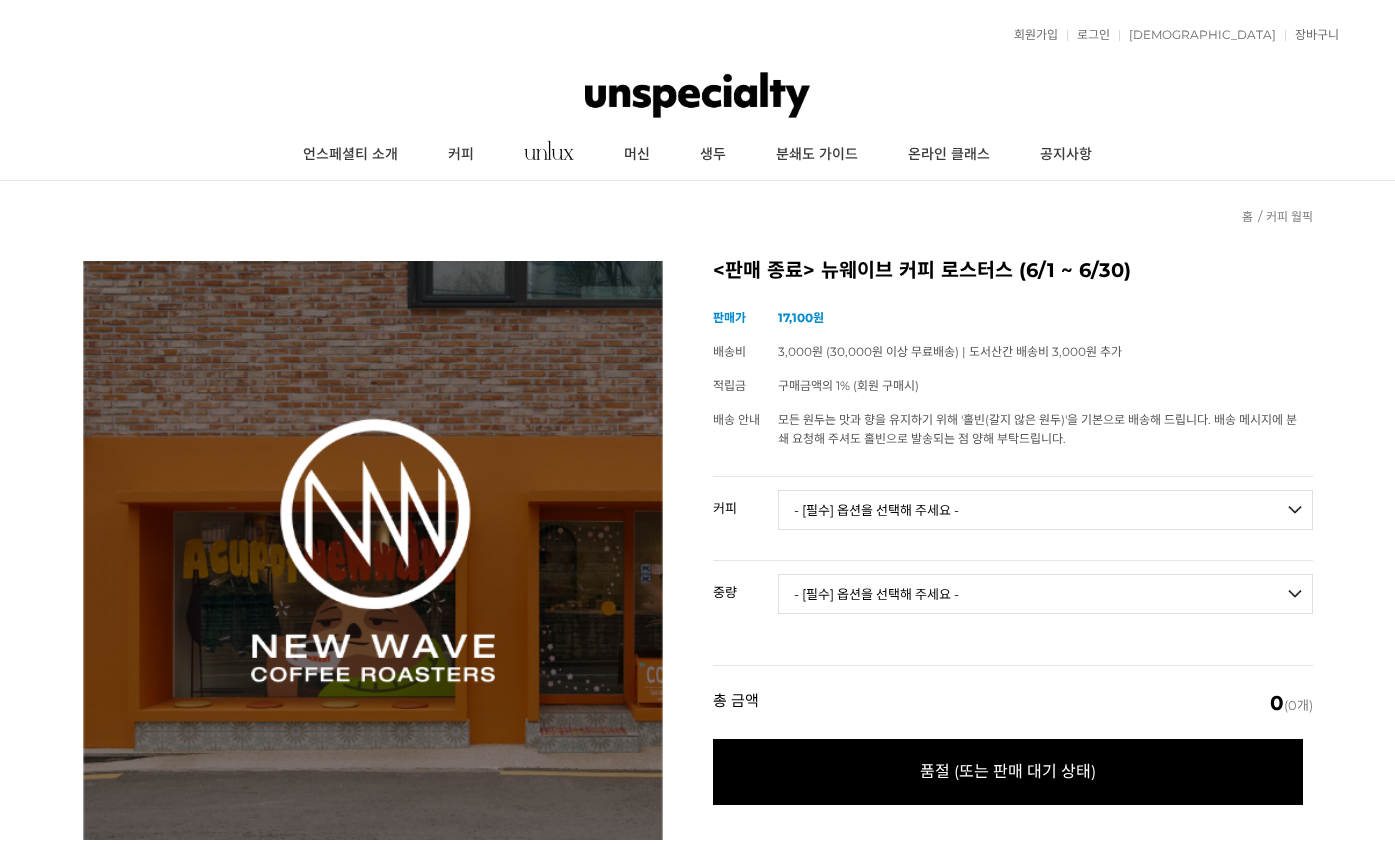 scroll, scrollTop: 0, scrollLeft: 0, axis: both 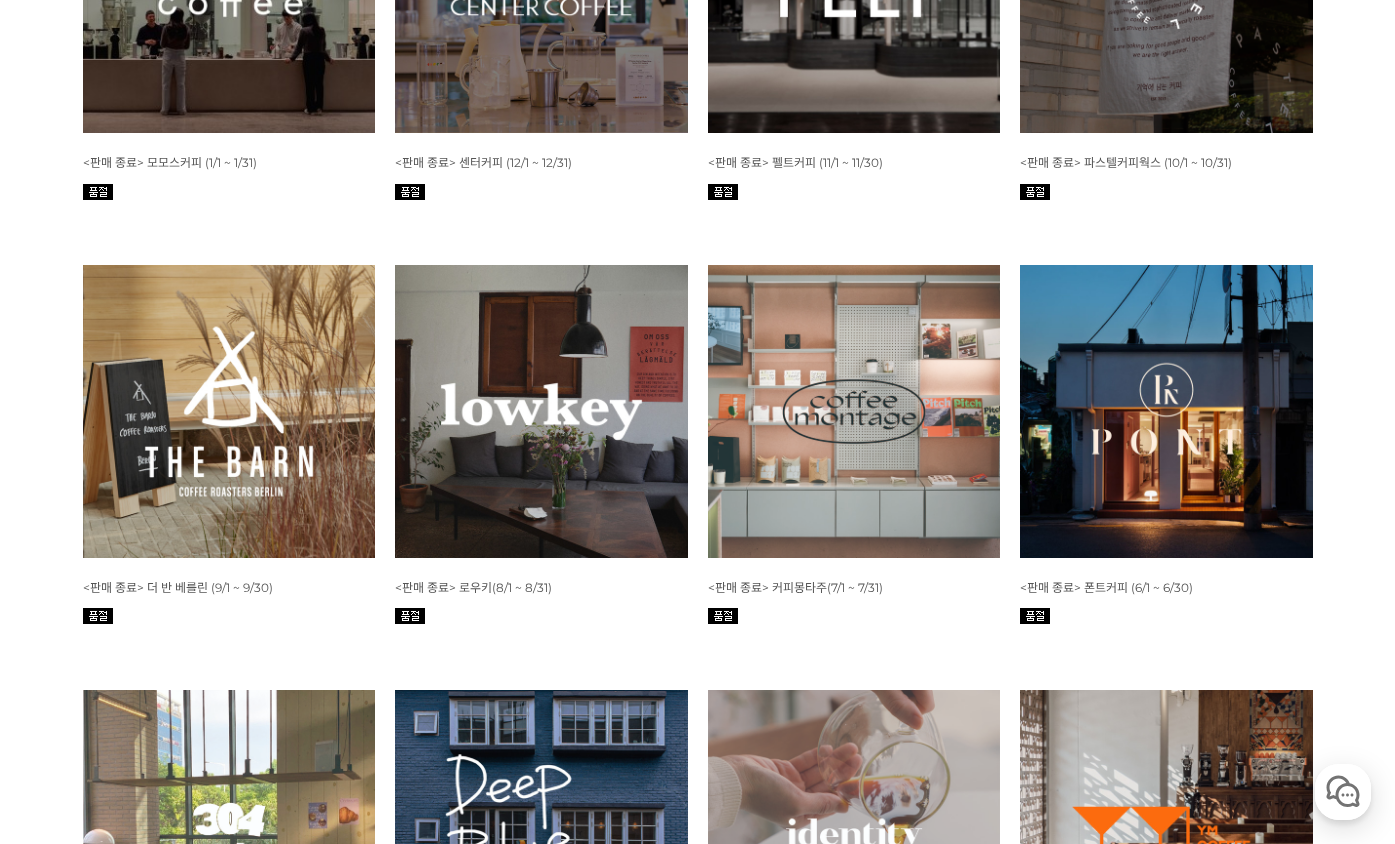 click at bounding box center [1166, 411] 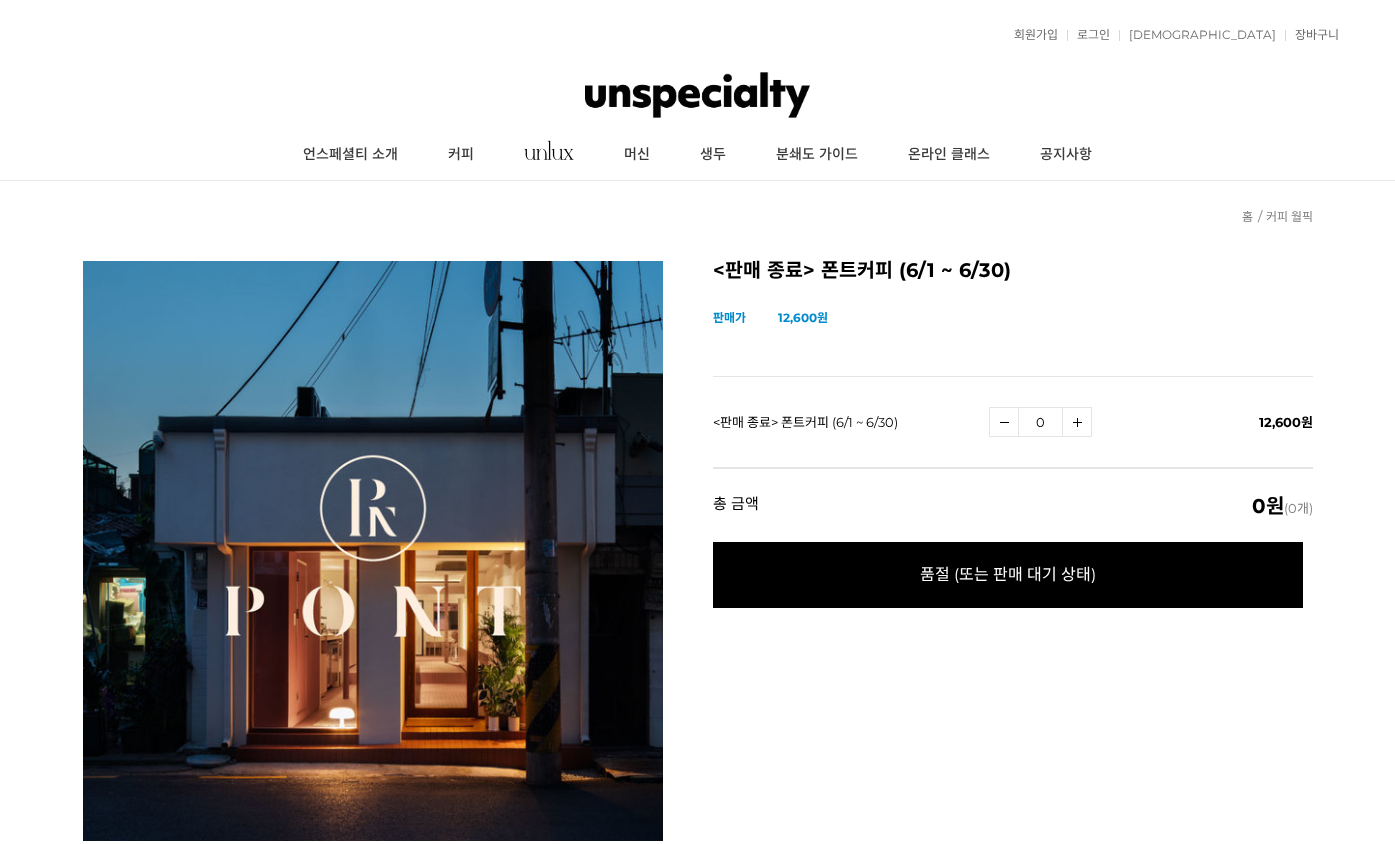 scroll, scrollTop: 0, scrollLeft: 0, axis: both 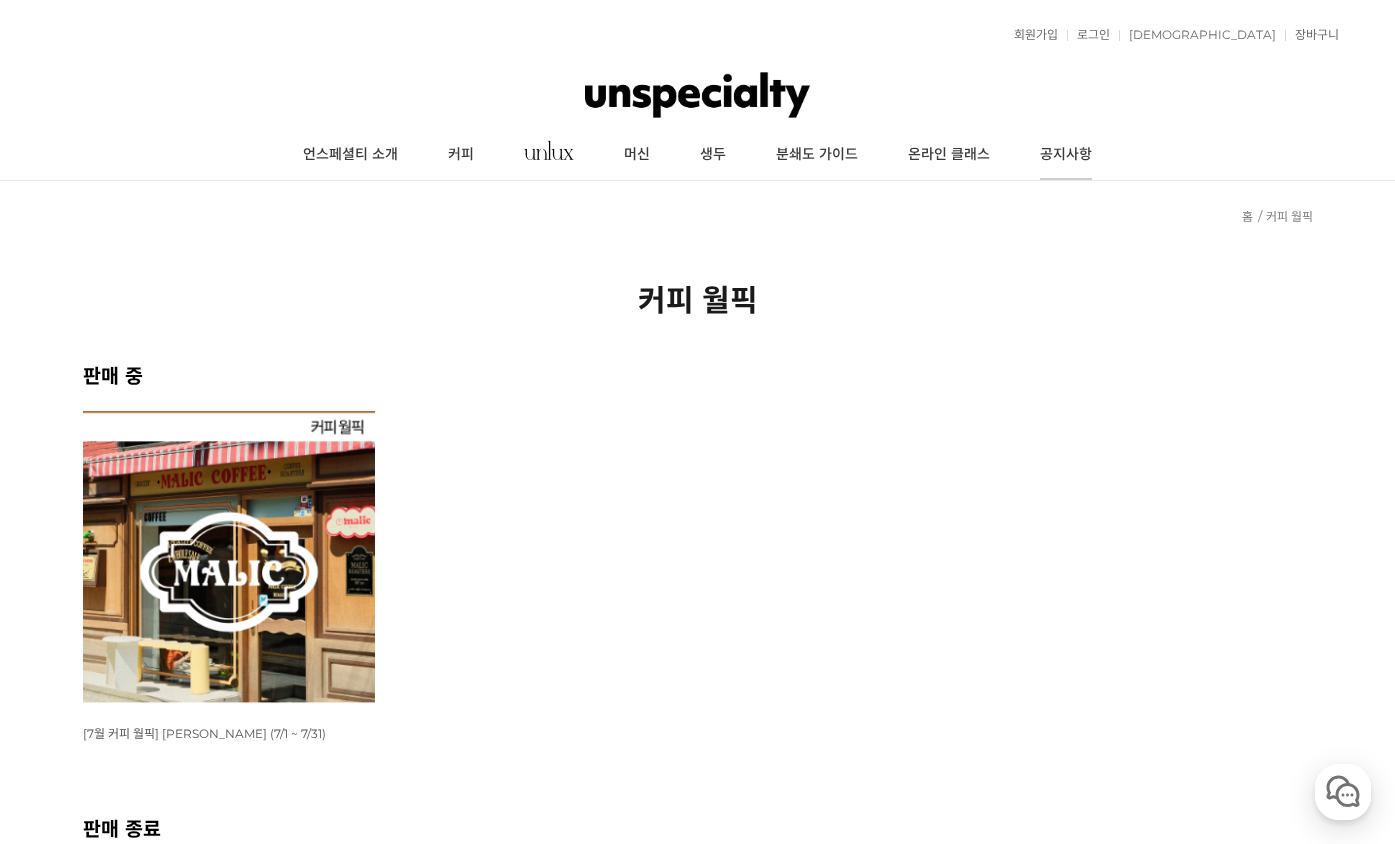 click on "공지사항" at bounding box center [1066, 155] 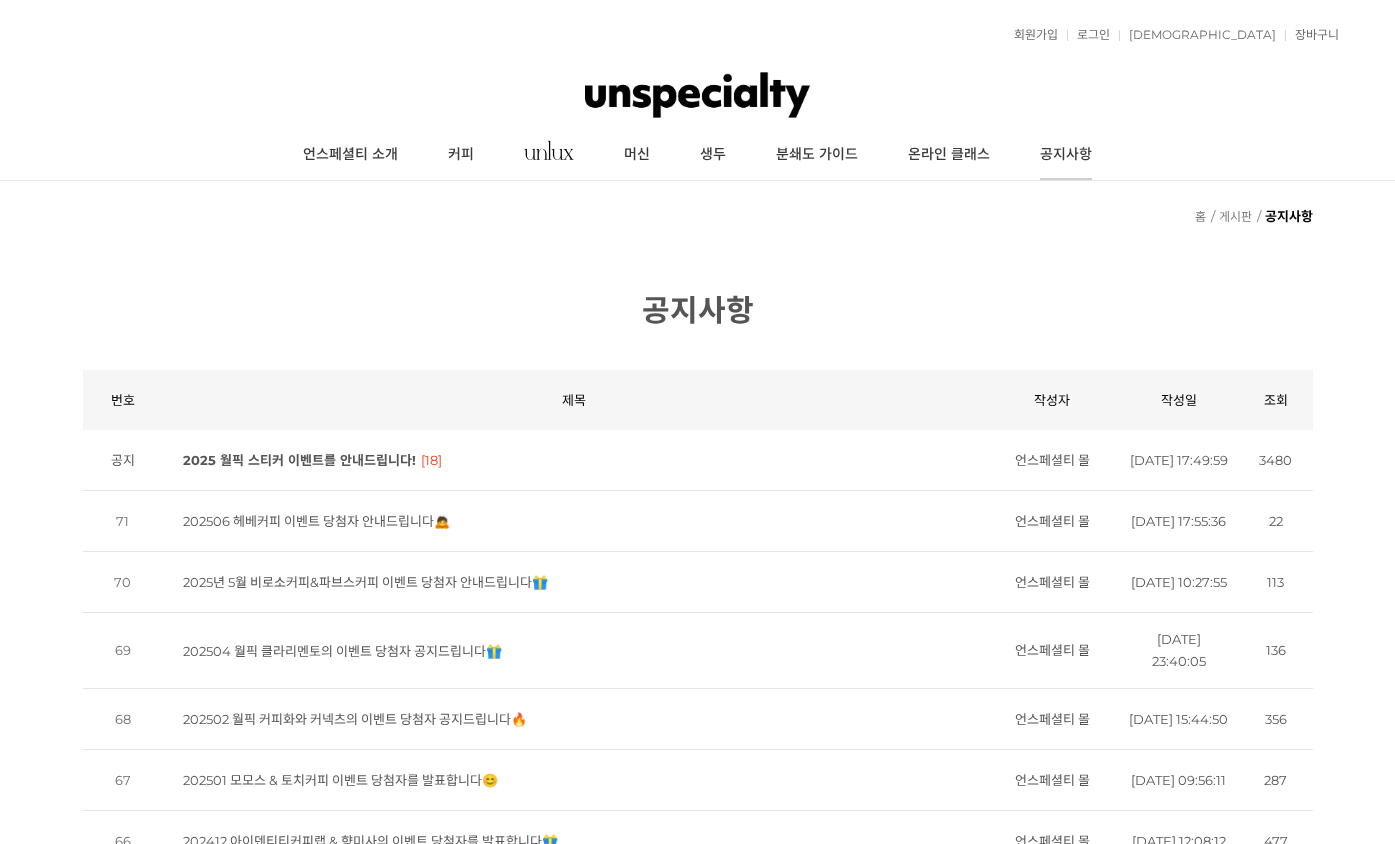 scroll, scrollTop: 0, scrollLeft: 0, axis: both 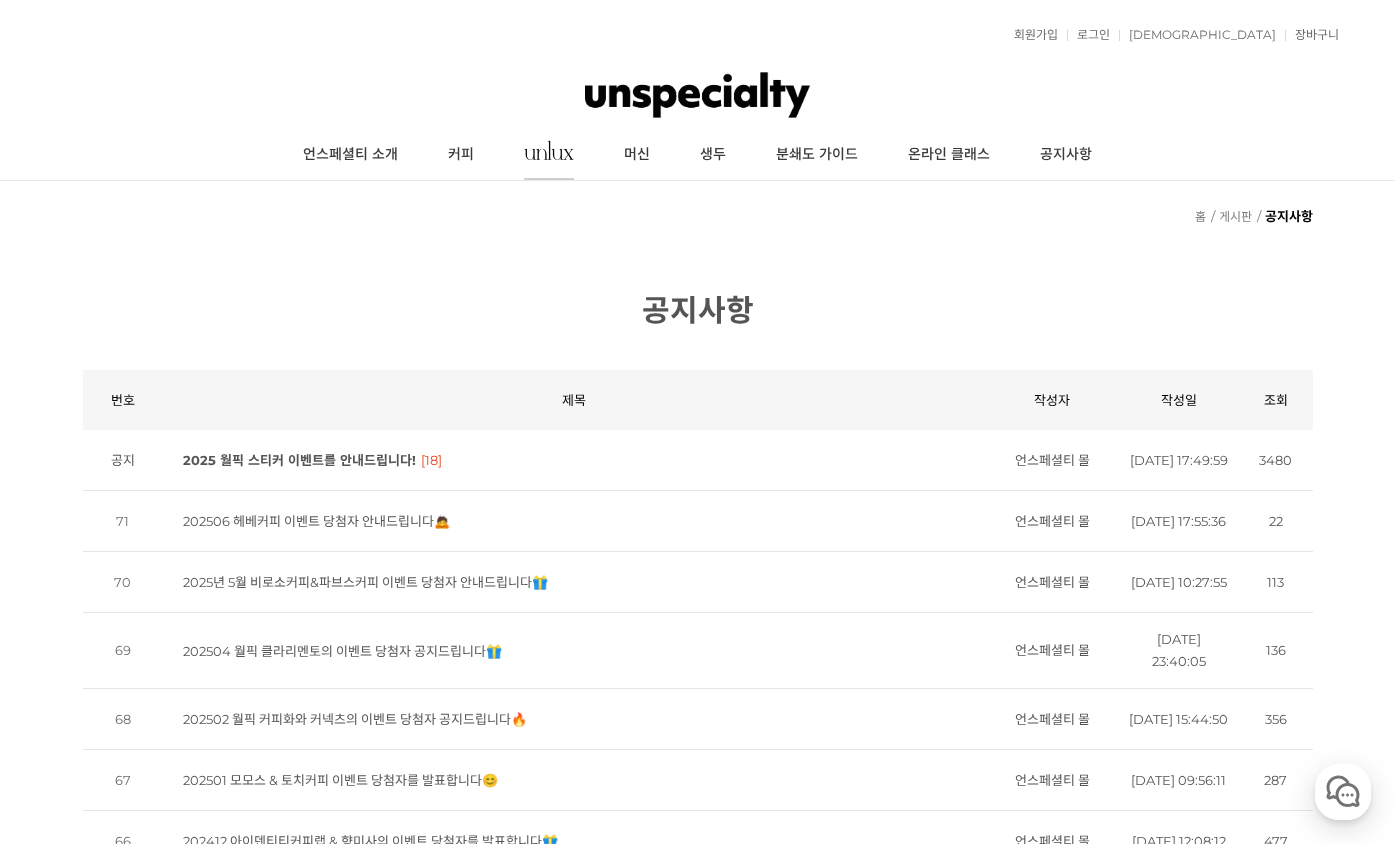 click at bounding box center (549, 155) 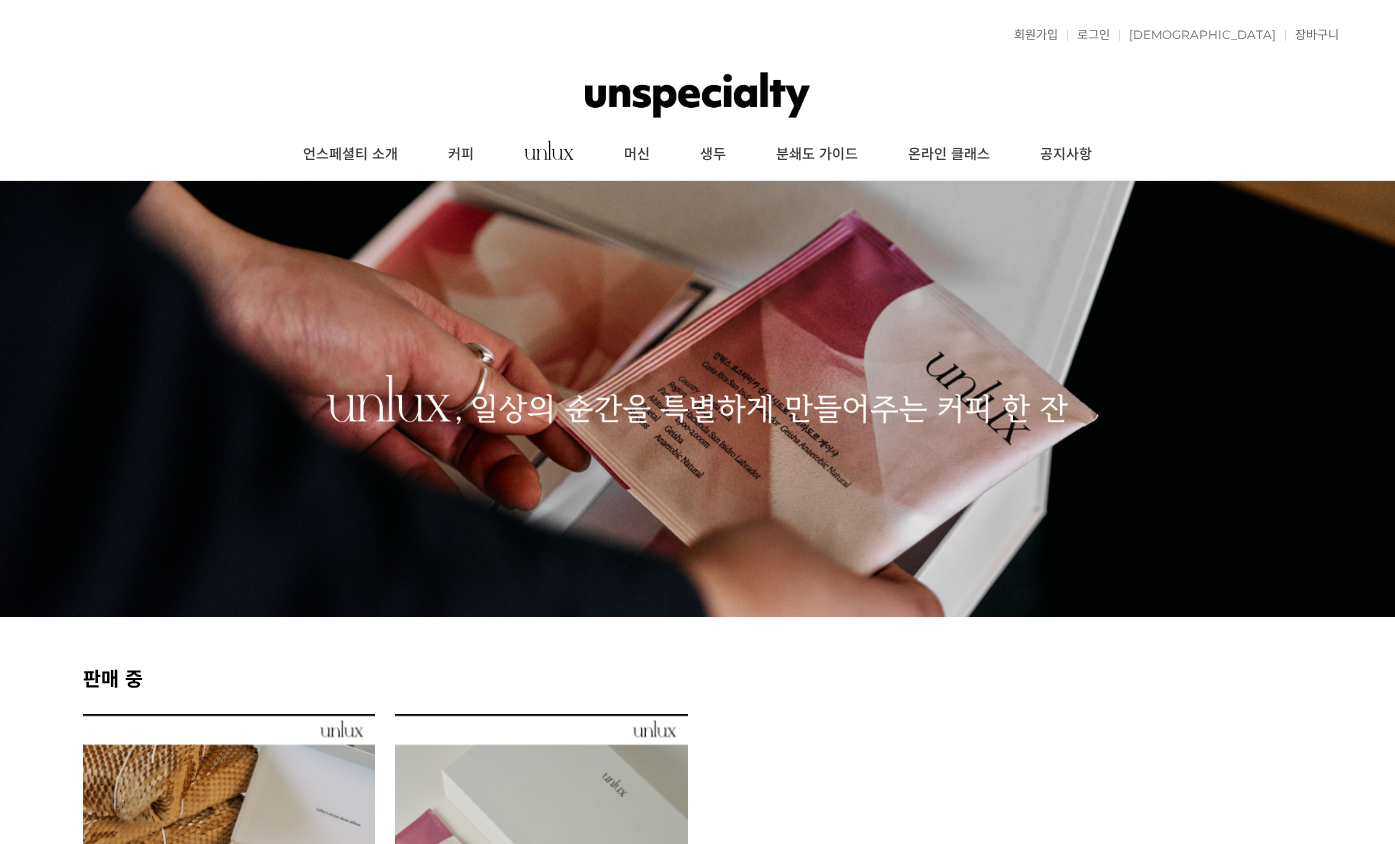 scroll, scrollTop: 0, scrollLeft: 0, axis: both 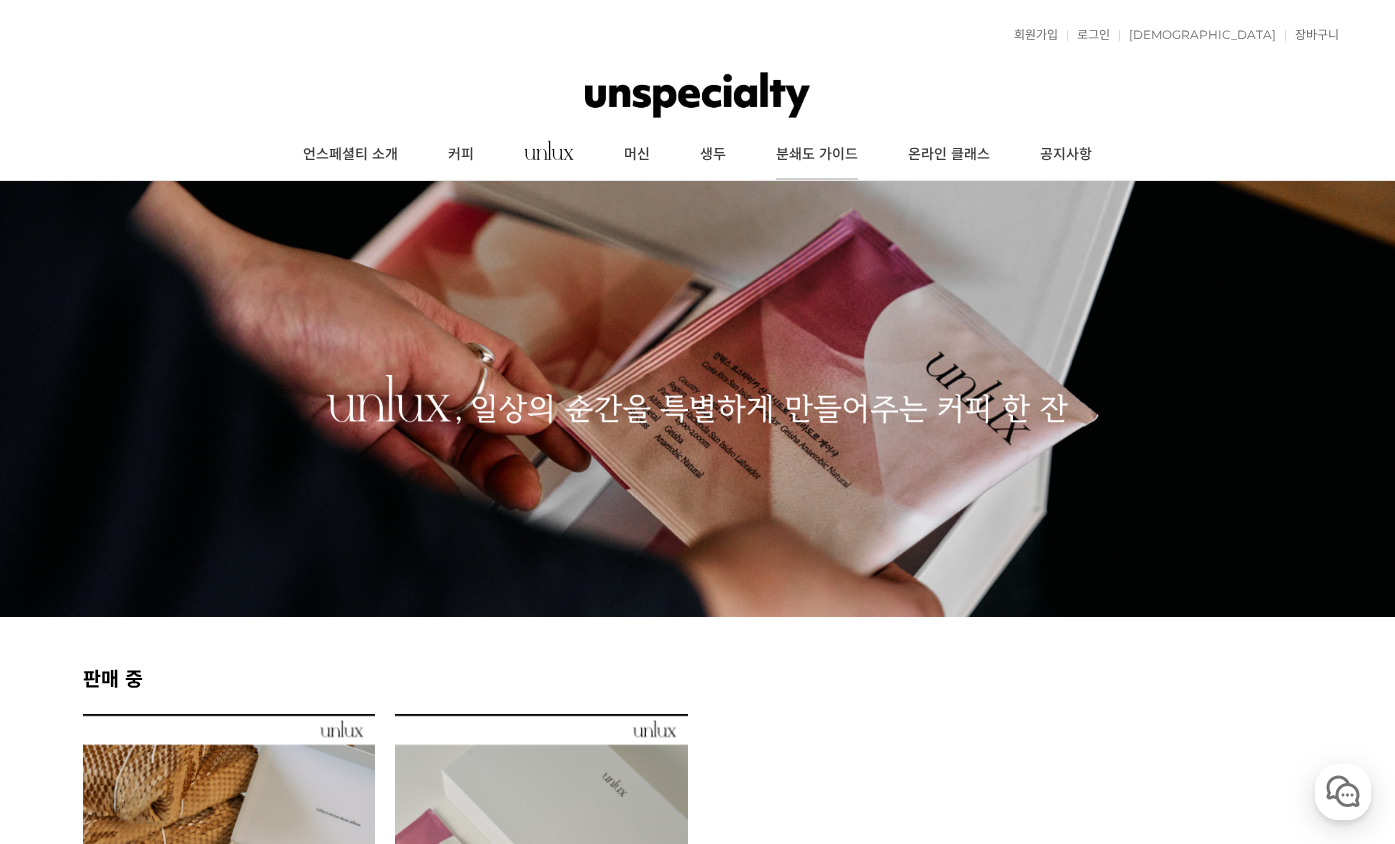 click on "분쇄도 가이드" at bounding box center (817, 155) 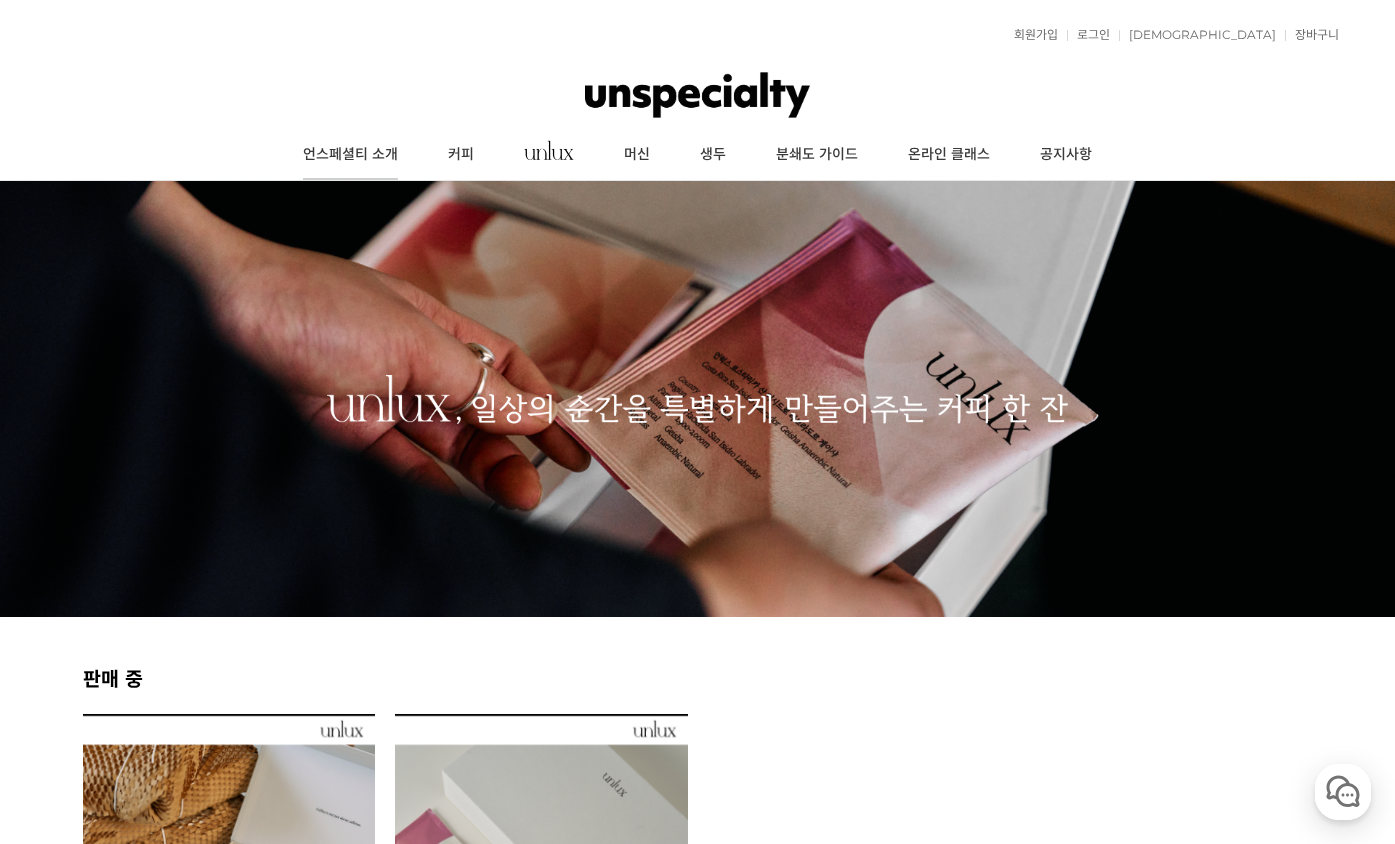 click on "언스페셜티 소개" at bounding box center [350, 155] 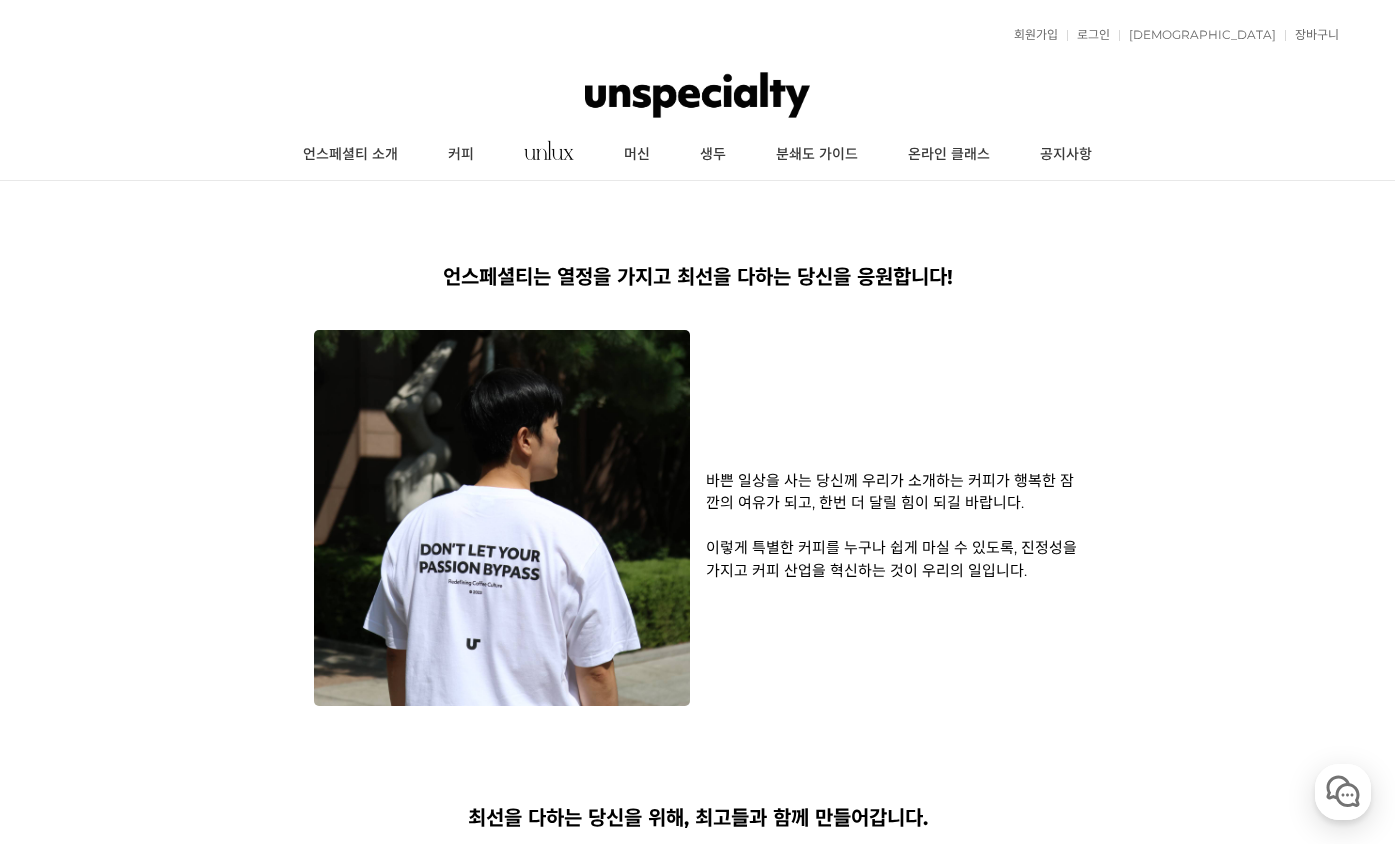 scroll, scrollTop: 0, scrollLeft: 0, axis: both 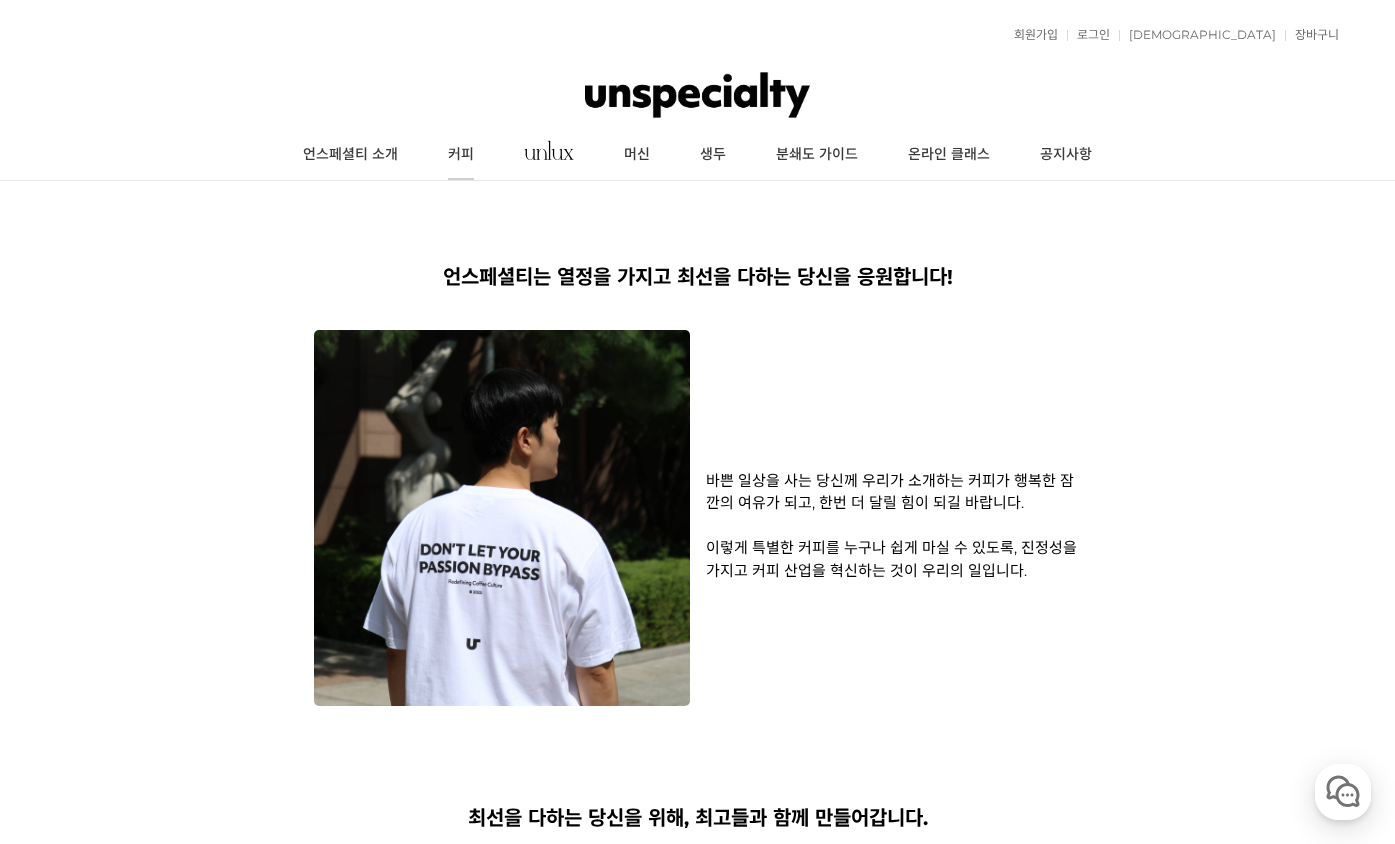 click on "커피" at bounding box center [461, 155] 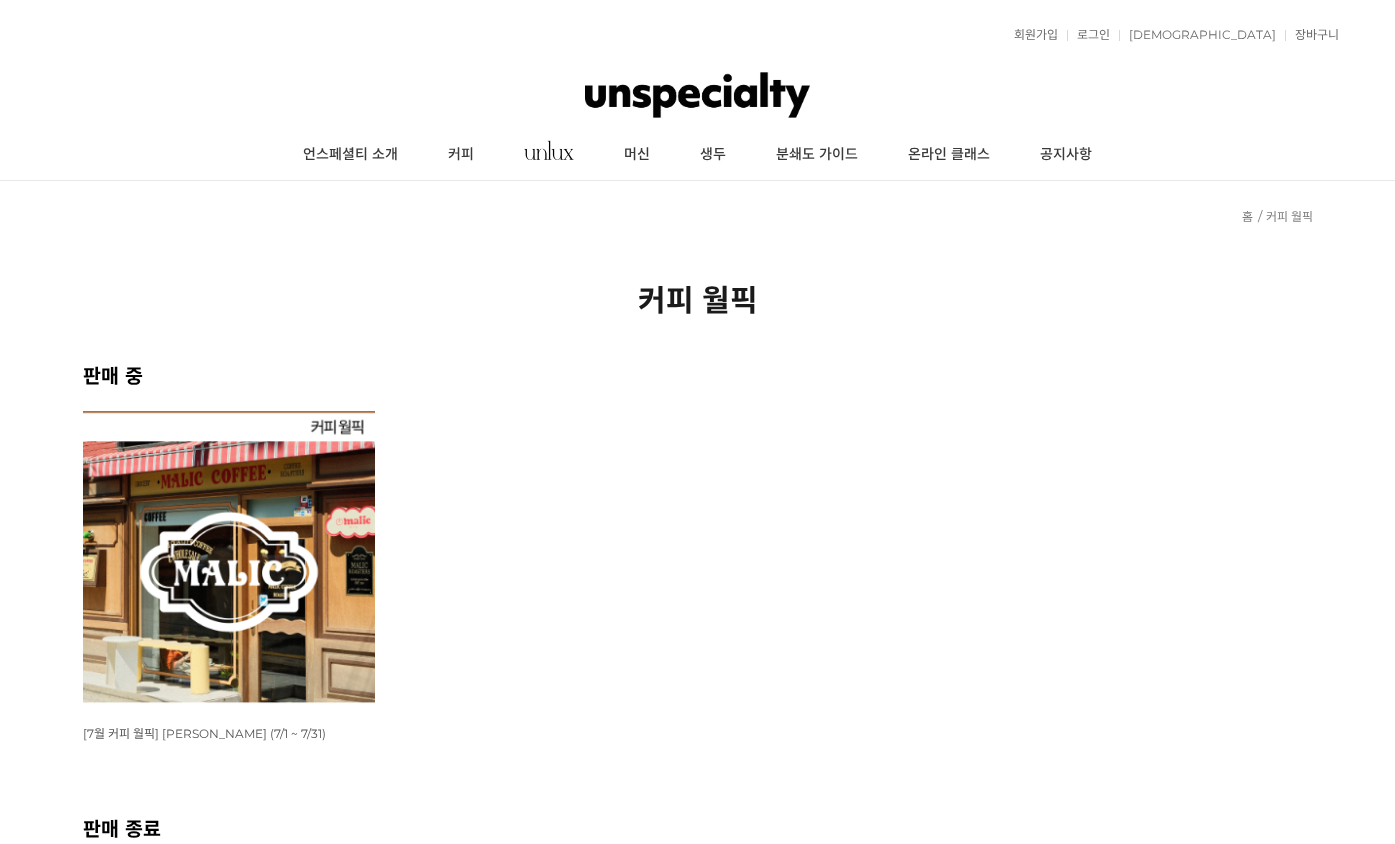scroll, scrollTop: 0, scrollLeft: 0, axis: both 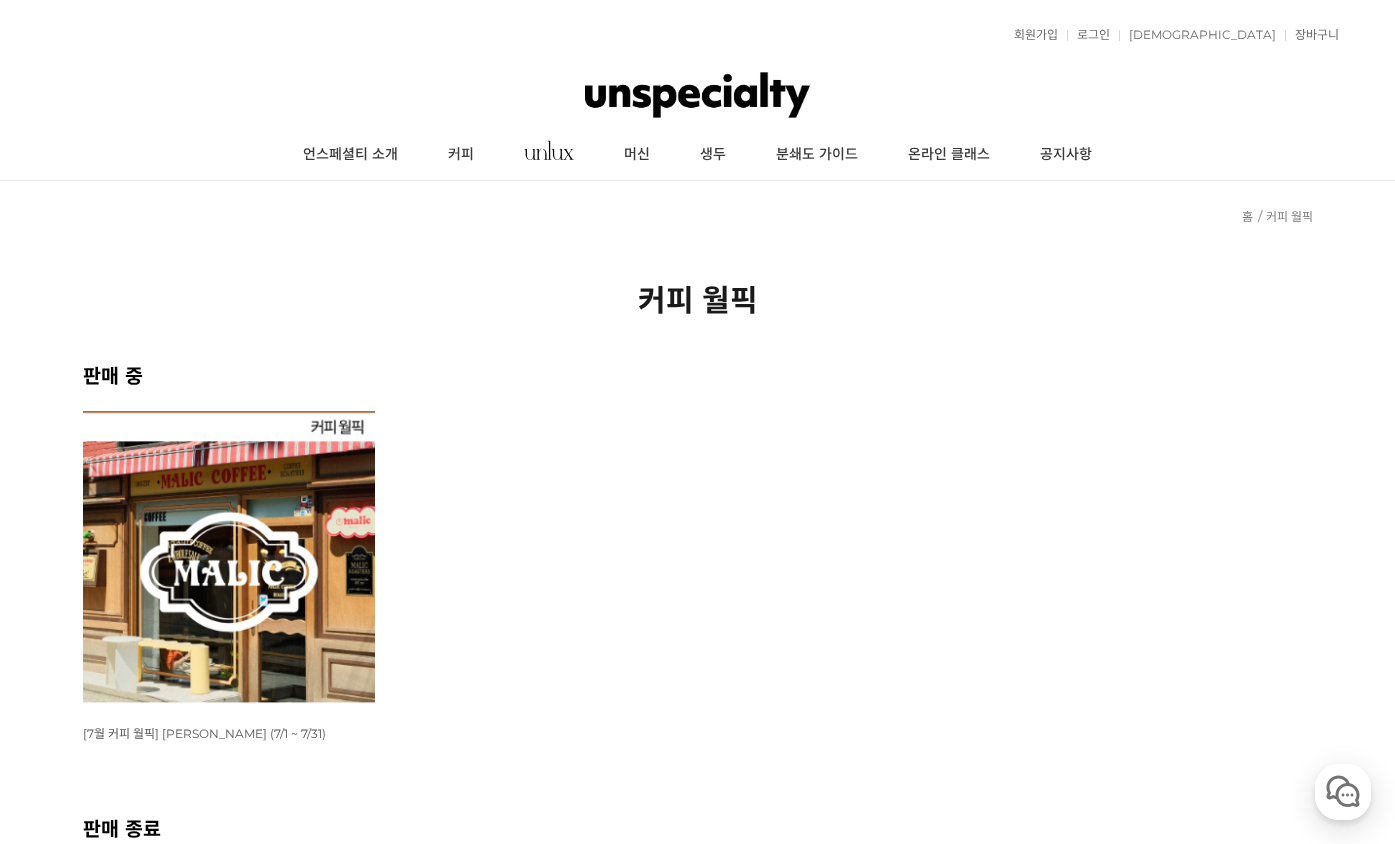 click at bounding box center (229, 557) 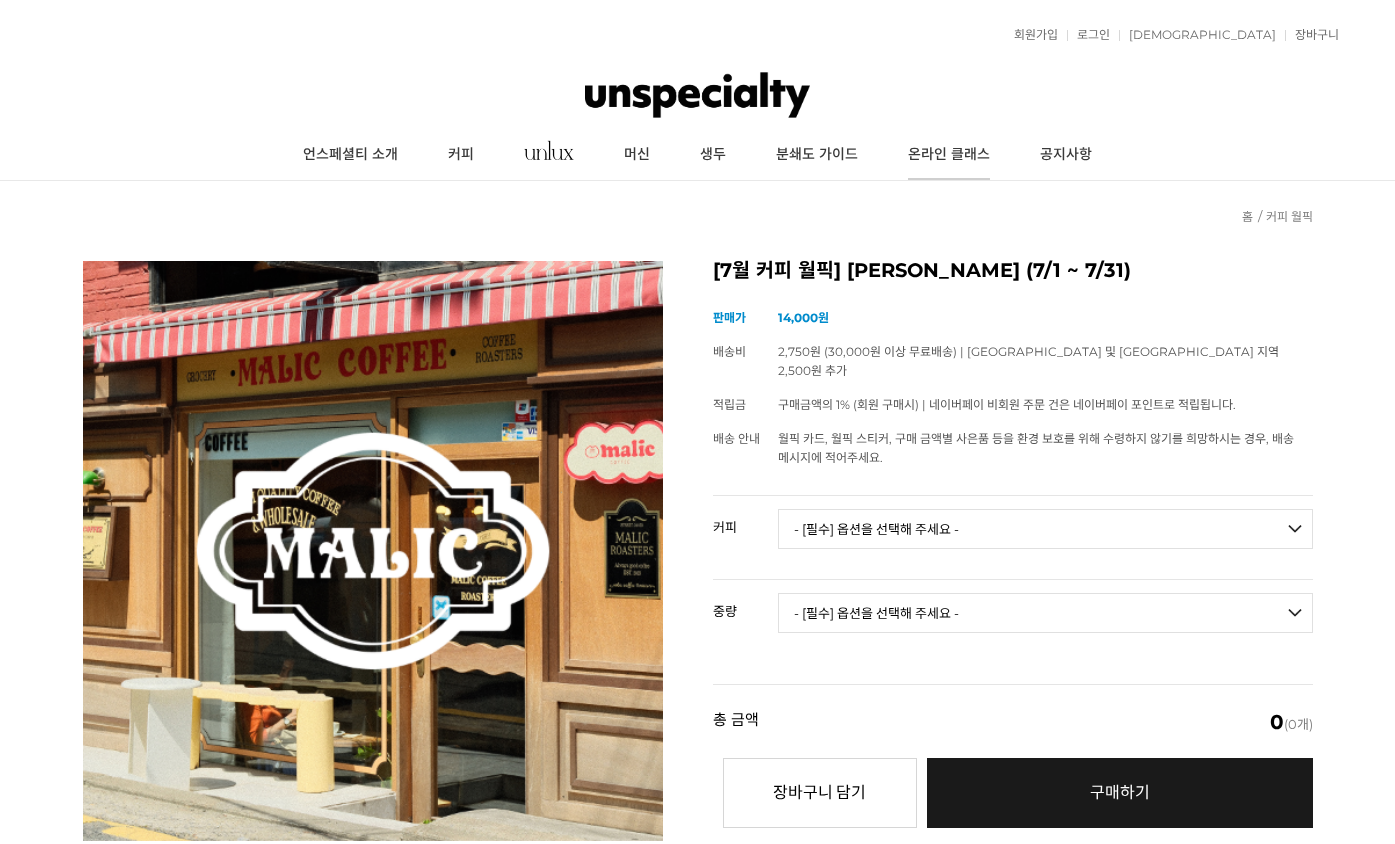 scroll, scrollTop: 0, scrollLeft: 0, axis: both 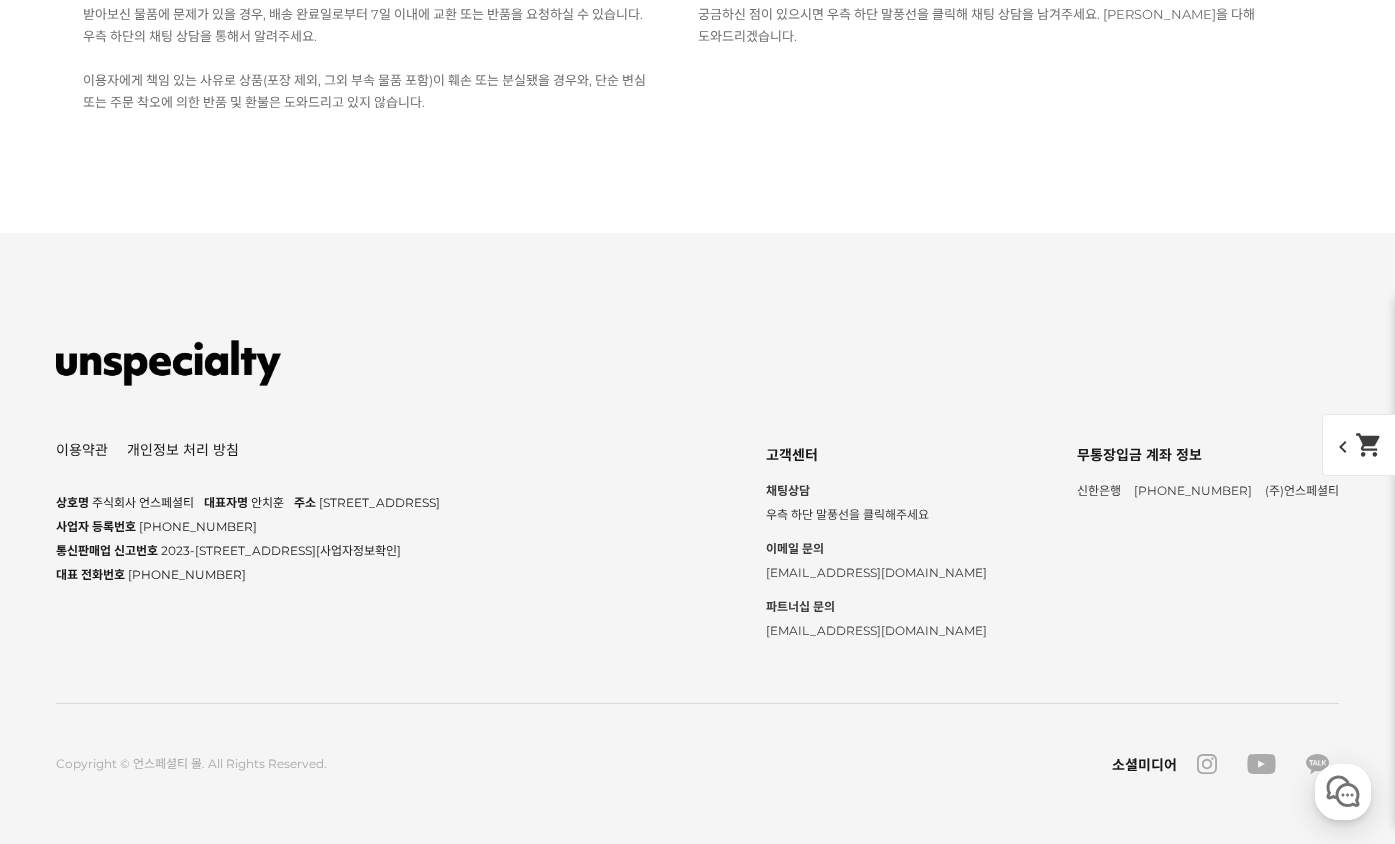 click on "[이 가격에 이 맛?? 이게 맞나요???] 에티오피아 알로 타미루 무라고 74158 클래식 워시드" at bounding box center (409, -2028) 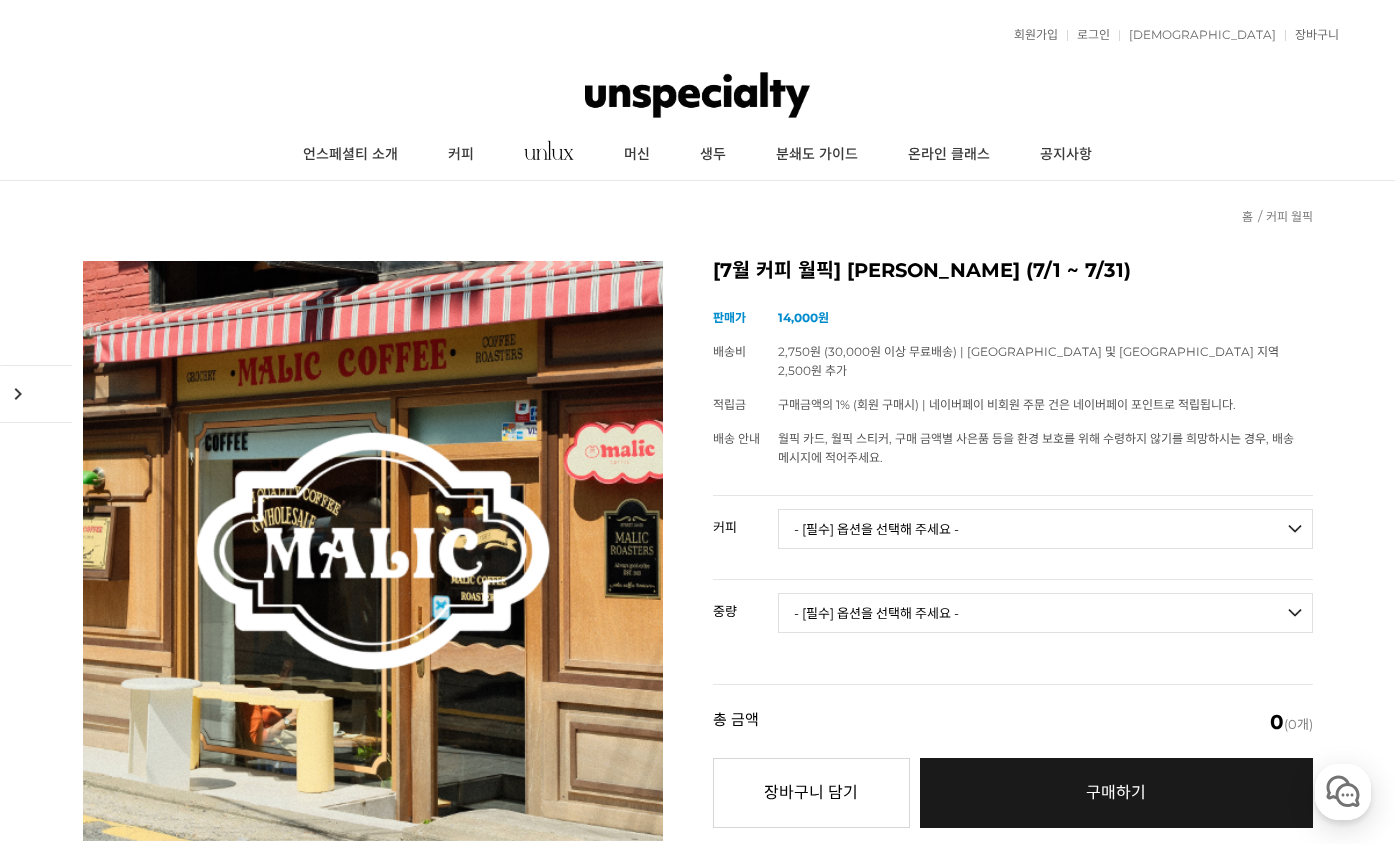 click on "- [필수] 옵션을 선택해 주세요 - ------------------- 언스페셜티 분쇄도 가이드 종이(주문 1개당 최대 1개 제공) 그레이프 쥬스 (언스페셜티 블렌드) 애플 쥬스 (언스페셜티 블렌드) 허니 자몽 쥬스 (언스페셜티 블렌드) [기획상품] 2024 Best of Panama 3종 10g 레시피팩 프루티 블렌드 마일드 블렌드 모닝 블렌드 #1 탄자니아 아카시아 힐스 게이샤 AA 풀리 워시드 [품절] #2 콜롬비아 포파얀 슈가케인 디카페인 #3 에티오피아 알로 타미루 미리가 74158 워시드 #4 에티오피아 첼베사 워시드 디카페인 #5 케냐 뚱구리 AB 풀리 워시드 [품절] #6 에티오피아 버그 우 셀렉션 에얼룸 내추럴 (Lot2) #7 에티오피아 알로 타미루 무라고 74158 클래식 워시드 #8 케냐 은가라투아 AB 워시드 (Lot 159) [품절] [7.4 오픈] #9 온두라스 마리사벨 카바예로 파카마라 워시드 #24 페루 알토 미라도르 게이샤 워시드" at bounding box center (1045, 529) 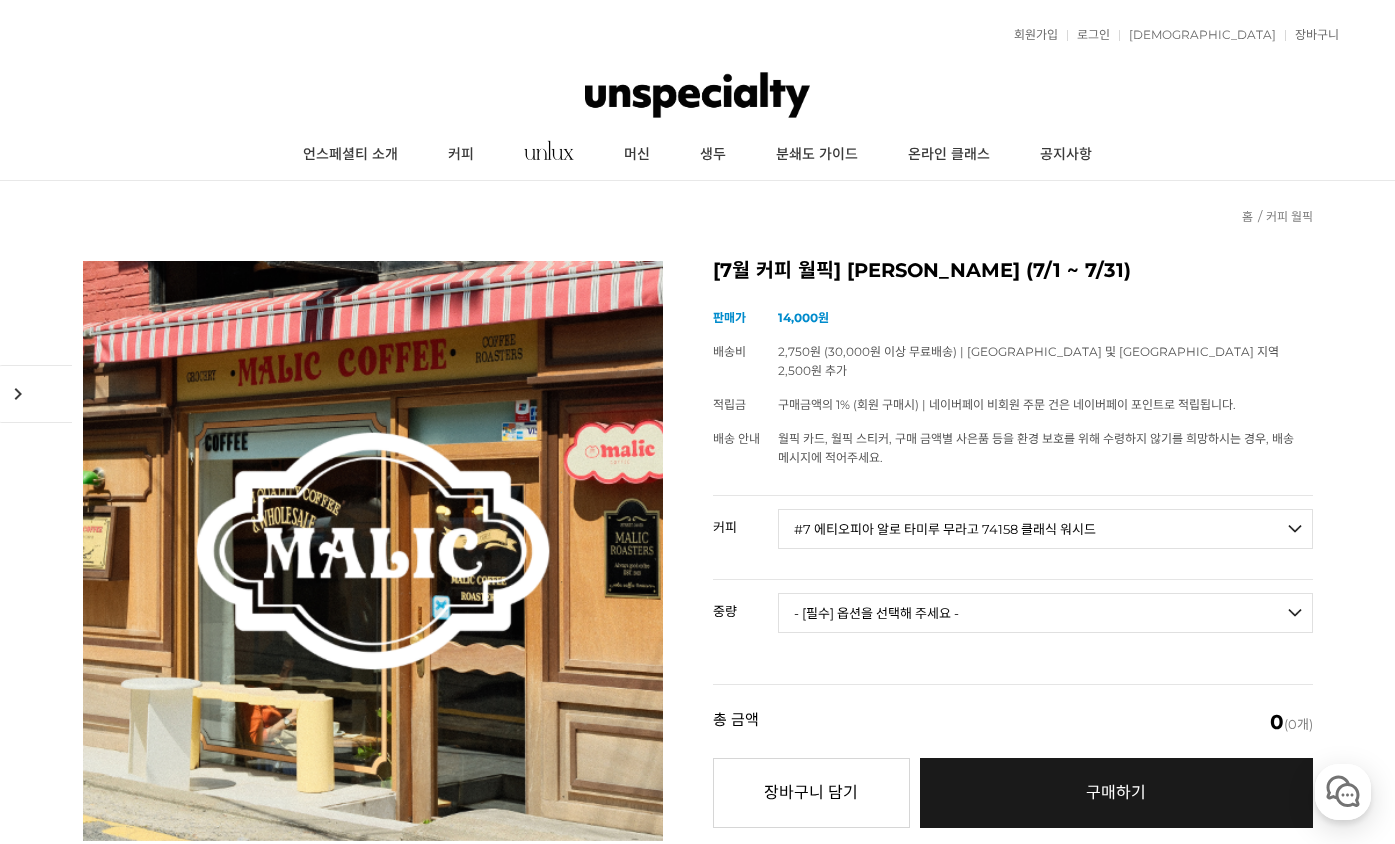 click on "- [필수] 옵션을 선택해 주세요 - ------------------- 언스페셜티 분쇄도 가이드 종이(주문 1개당 최대 1개 제공) 그레이프 쥬스 (언스페셜티 블렌드) 애플 쥬스 (언스페셜티 블렌드) 허니 자몽 쥬스 (언스페셜티 블렌드) [기획상품] 2024 Best of Panama 3종 10g 레시피팩 프루티 블렌드 마일드 블렌드 모닝 블렌드 #1 탄자니아 아카시아 힐스 게이샤 AA 풀리 워시드 [품절] #2 콜롬비아 포파얀 슈가케인 디카페인 #3 에티오피아 알로 타미루 미리가 74158 워시드 #4 에티오피아 첼베사 워시드 디카페인 #5 케냐 뚱구리 AB 풀리 워시드 [품절] #6 에티오피아 버그 우 셀렉션 에얼룸 내추럴 (Lot2) #7 에티오피아 알로 타미루 무라고 74158 클래식 워시드 #8 케냐 은가라투아 AB 워시드 (Lot 159) [품절] [7.4 오픈] #9 온두라스 마리사벨 카바예로 파카마라 워시드 #24 페루 알토 미라도르 게이샤 워시드" at bounding box center (1045, 529) 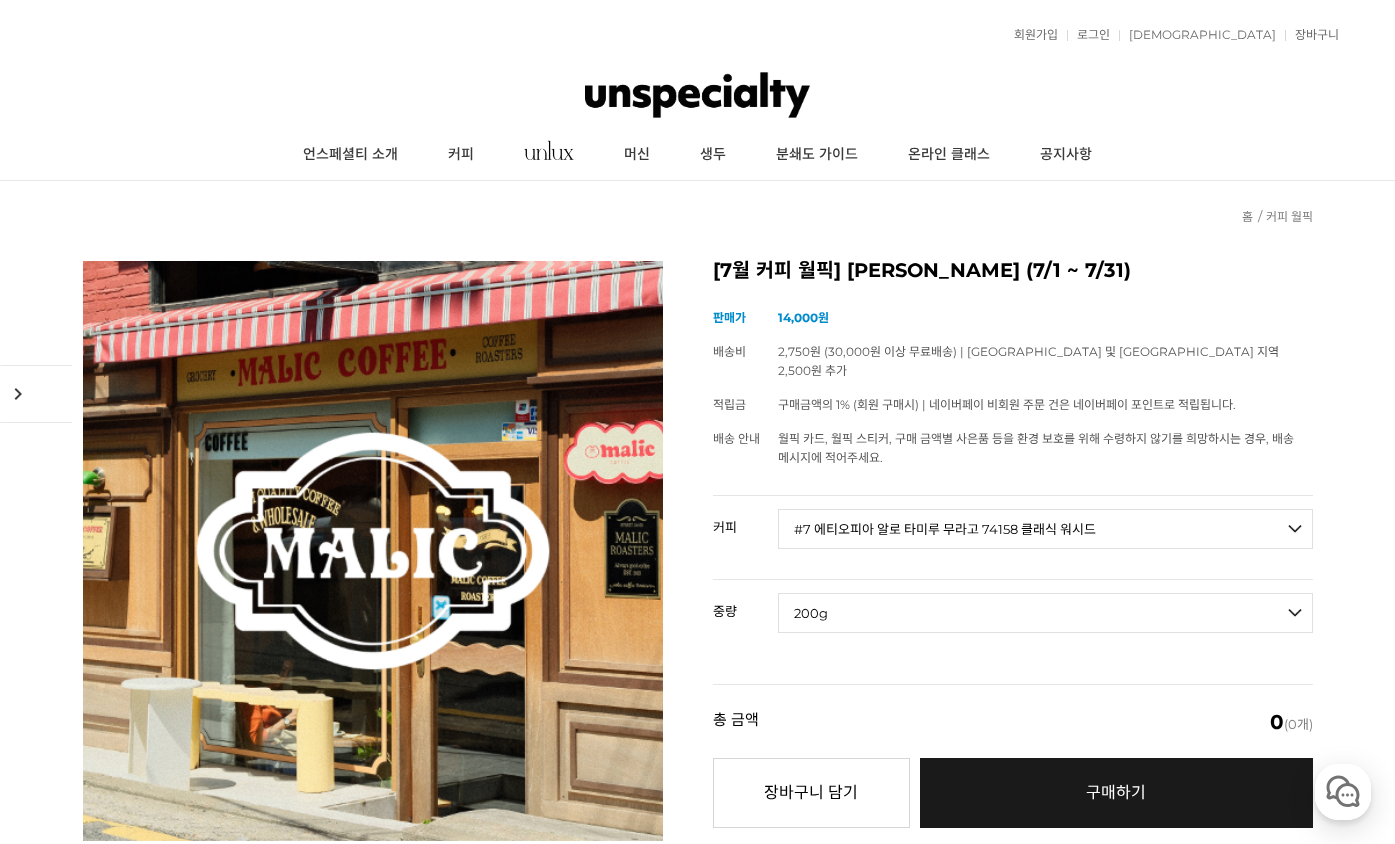 click on "- [필수] 옵션을 선택해 주세요 - ------------------- 200g" at bounding box center [1045, 613] 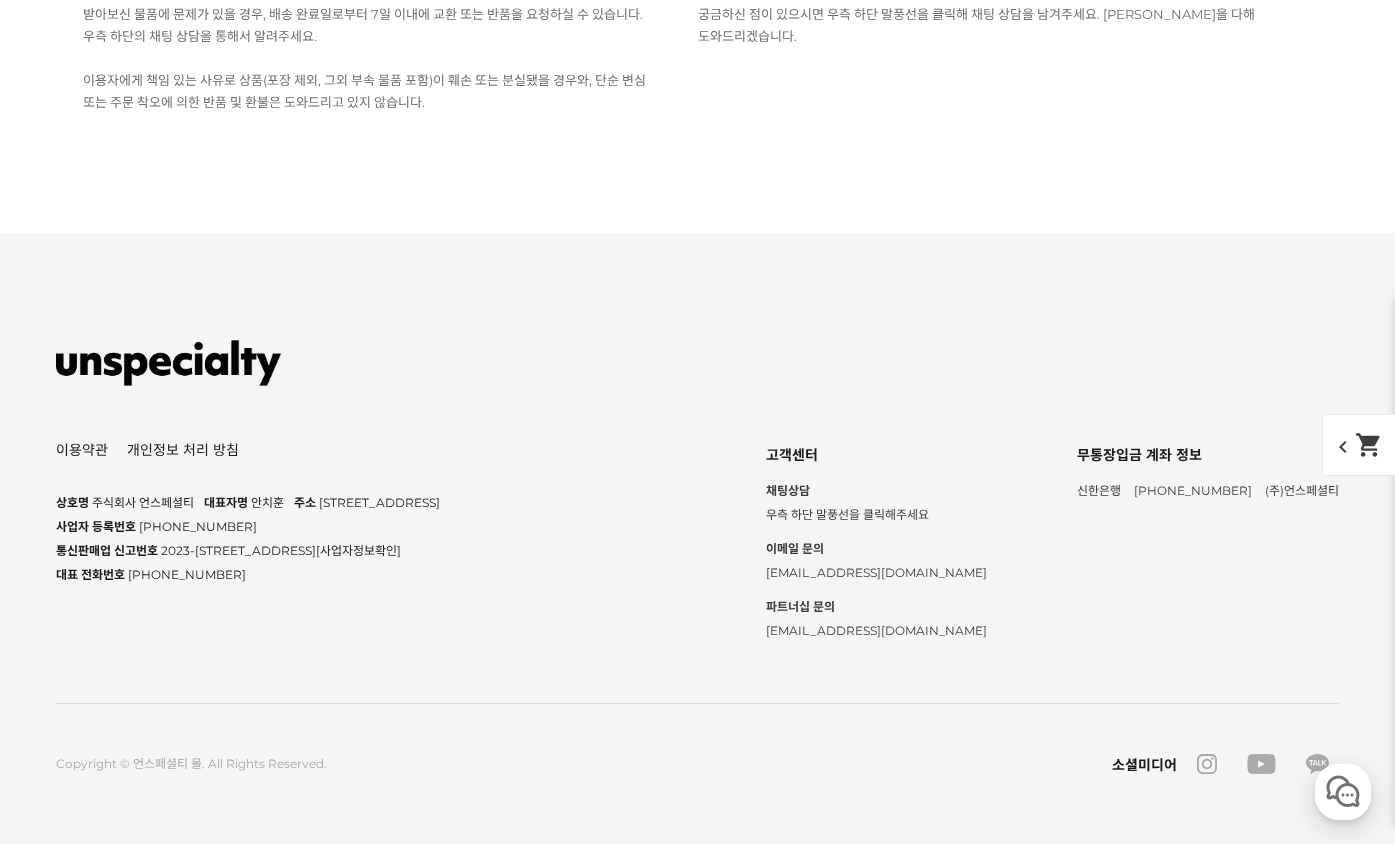 scroll, scrollTop: 38489, scrollLeft: 0, axis: vertical 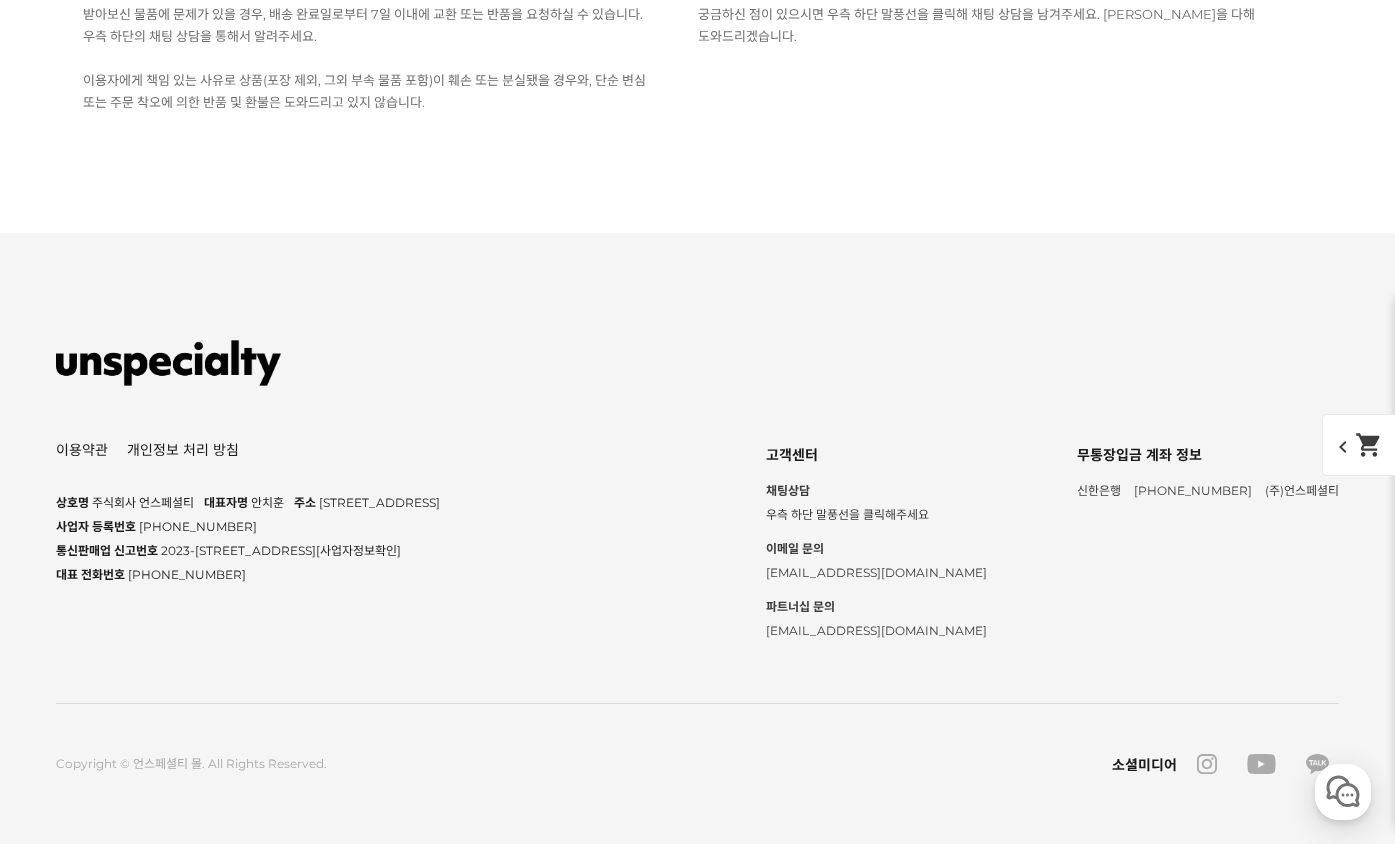click on "말릭커피는 이번이 두번째 월픽인데 스페셜커피를
되게 좋아하고 즐기지만 가끔은 이렇게 블렌드 커피도
데..." at bounding box center [492, -2305] 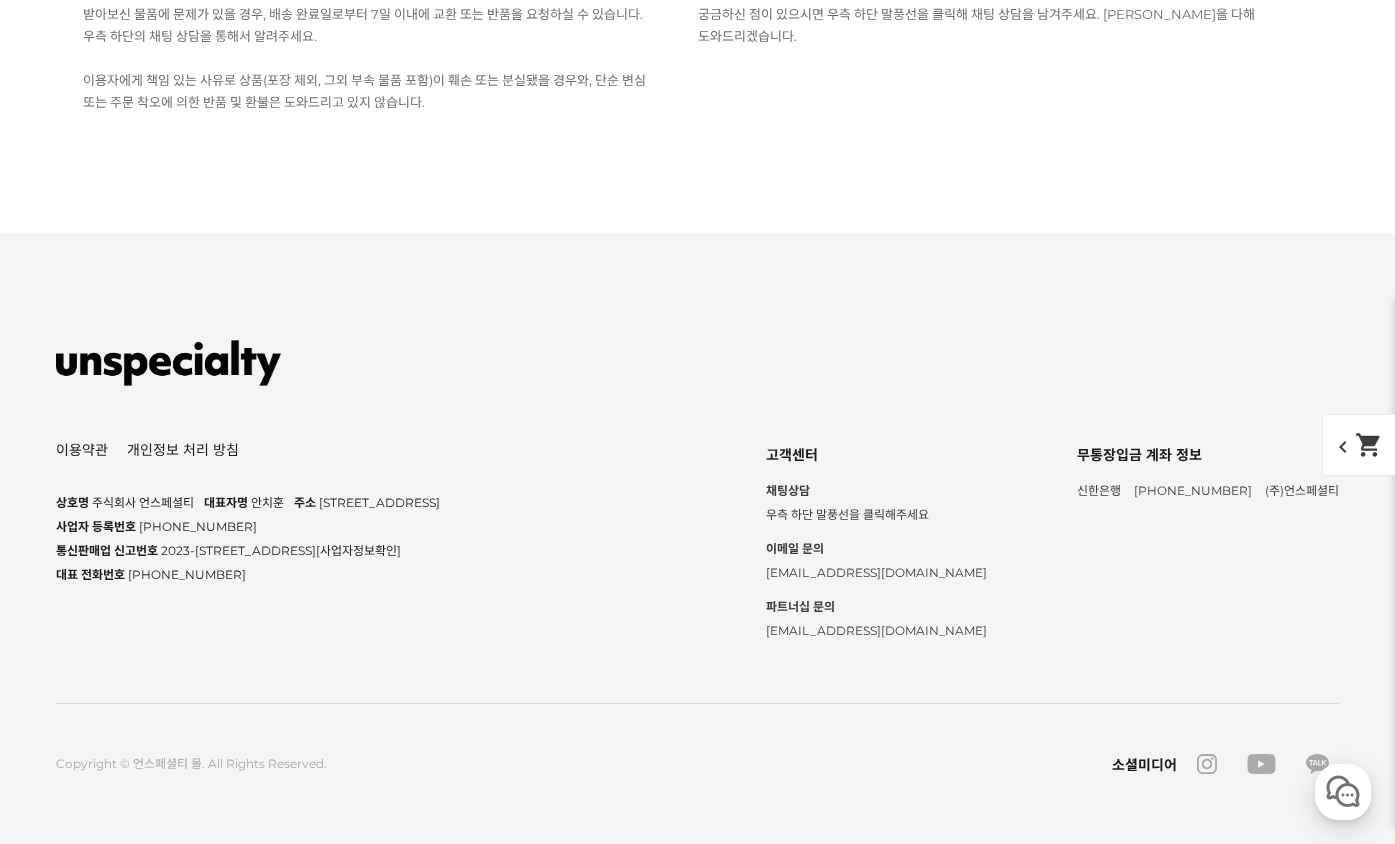 scroll, scrollTop: 38889, scrollLeft: 0, axis: vertical 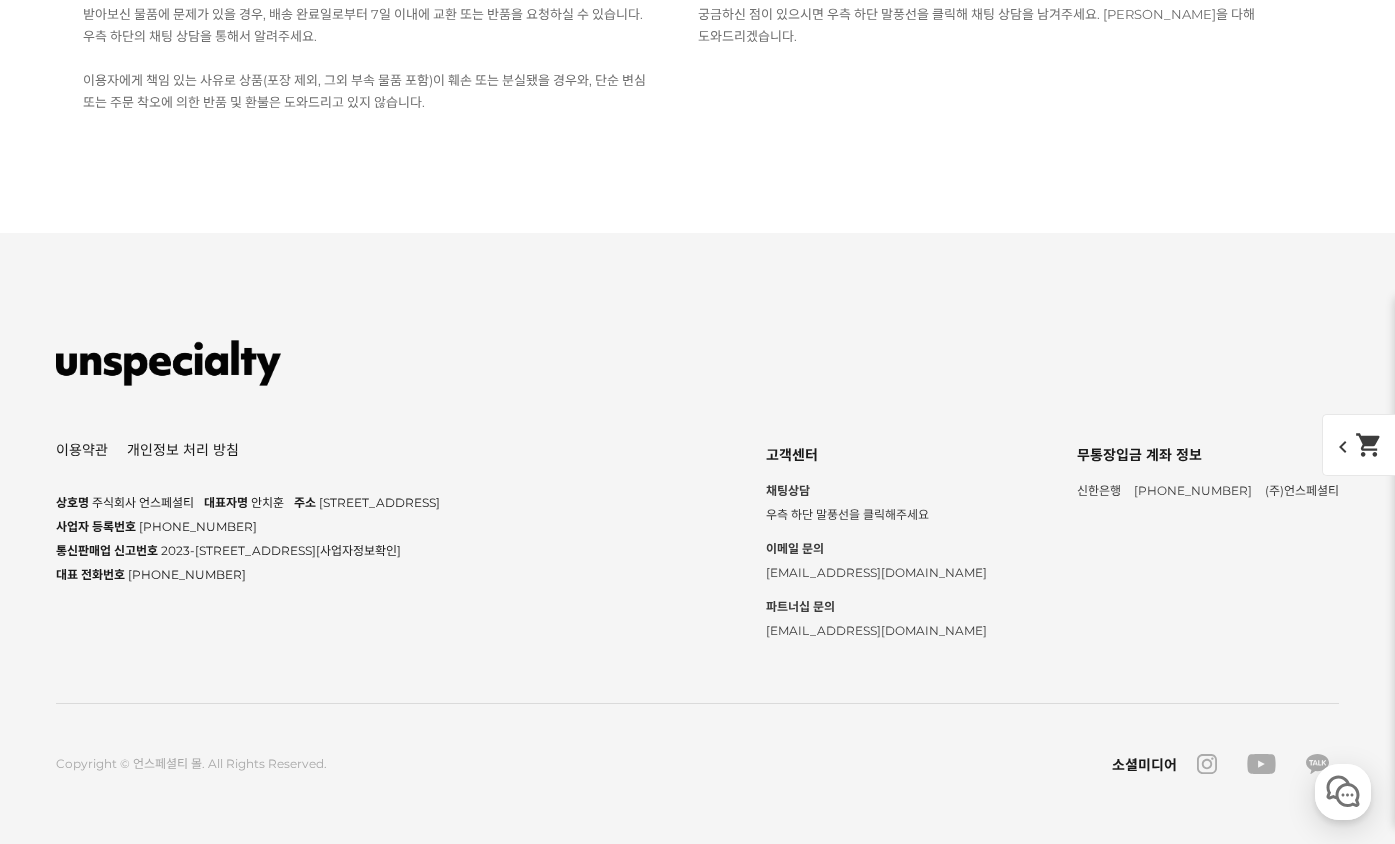 click on "처음 먹어보는데 괜찮네요. 권장 디게싱이 2주라는 점이 좀 특이했습니다" at bounding box center [593, -2028] 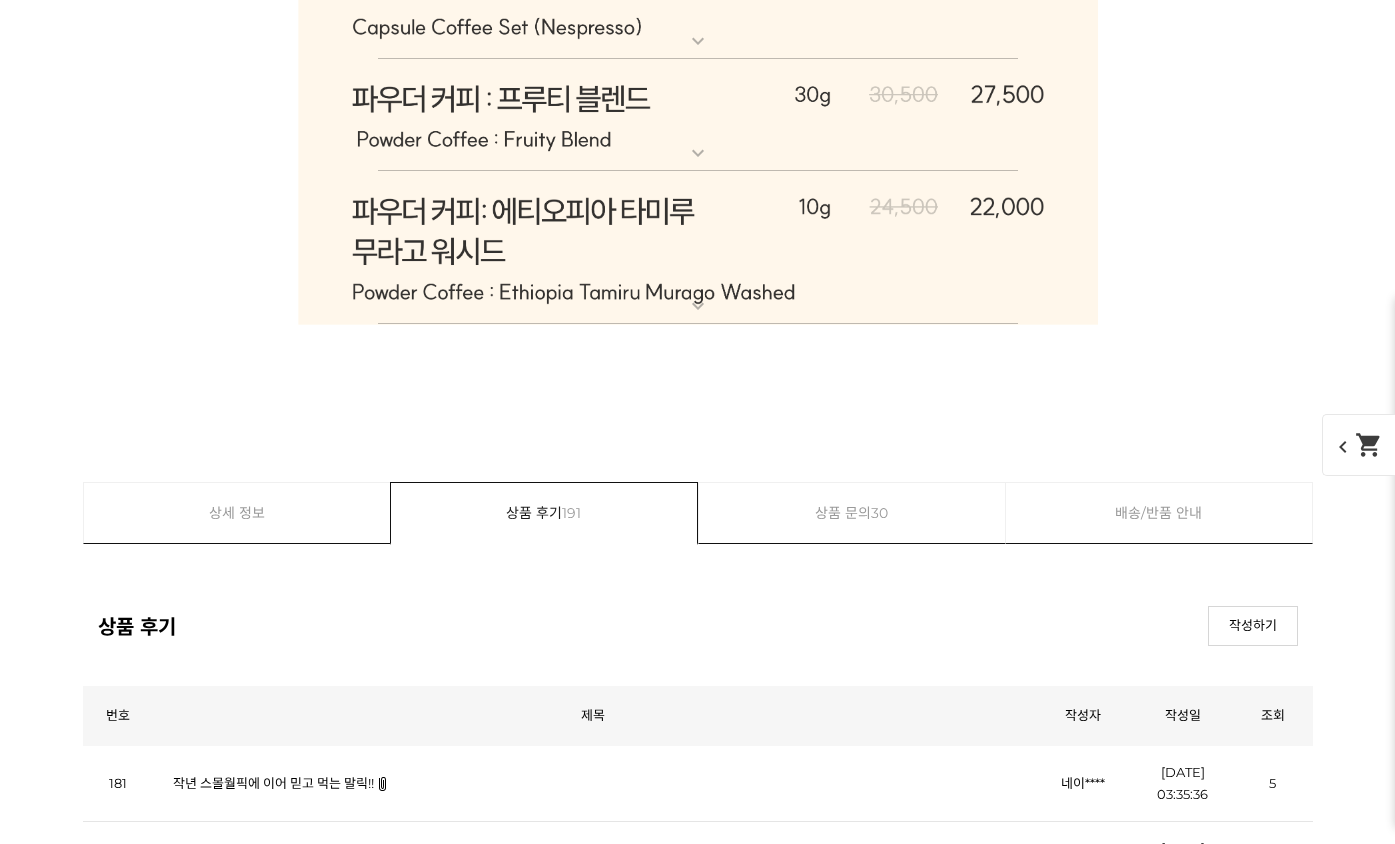 scroll, scrollTop: 0, scrollLeft: 0, axis: both 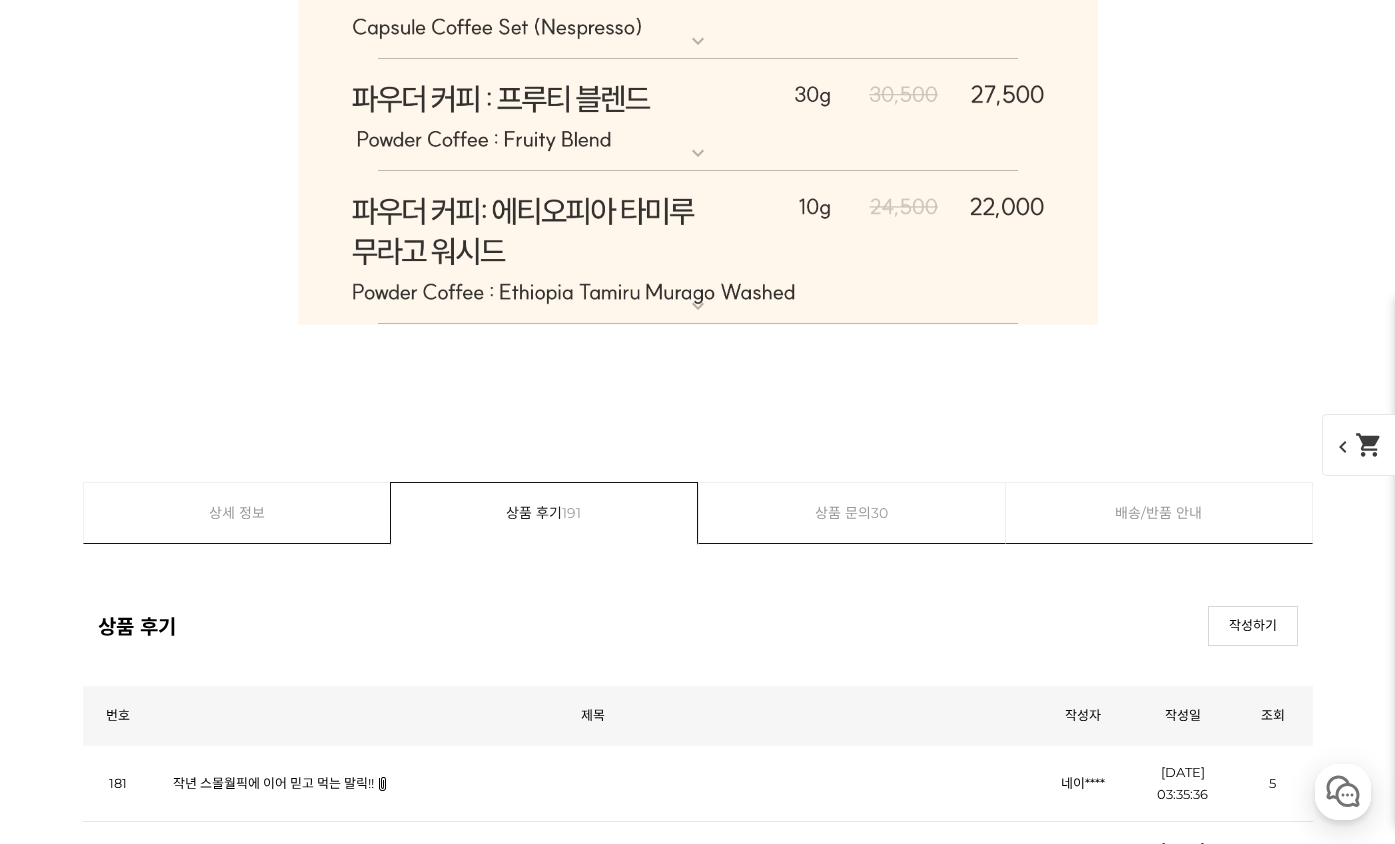 click on "4" at bounding box center (737, 2100) 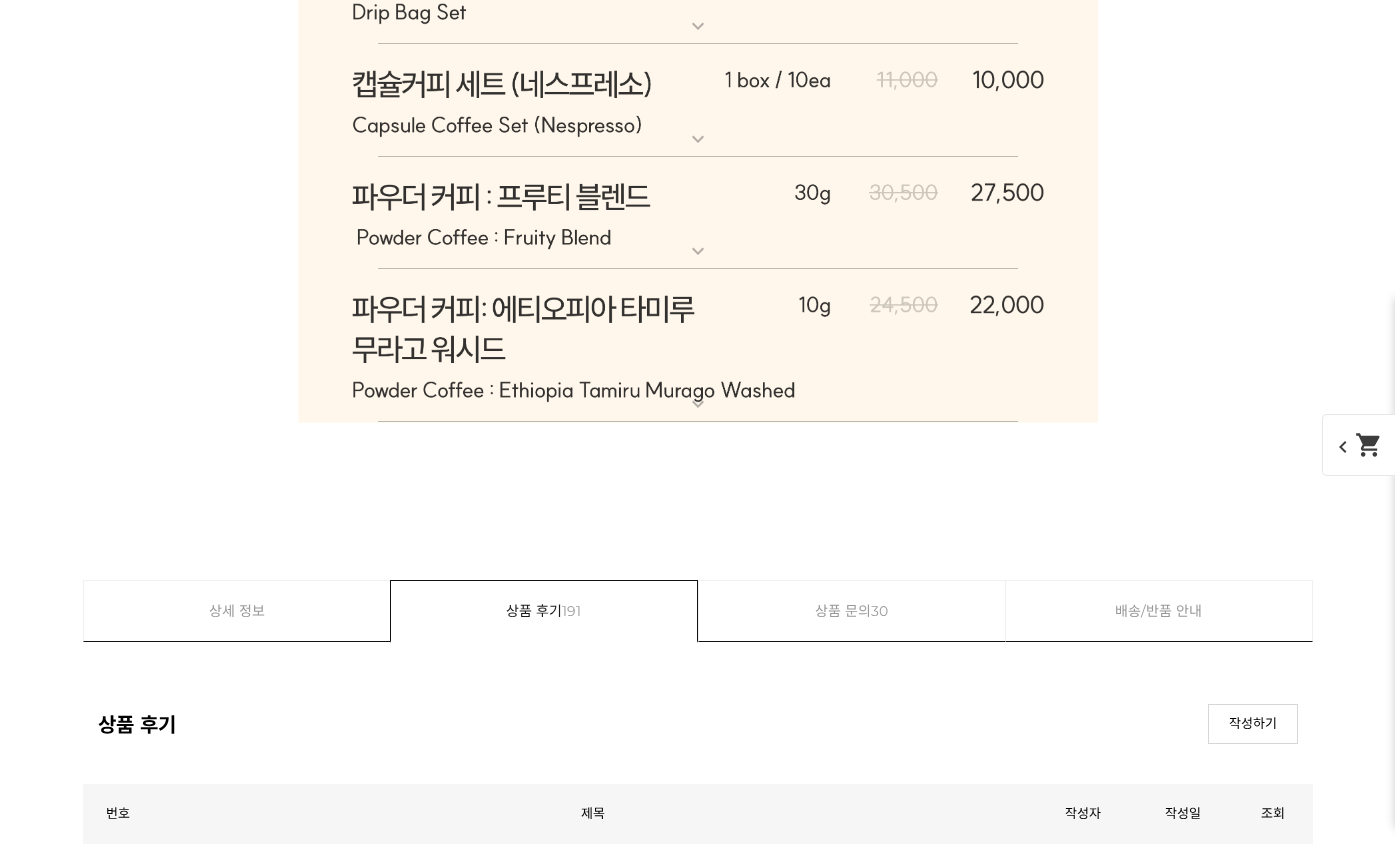 scroll, scrollTop: 11173, scrollLeft: 0, axis: vertical 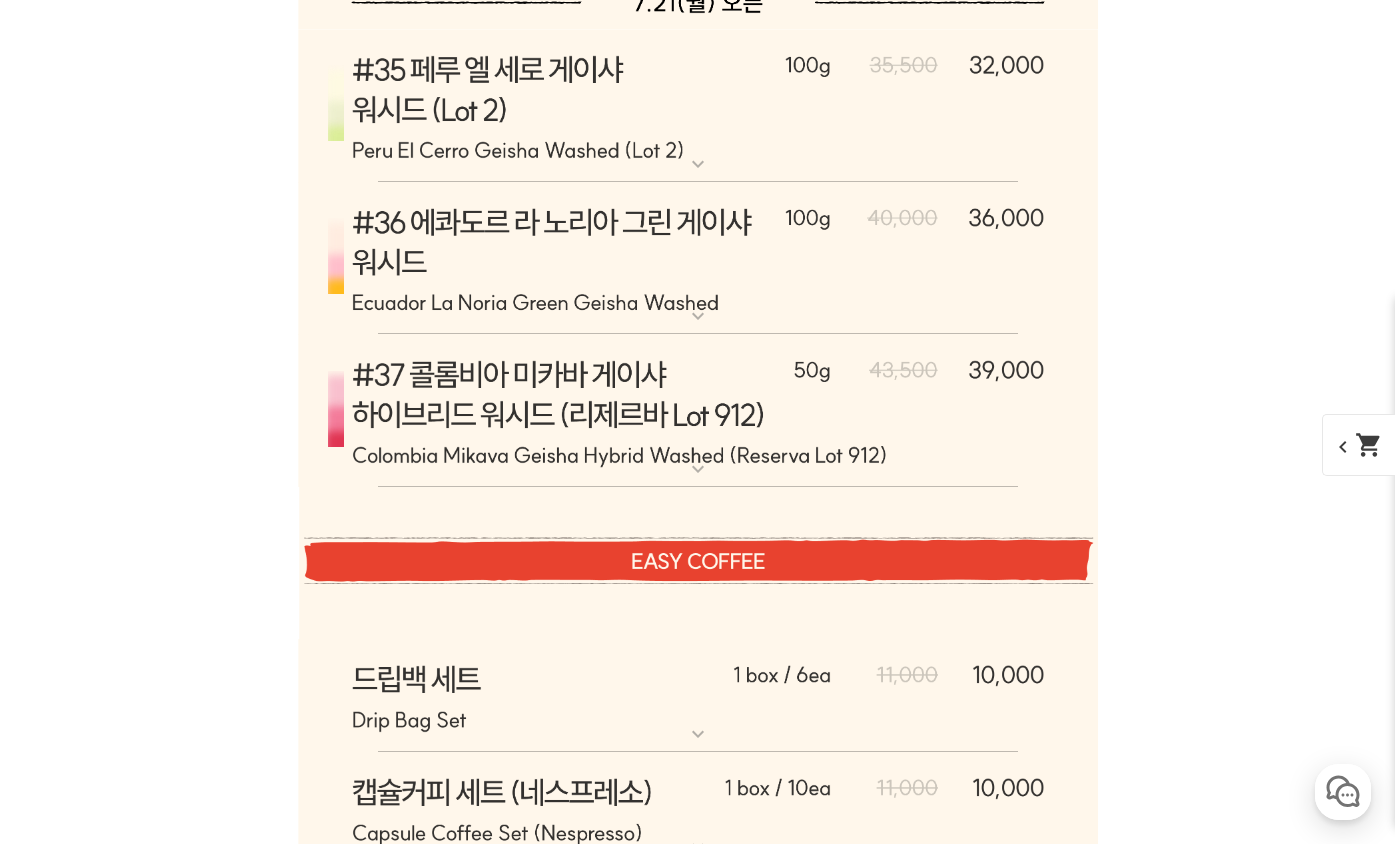 click on "일주일정도까지는 풋내가 많이 나서 걱정됐는데 열흘 지나서 [DATE] 내려보니 맛있고 향이 좋아요 ㅎㅎ 만족합..." at bounding box center (471, 1893) 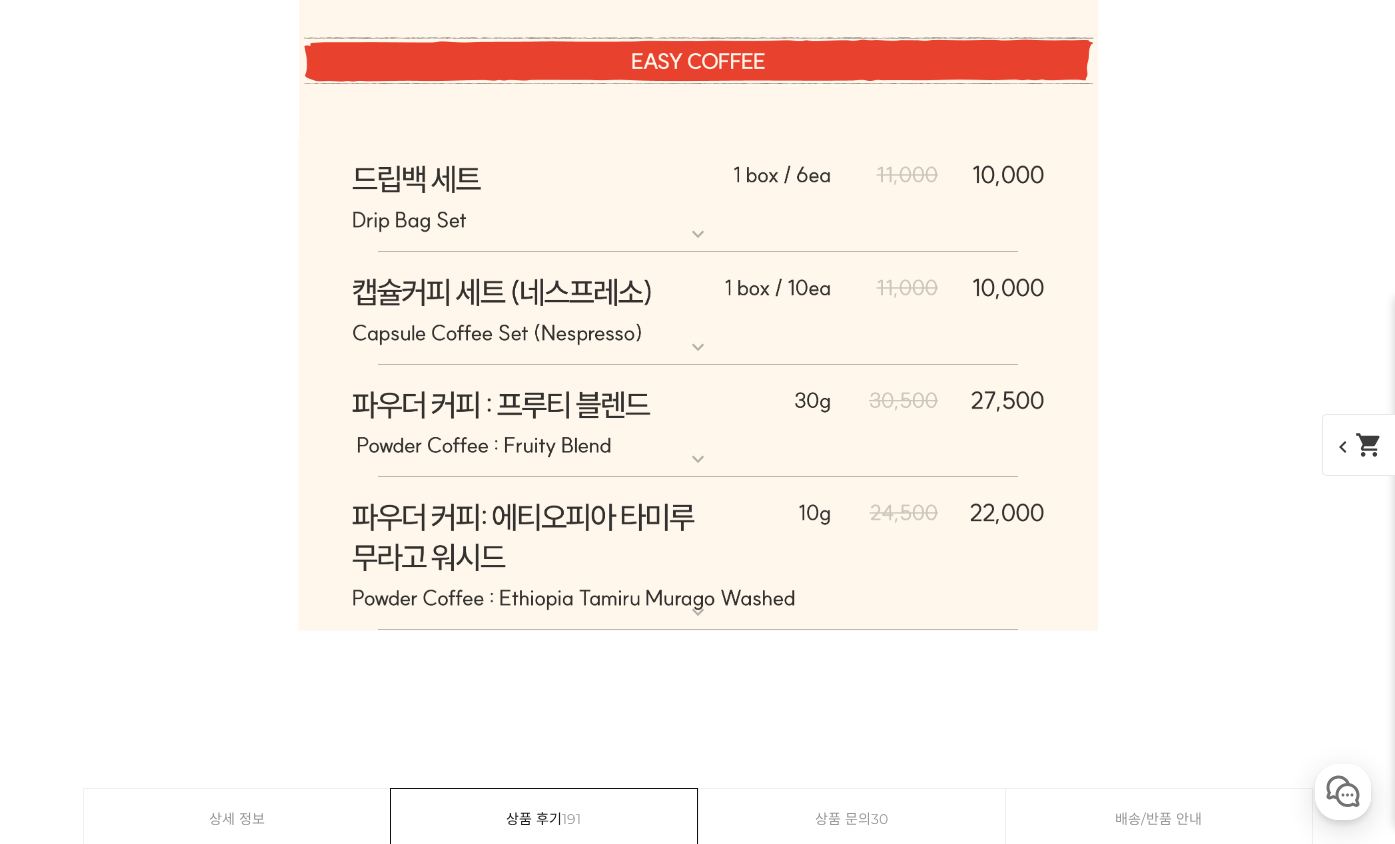 scroll, scrollTop: 11673, scrollLeft: 0, axis: vertical 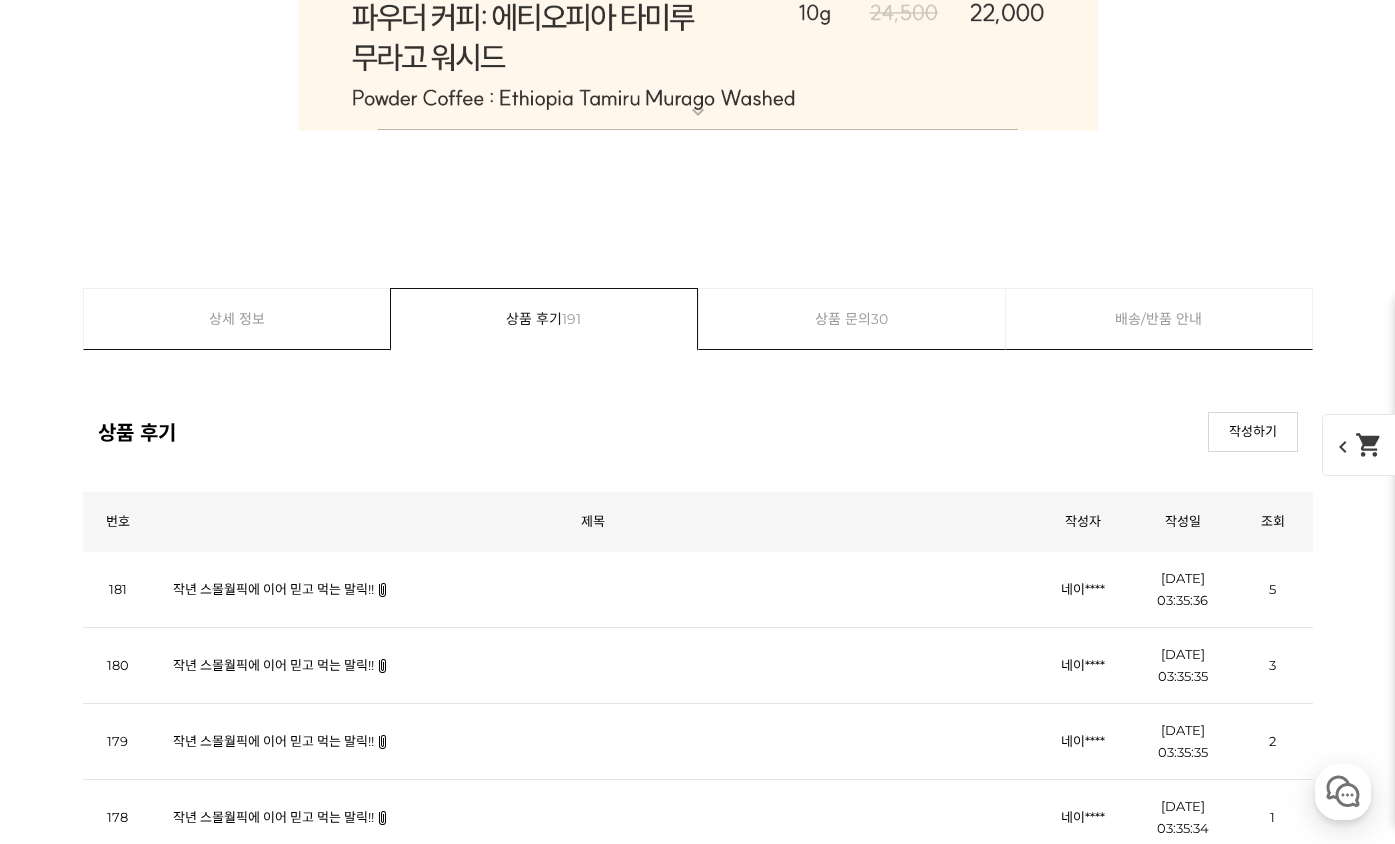click on "4" at bounding box center (737, 2218) 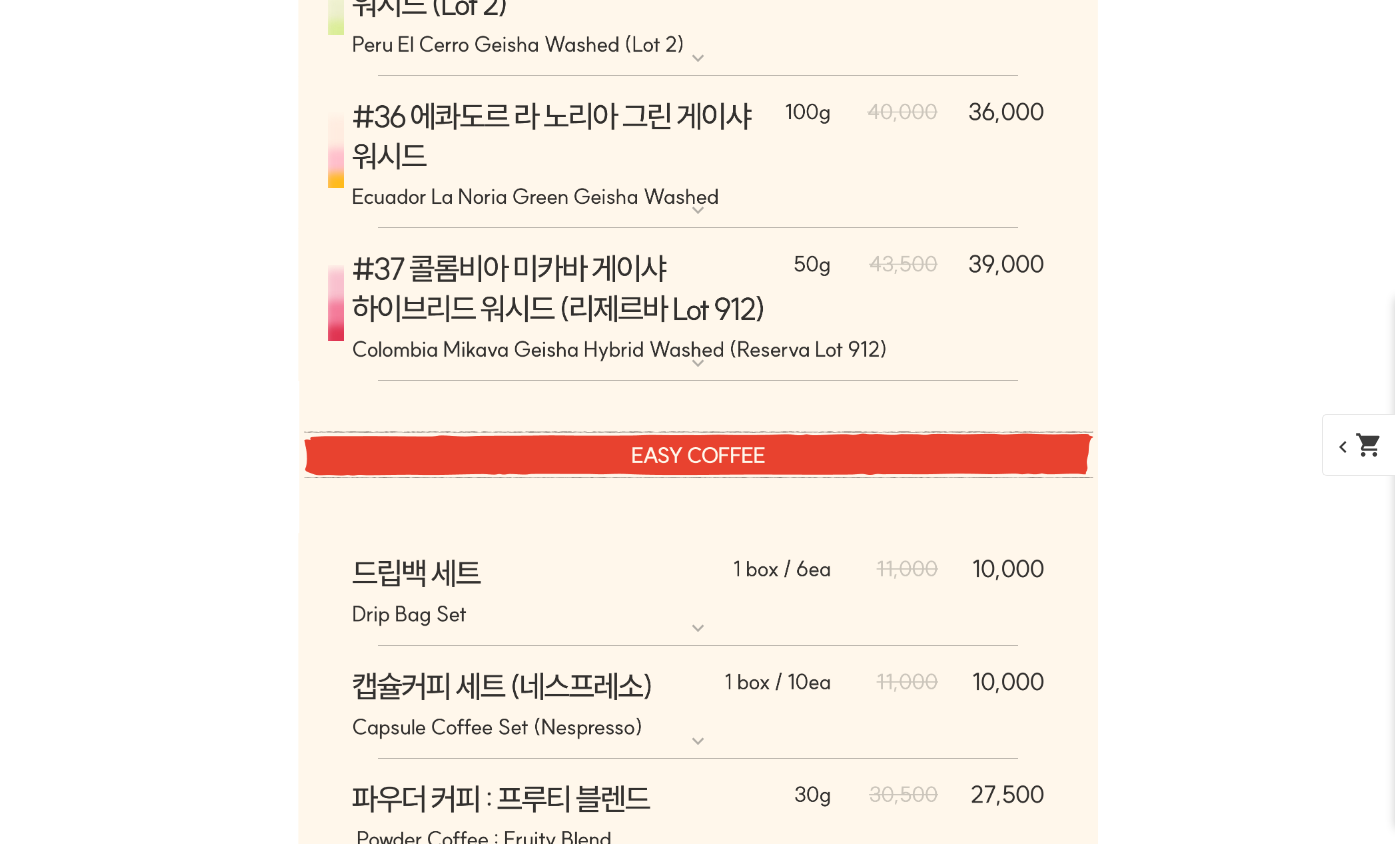 scroll, scrollTop: 10779, scrollLeft: 0, axis: vertical 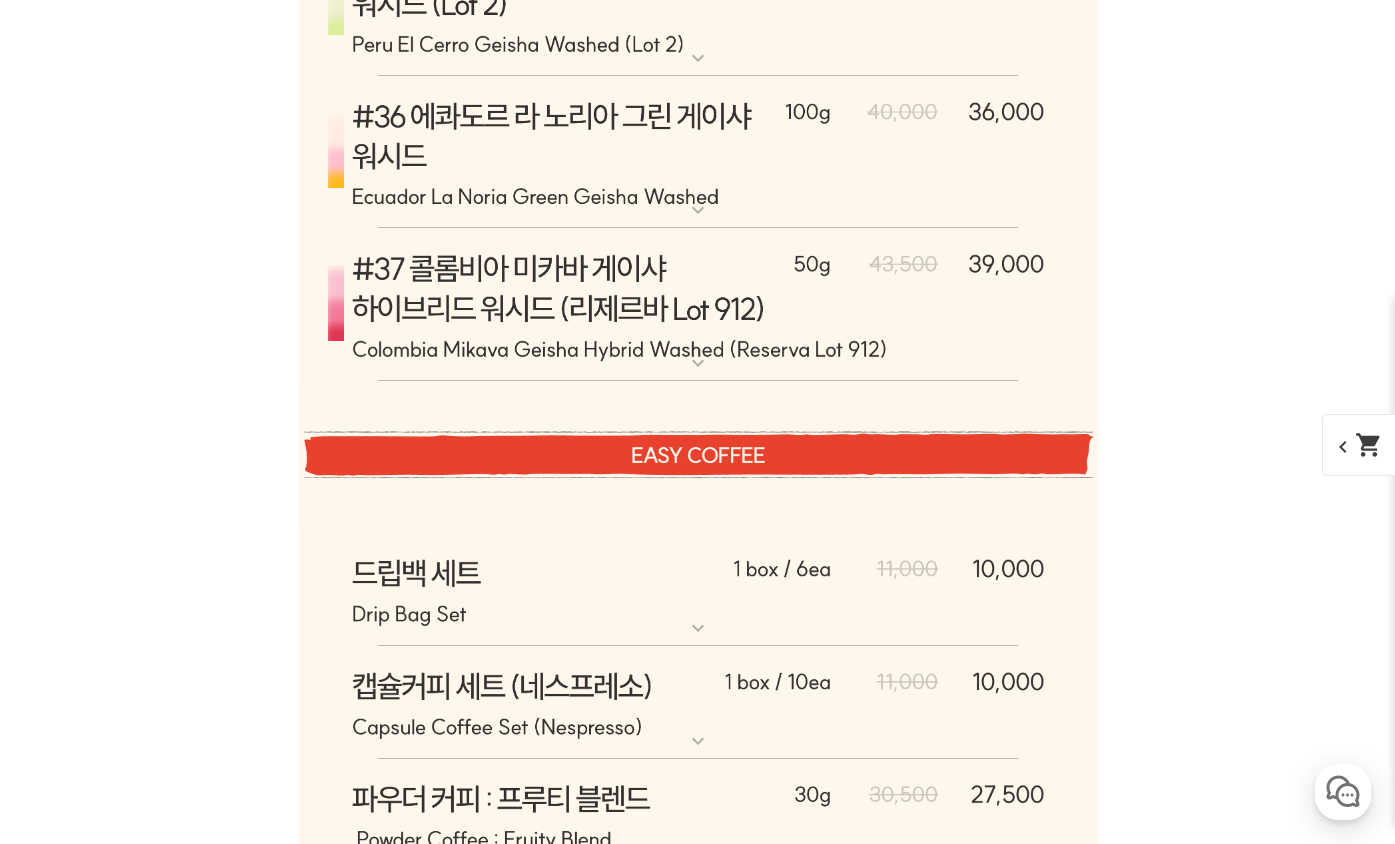 click on "배송도 빨랐고 원두도 여름에 시원하게마시기좋은 산미가 느껴지는 원두였어요" at bounding box center (381, 1711) 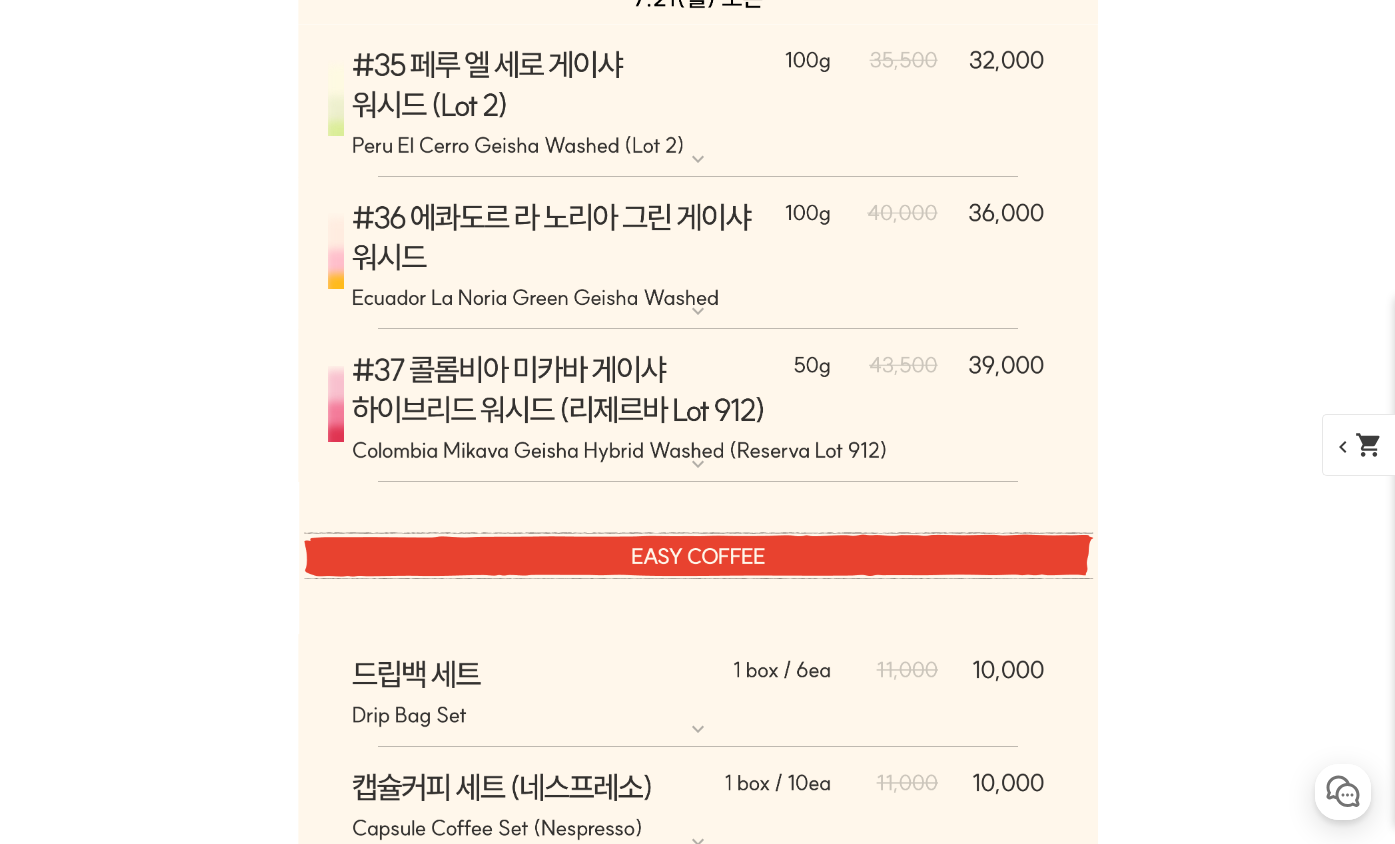 scroll, scrollTop: 10579, scrollLeft: 0, axis: vertical 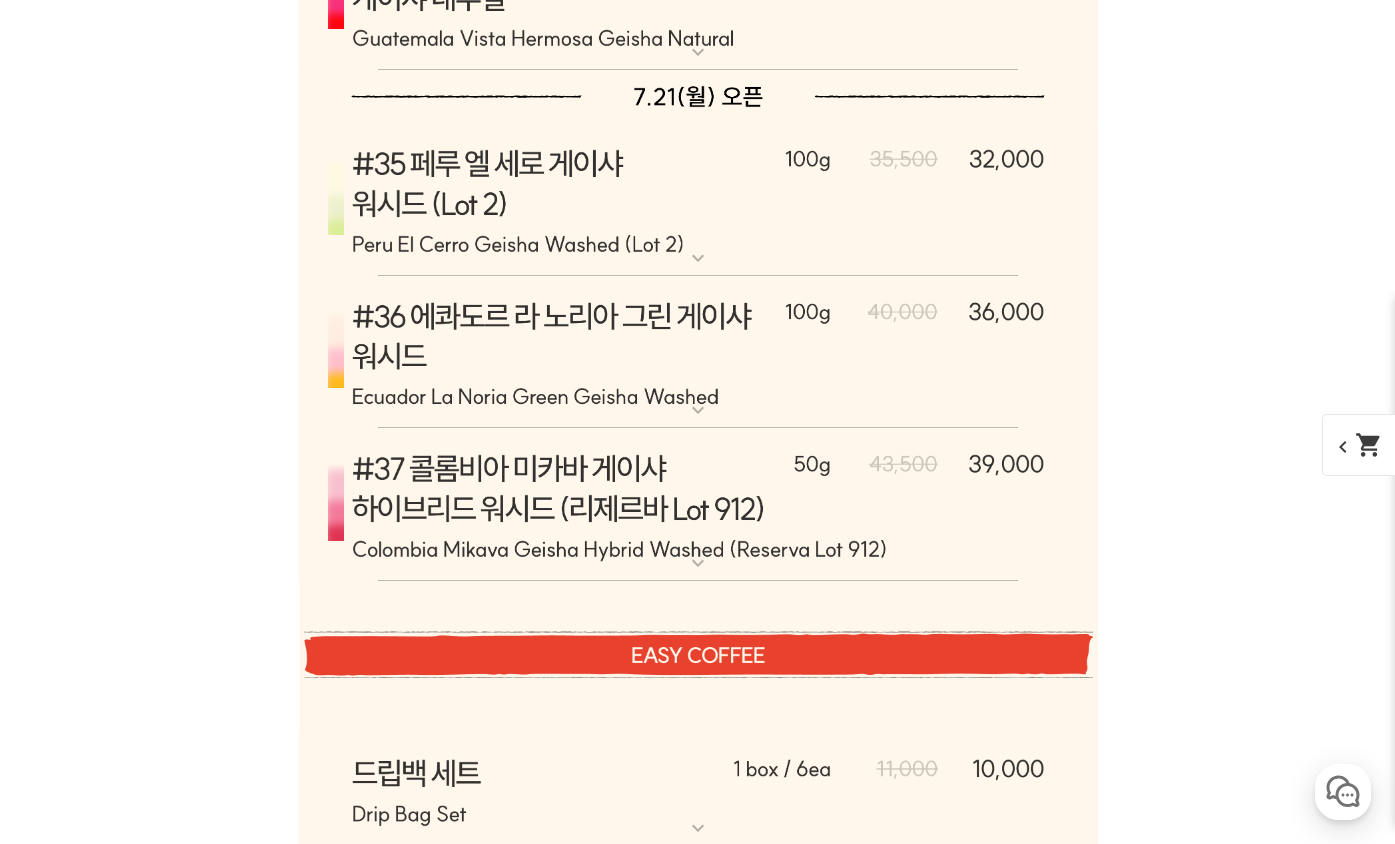 click at bounding box center (183, 2049) 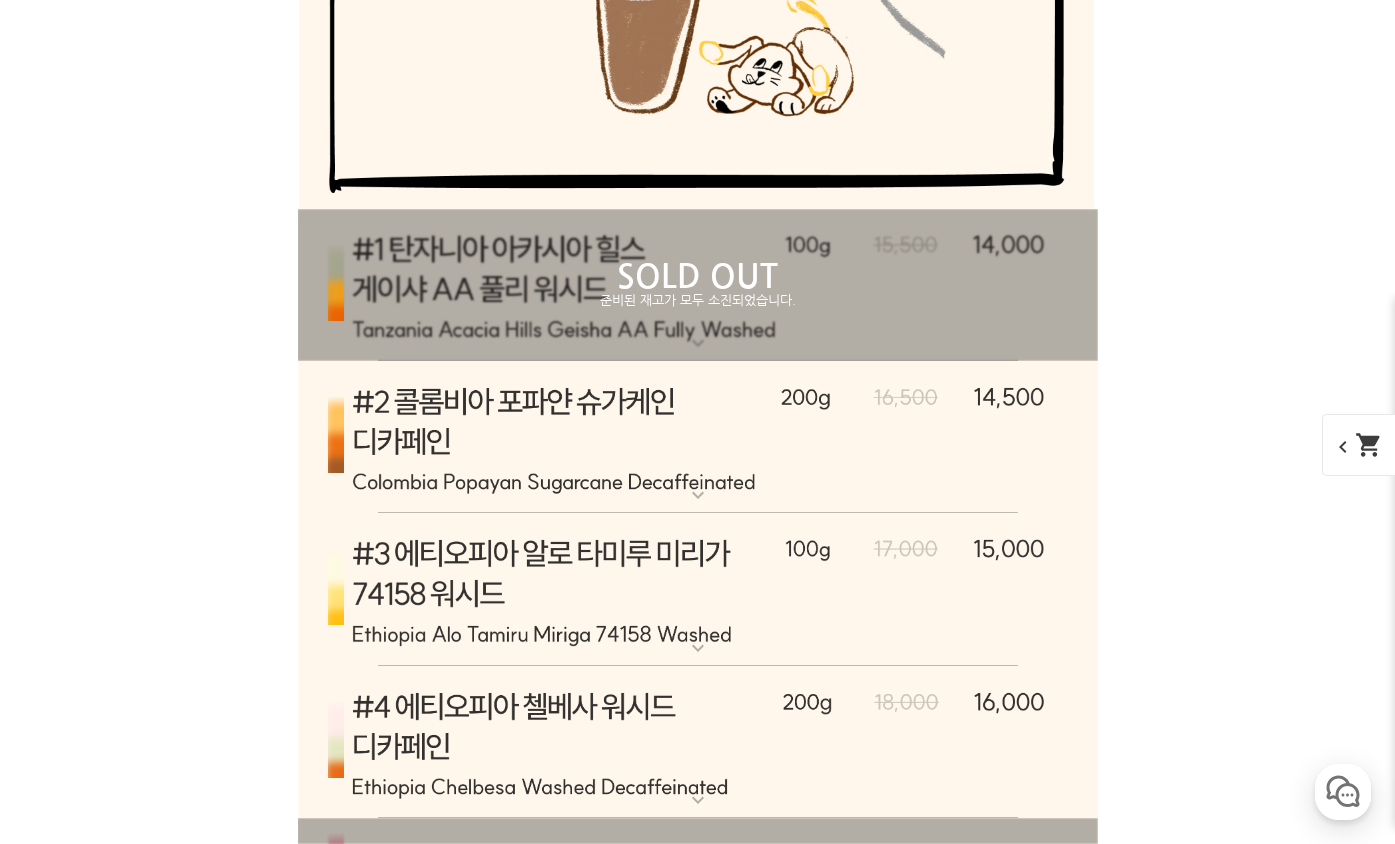 scroll, scrollTop: 4607, scrollLeft: 0, axis: vertical 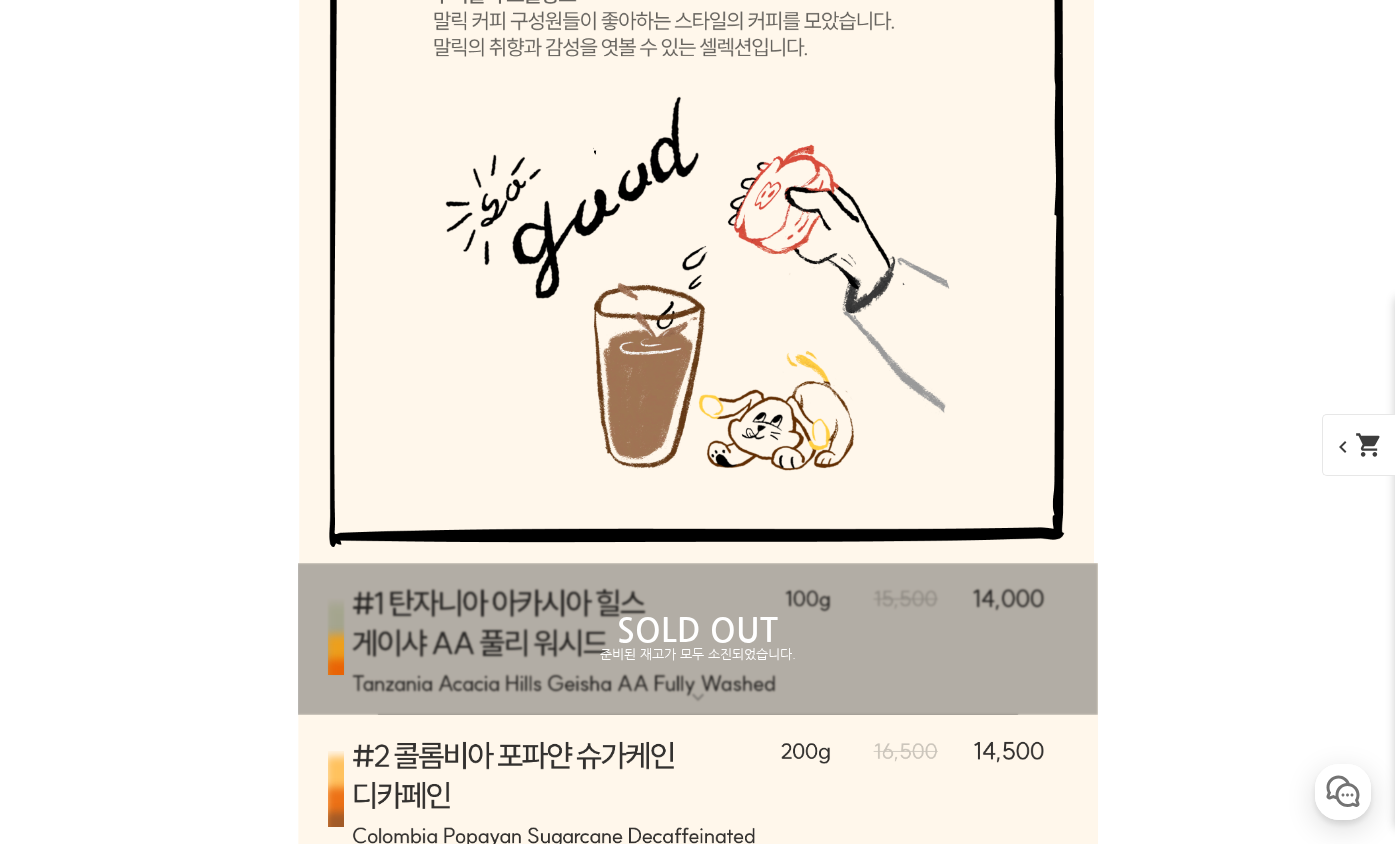 click at bounding box center (698, 1513) 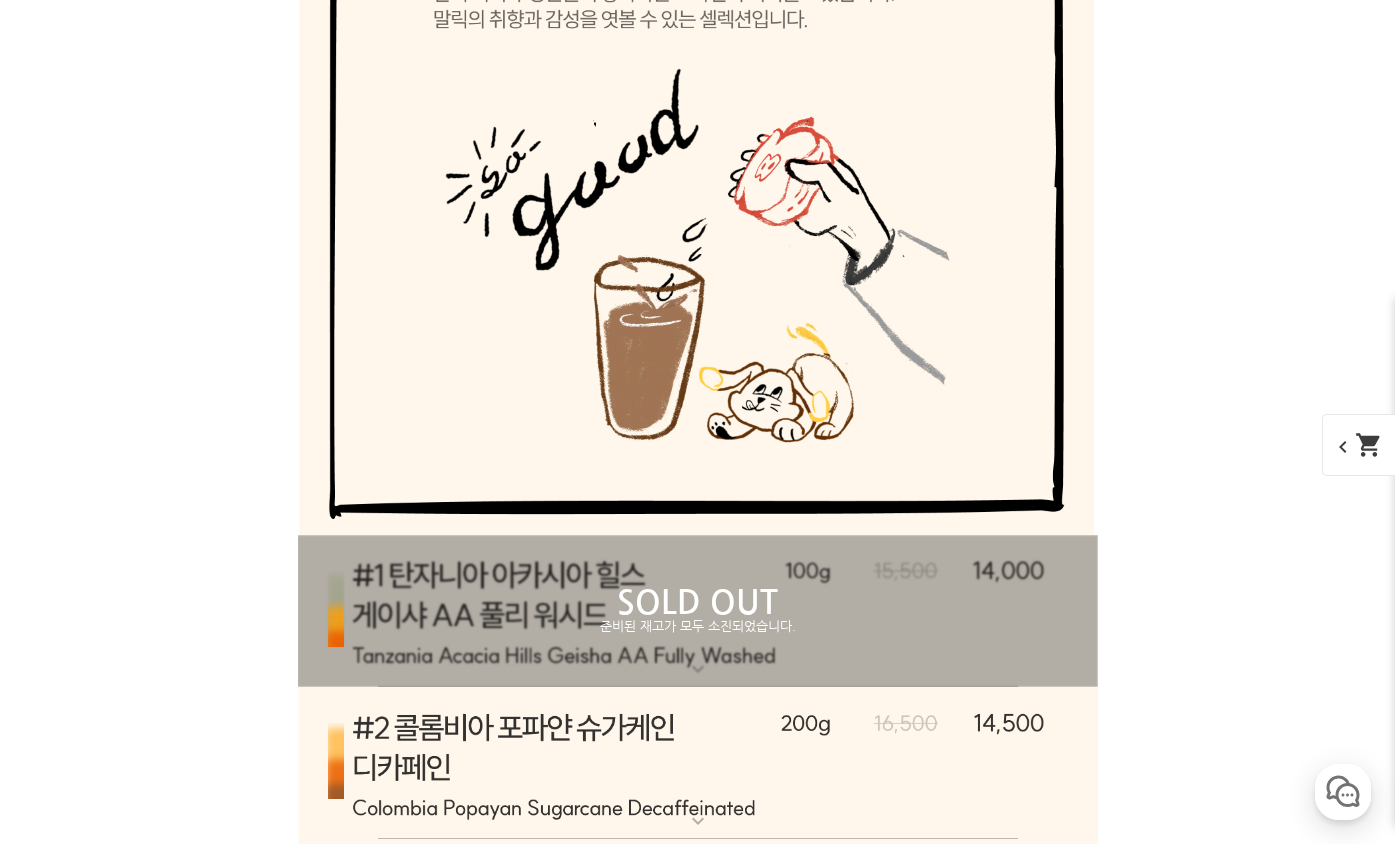 scroll, scrollTop: 4607, scrollLeft: 0, axis: vertical 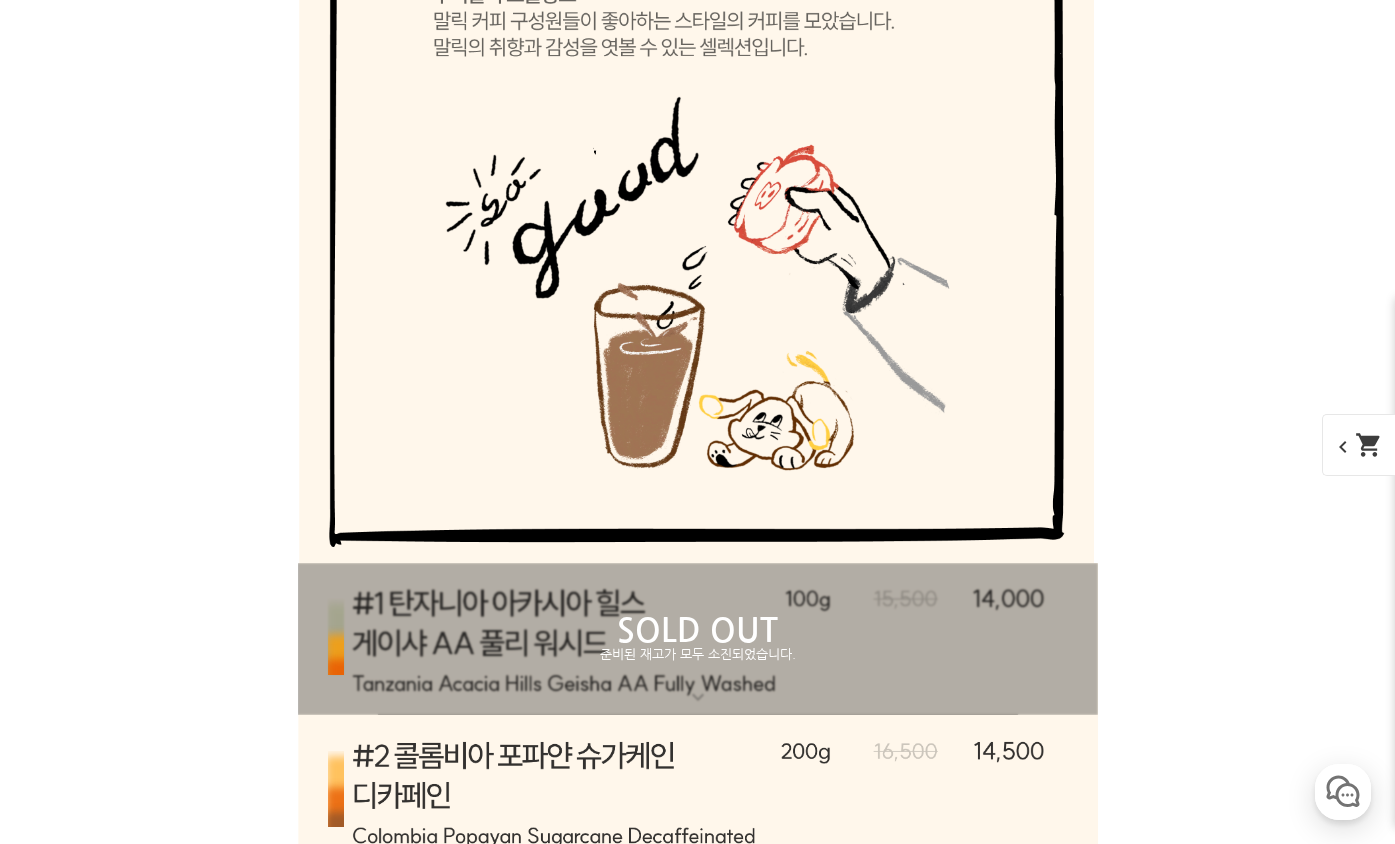 click at bounding box center (698, 1096) 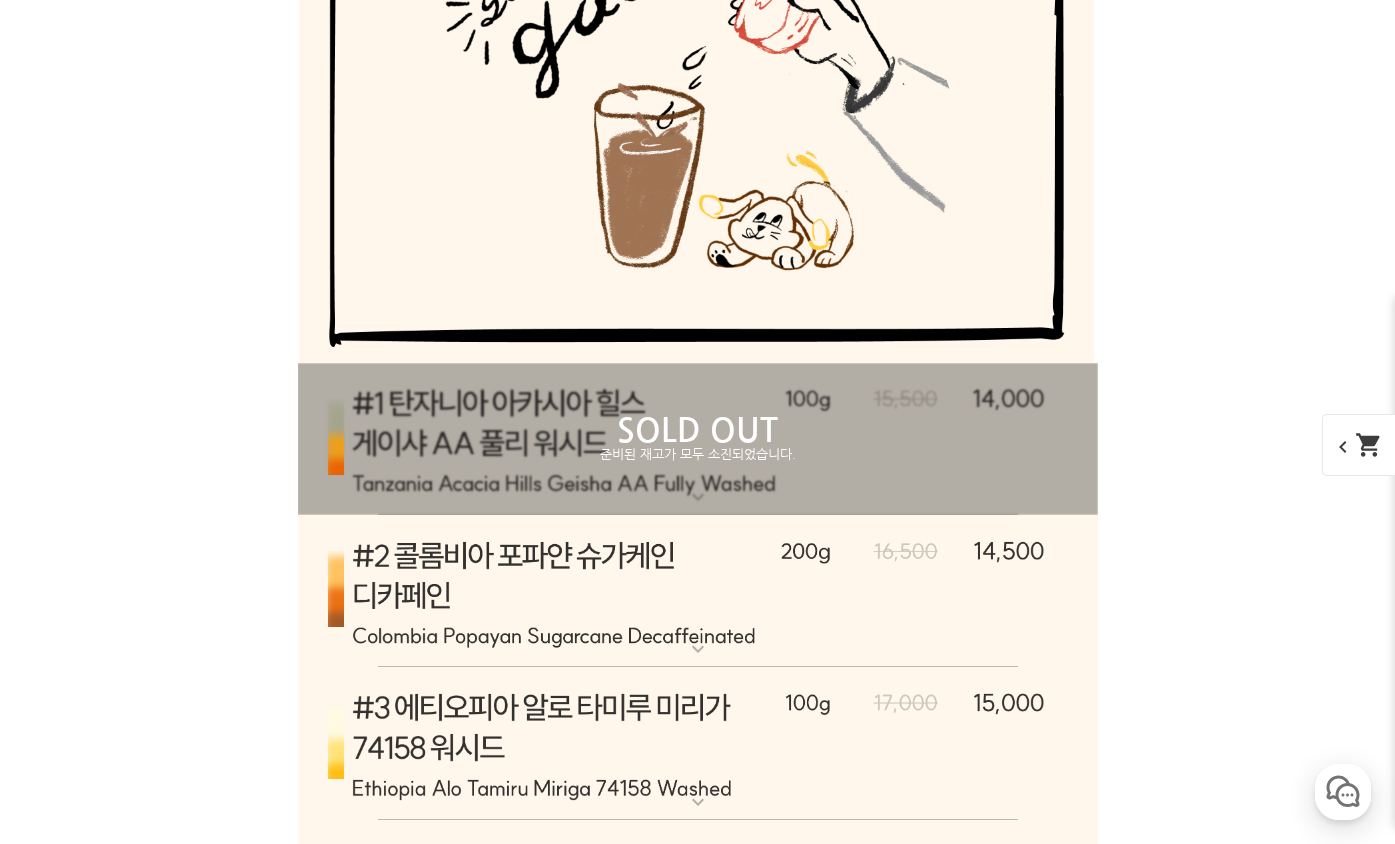 scroll, scrollTop: 4507, scrollLeft: 0, axis: vertical 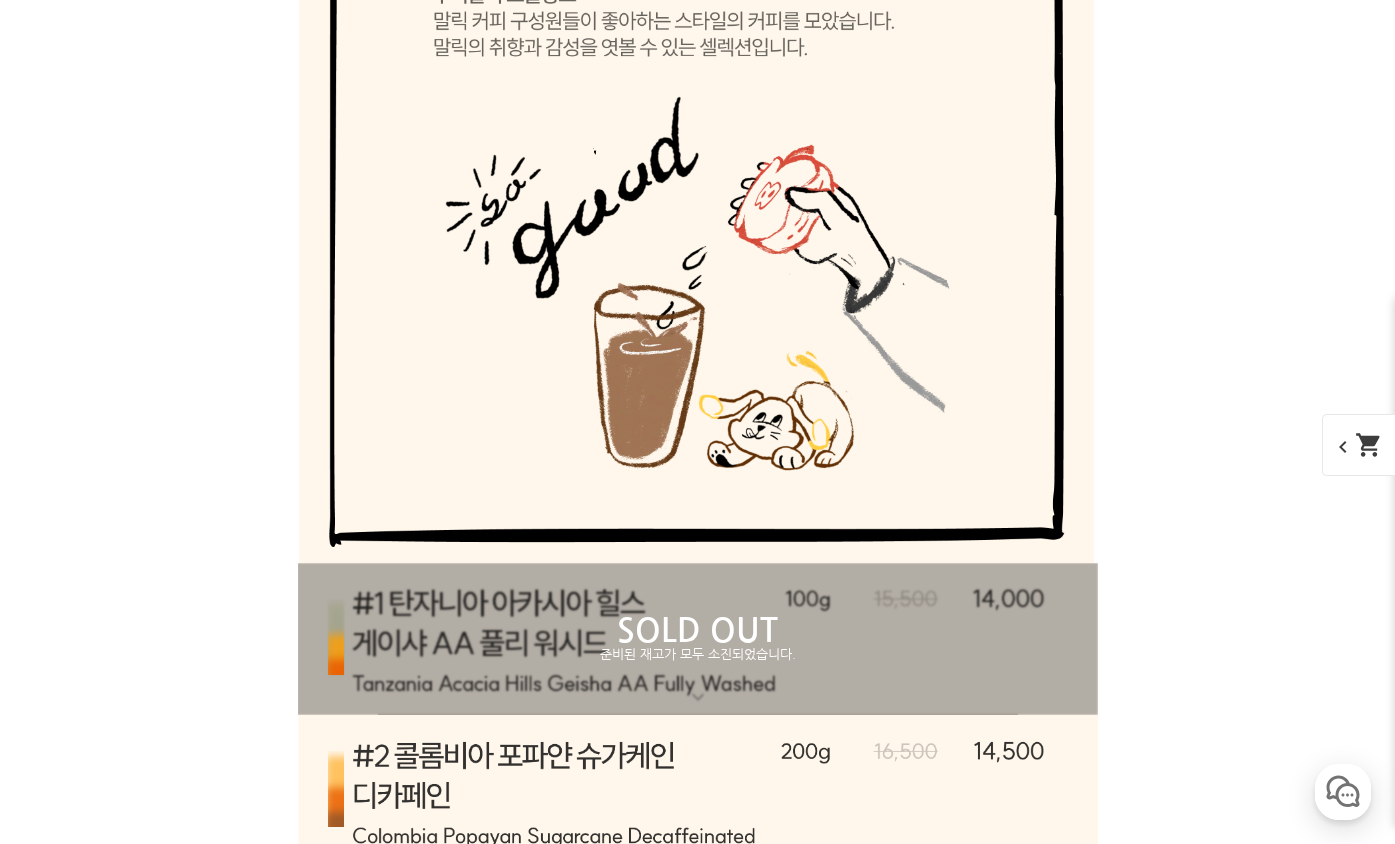 click 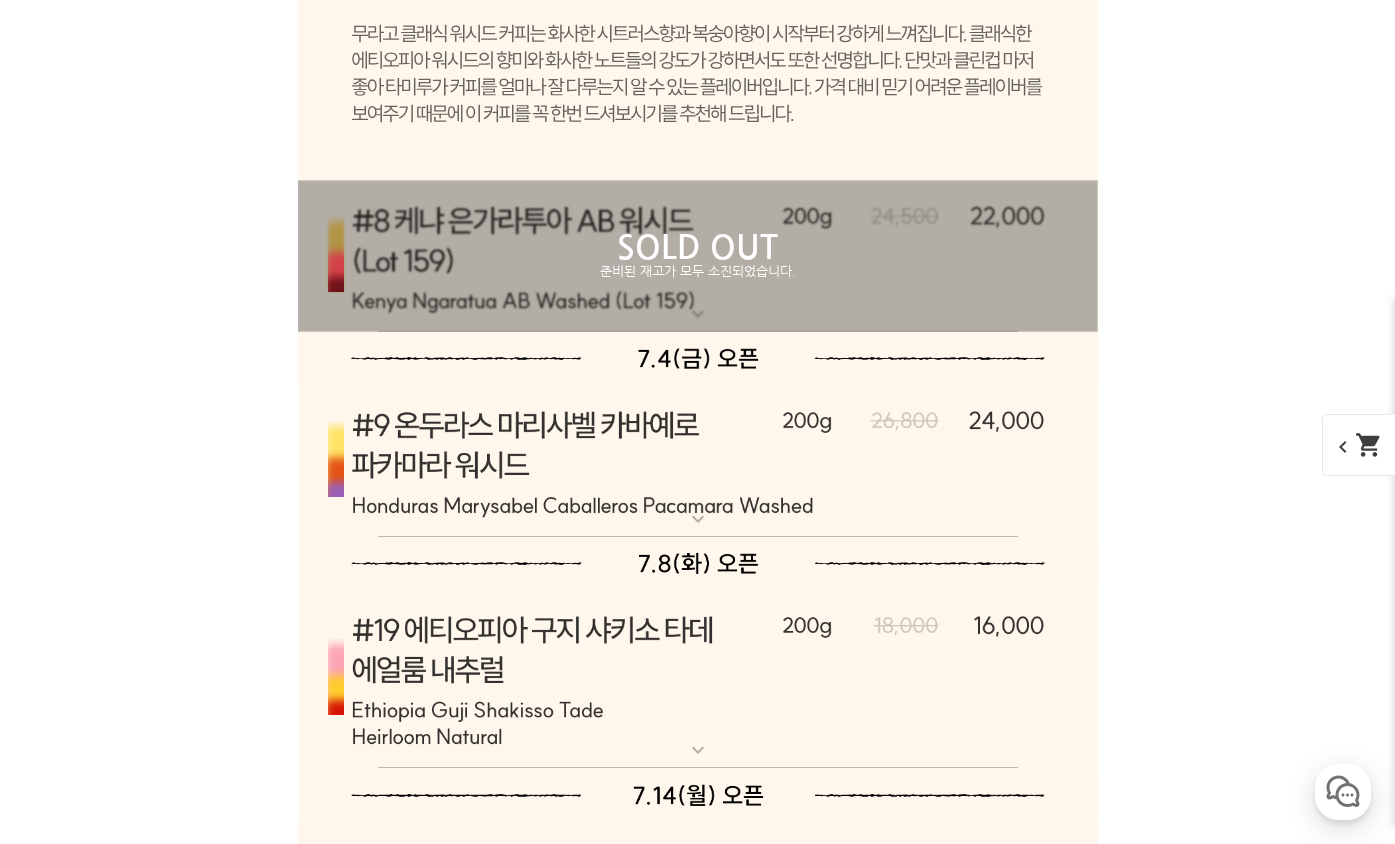scroll, scrollTop: 7307, scrollLeft: 0, axis: vertical 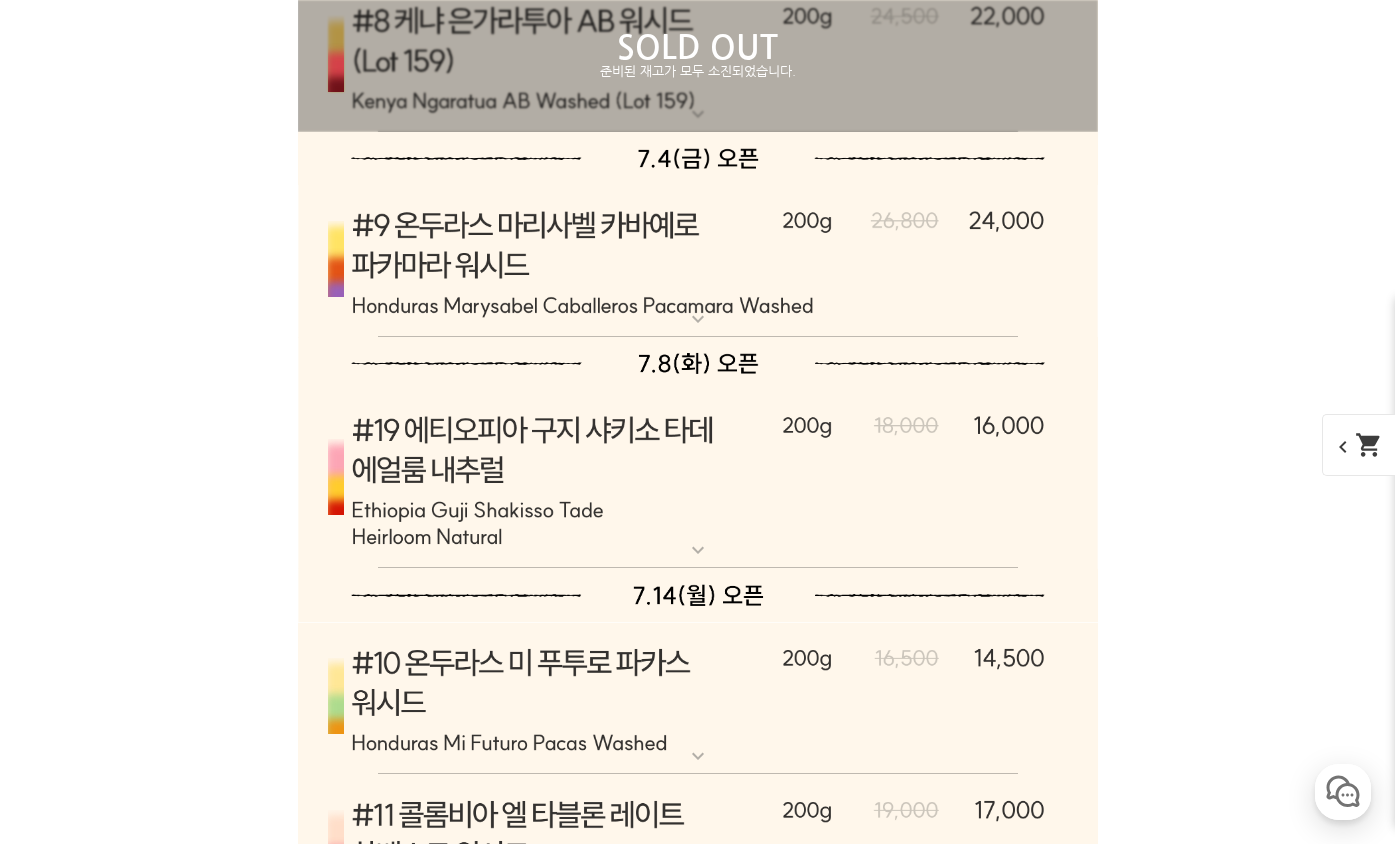 click at bounding box center (698, 1419) 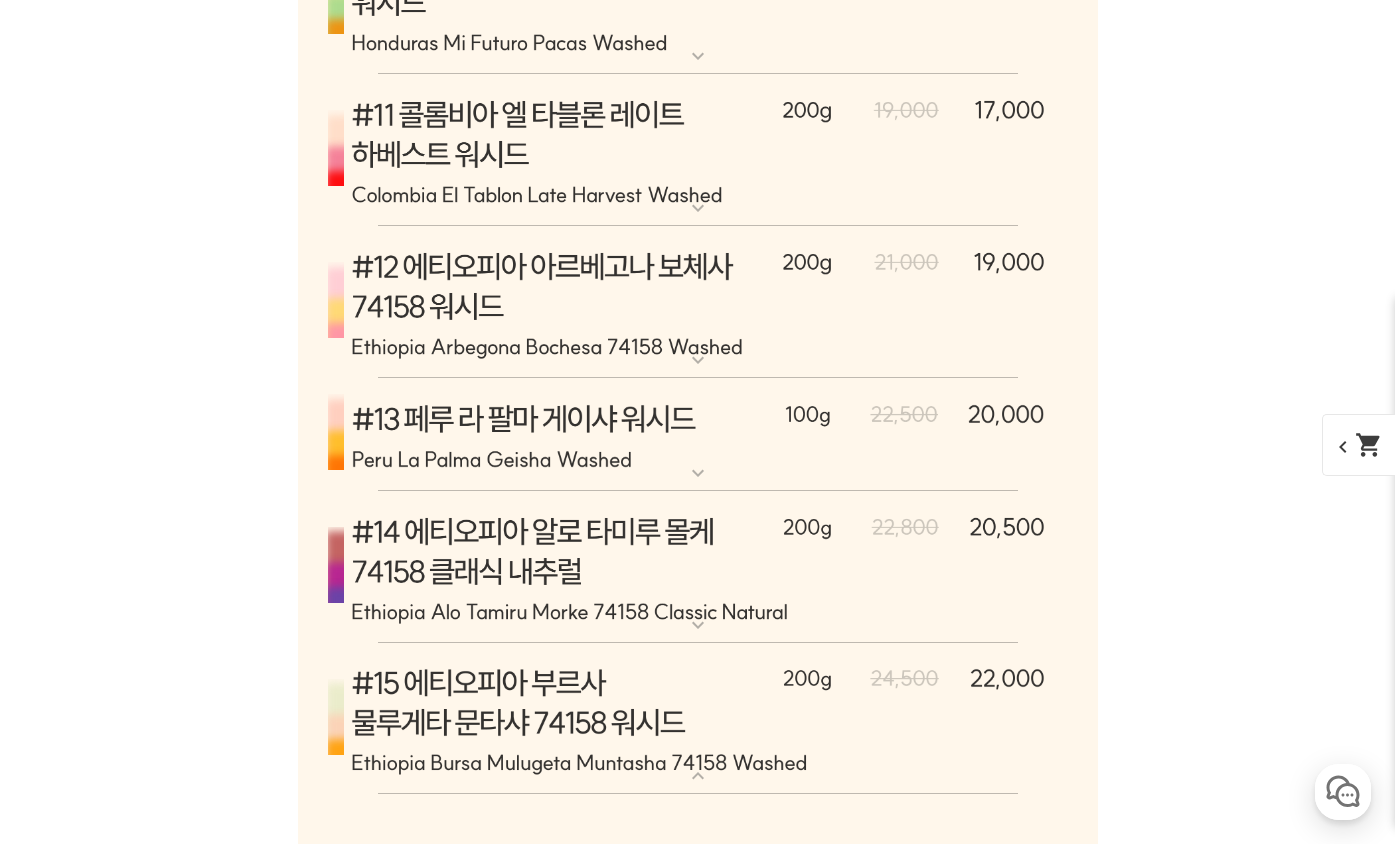 scroll, scrollTop: 8107, scrollLeft: 0, axis: vertical 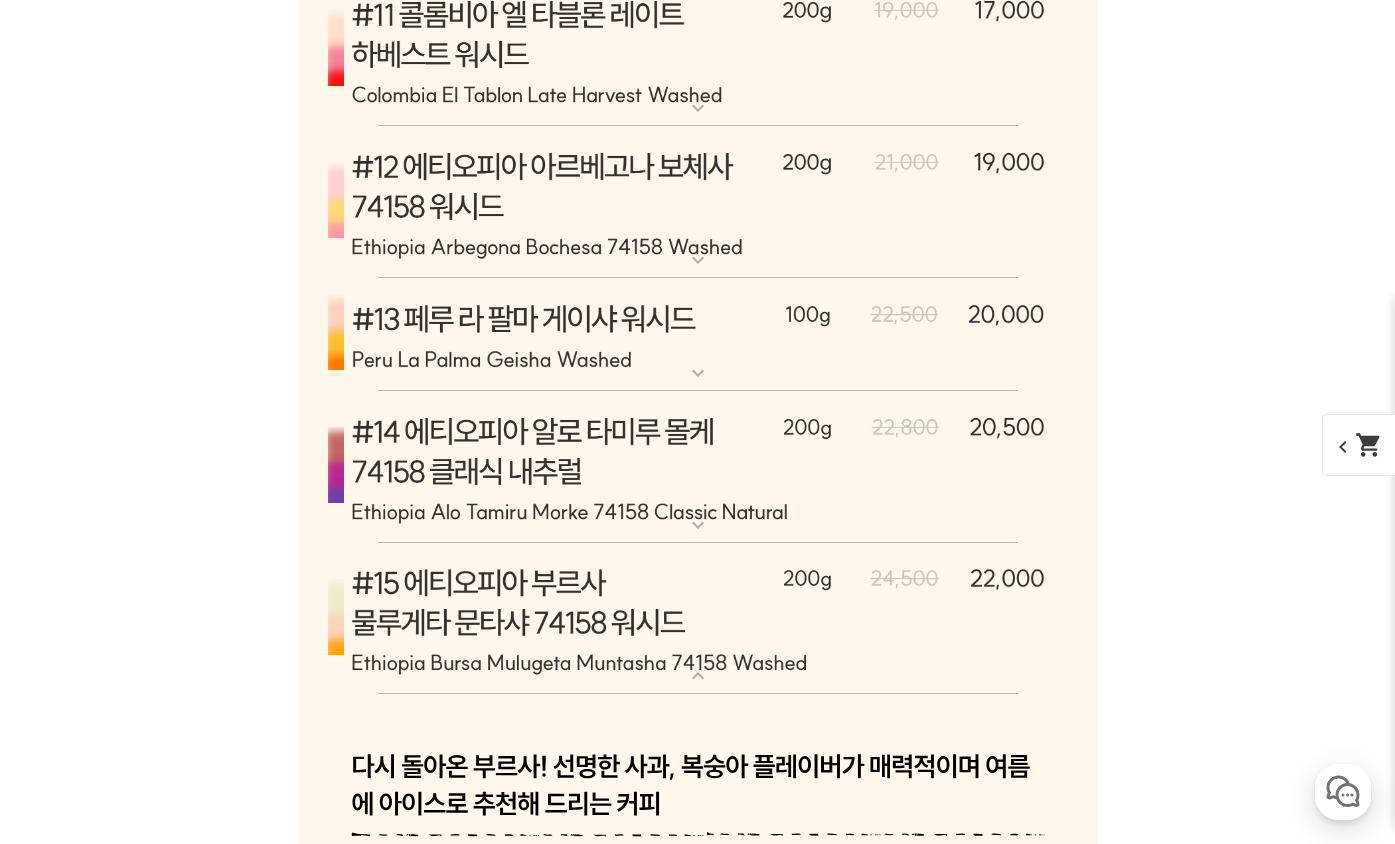 click on "뒤로가기
현재 위치
홈
커피 월픽
상품 상세 정보
이전 다음" at bounding box center [697, 13643] 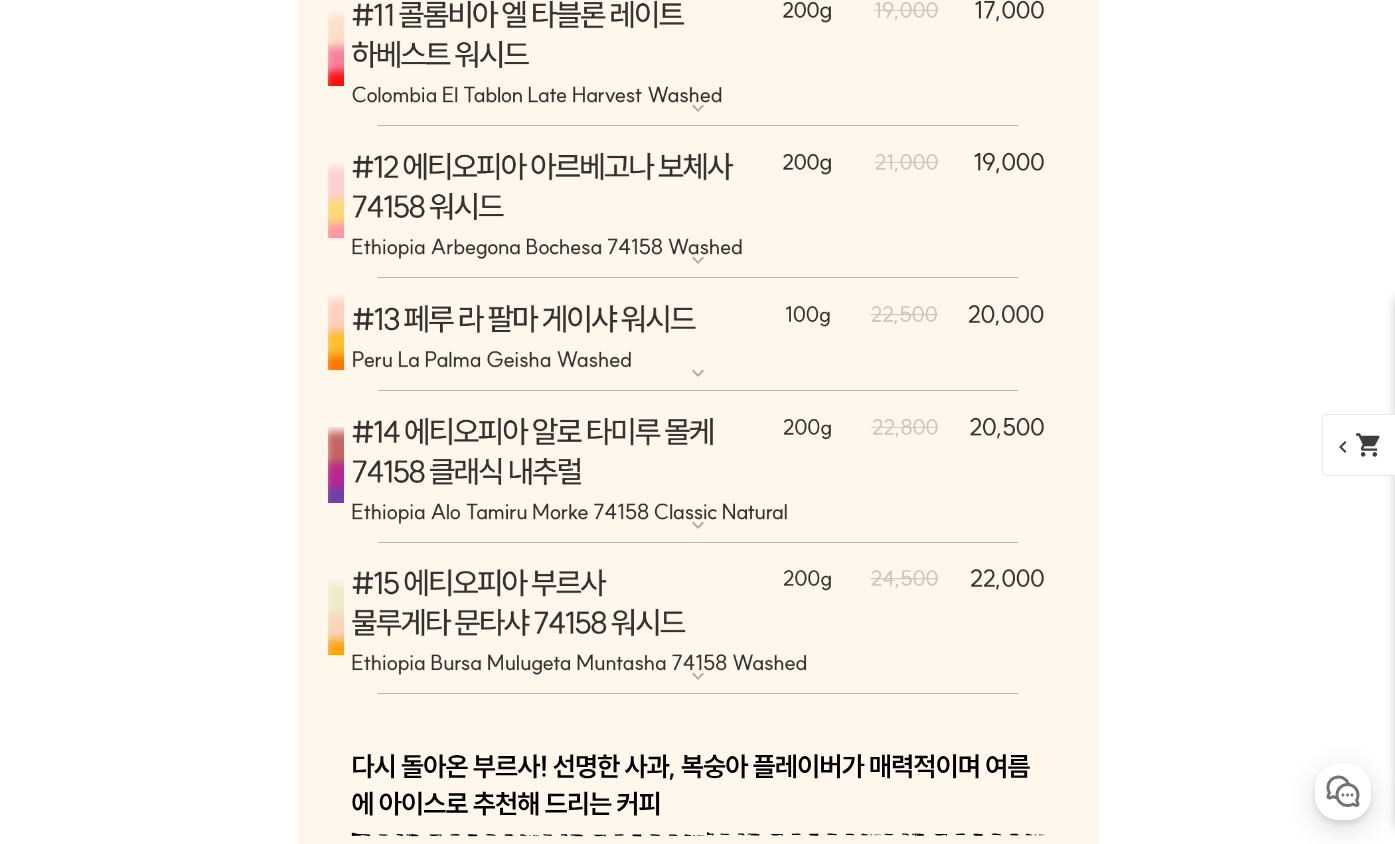 scroll, scrollTop: 8013, scrollLeft: 0, axis: vertical 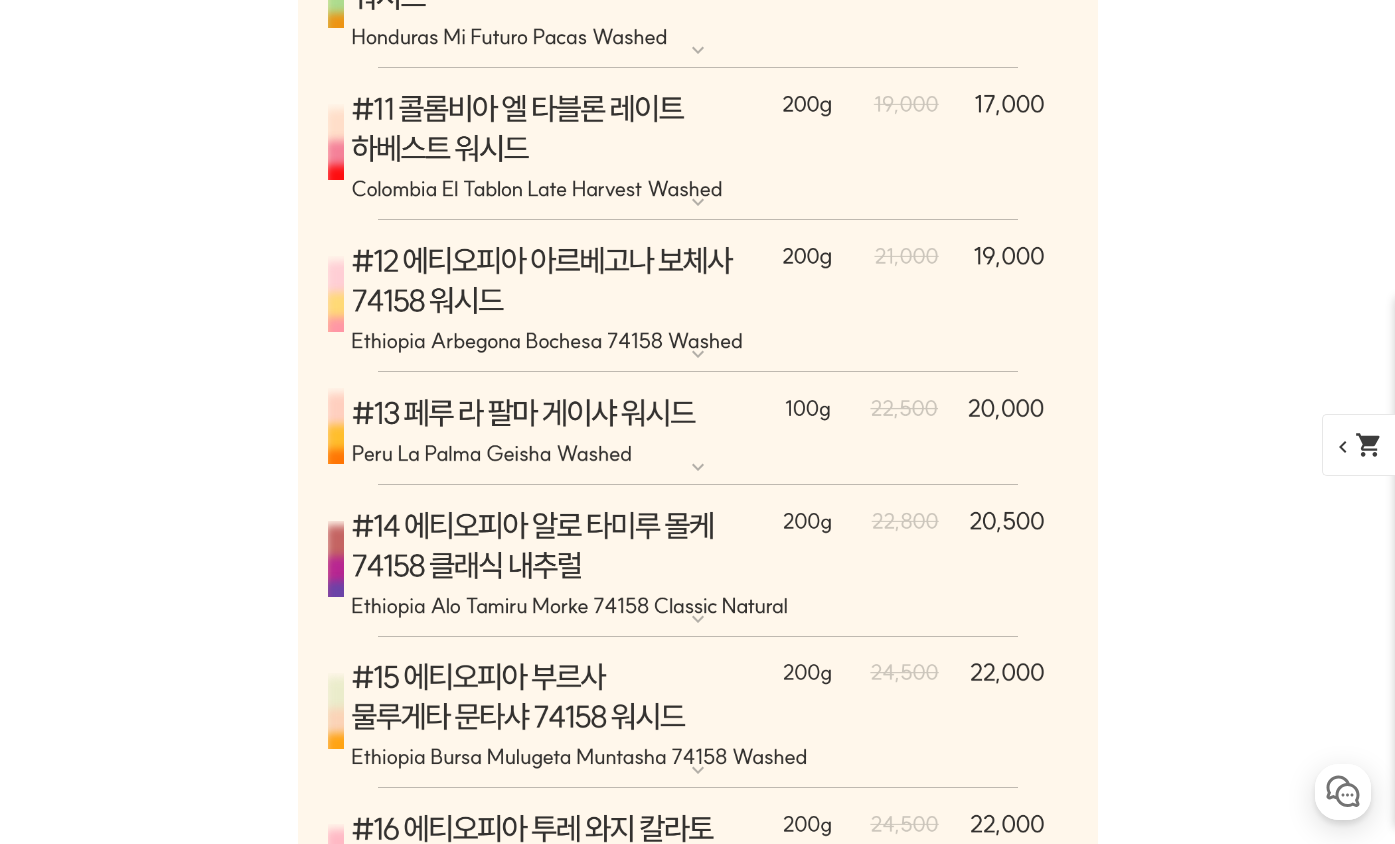 click at bounding box center [698, 1168] 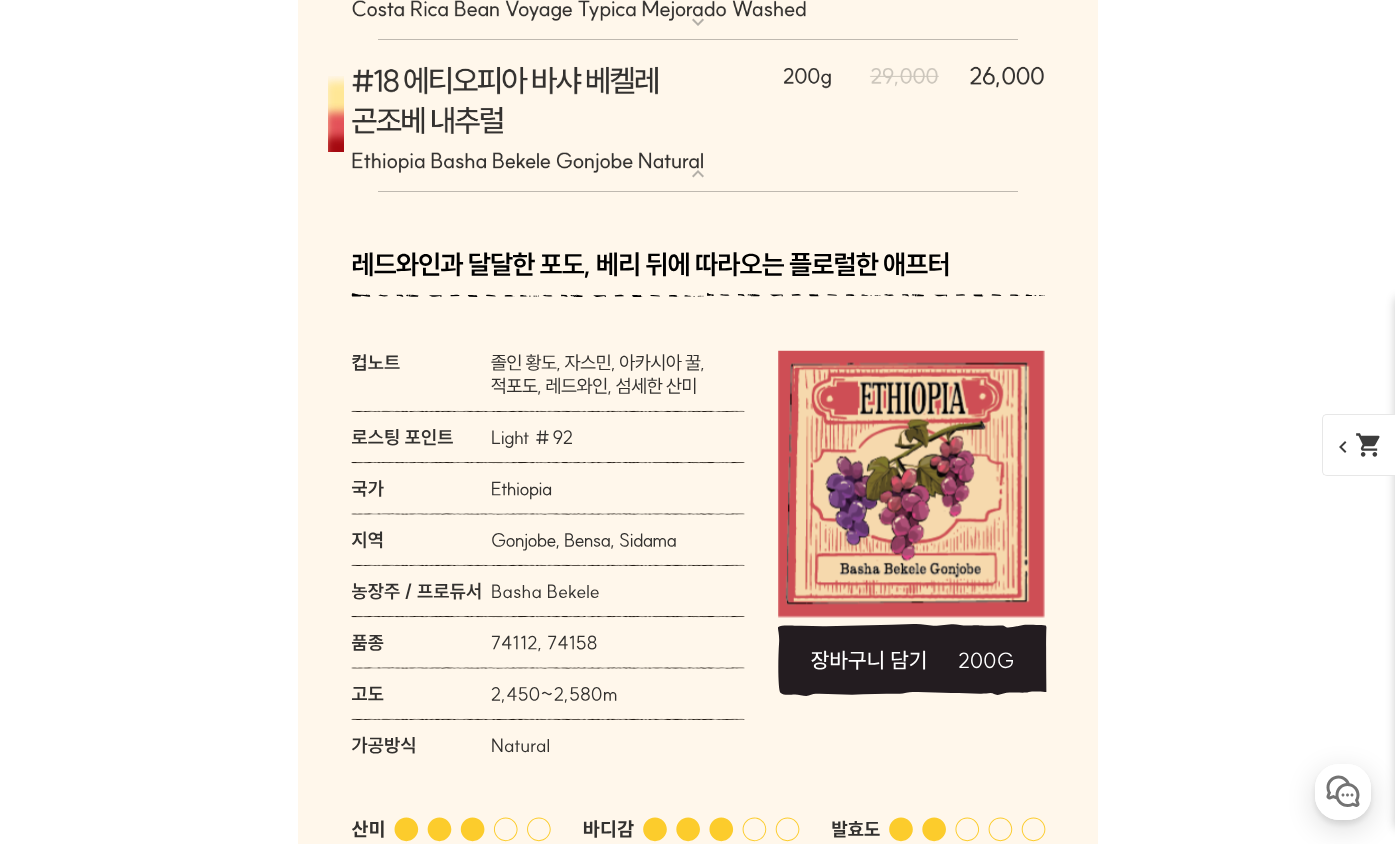 scroll, scrollTop: 9113, scrollLeft: 0, axis: vertical 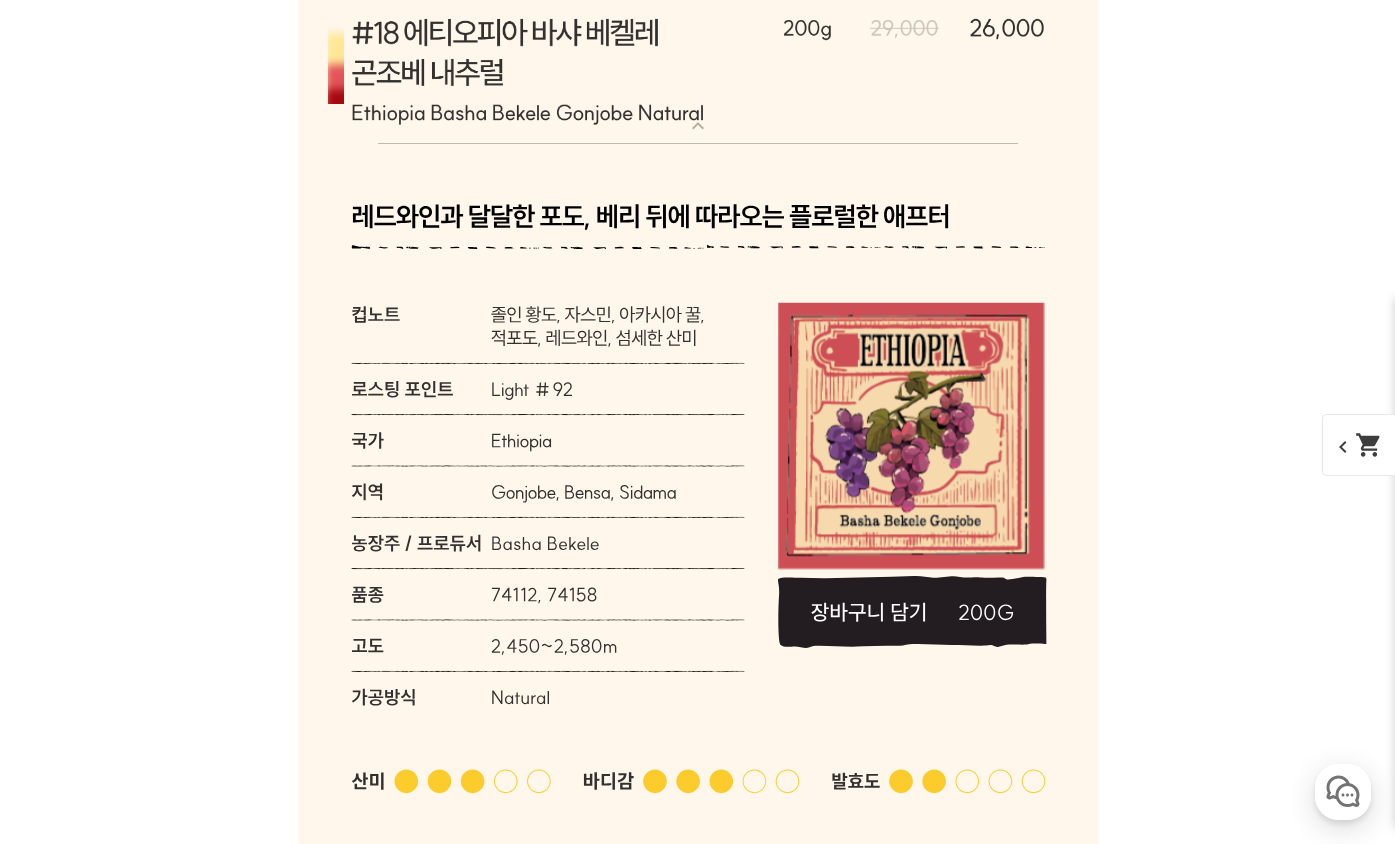click at bounding box center [698, 1509] 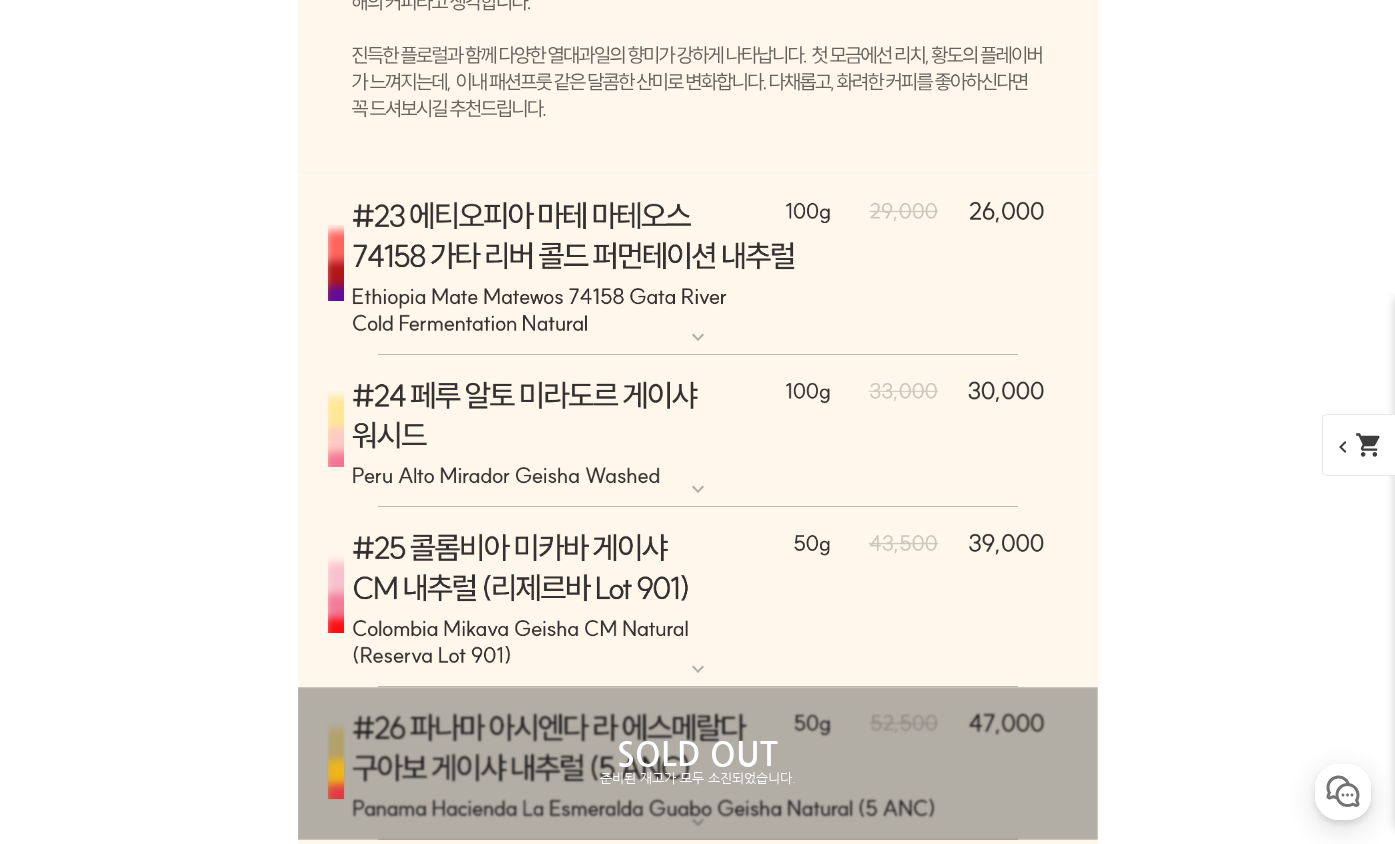 scroll, scrollTop: 12113, scrollLeft: 0, axis: vertical 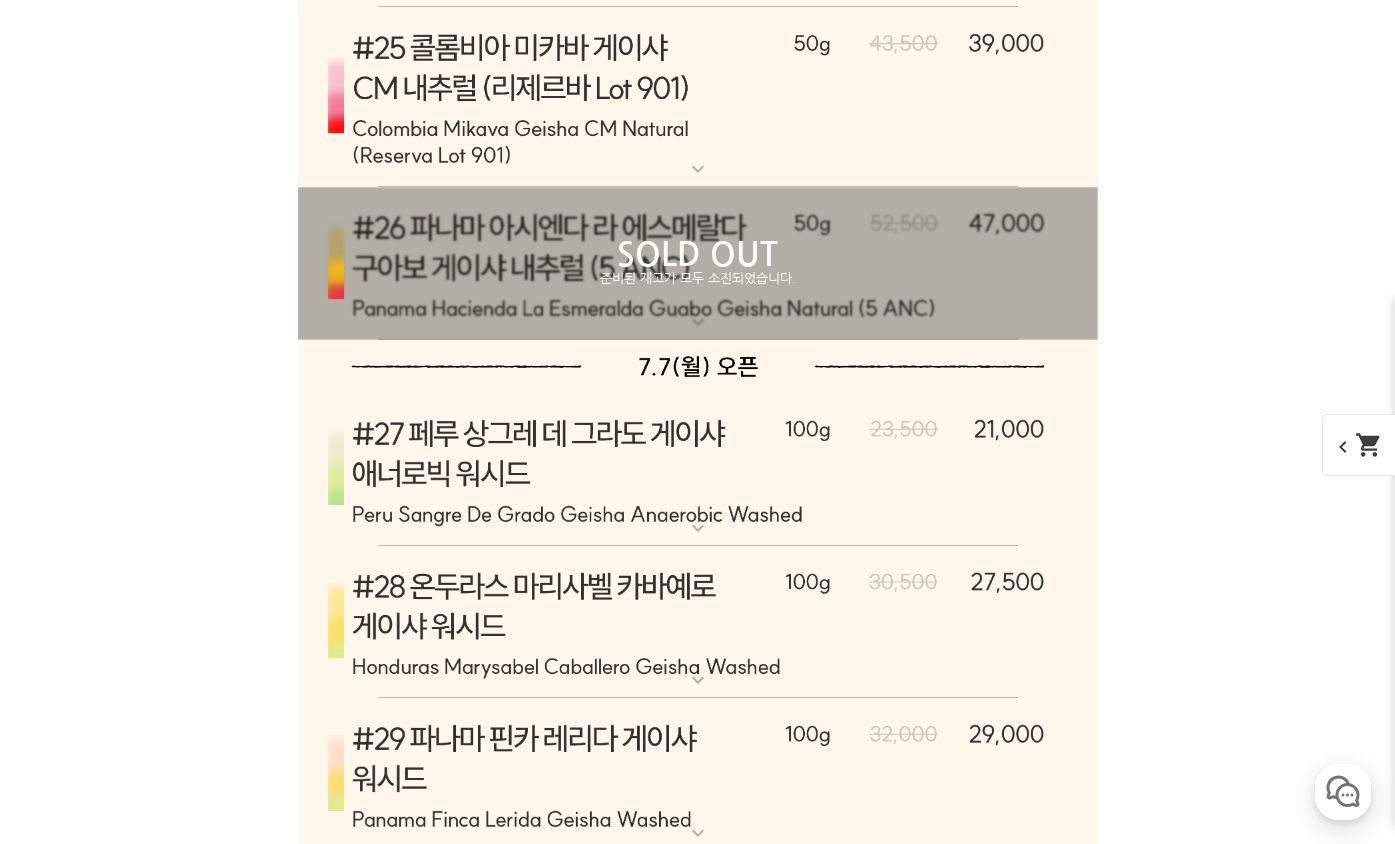 click at bounding box center [698, 1134] 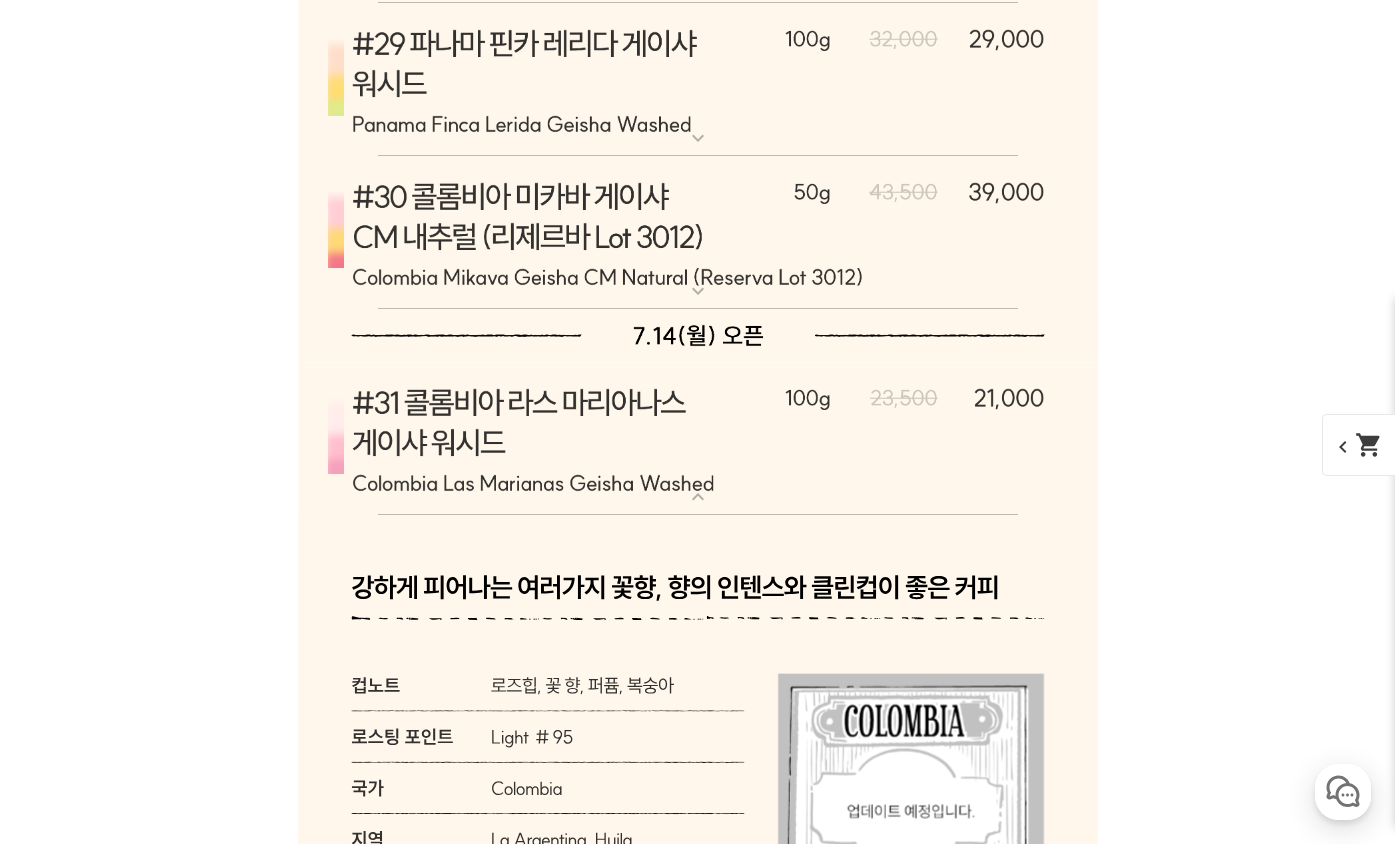 scroll, scrollTop: 12813, scrollLeft: 0, axis: vertical 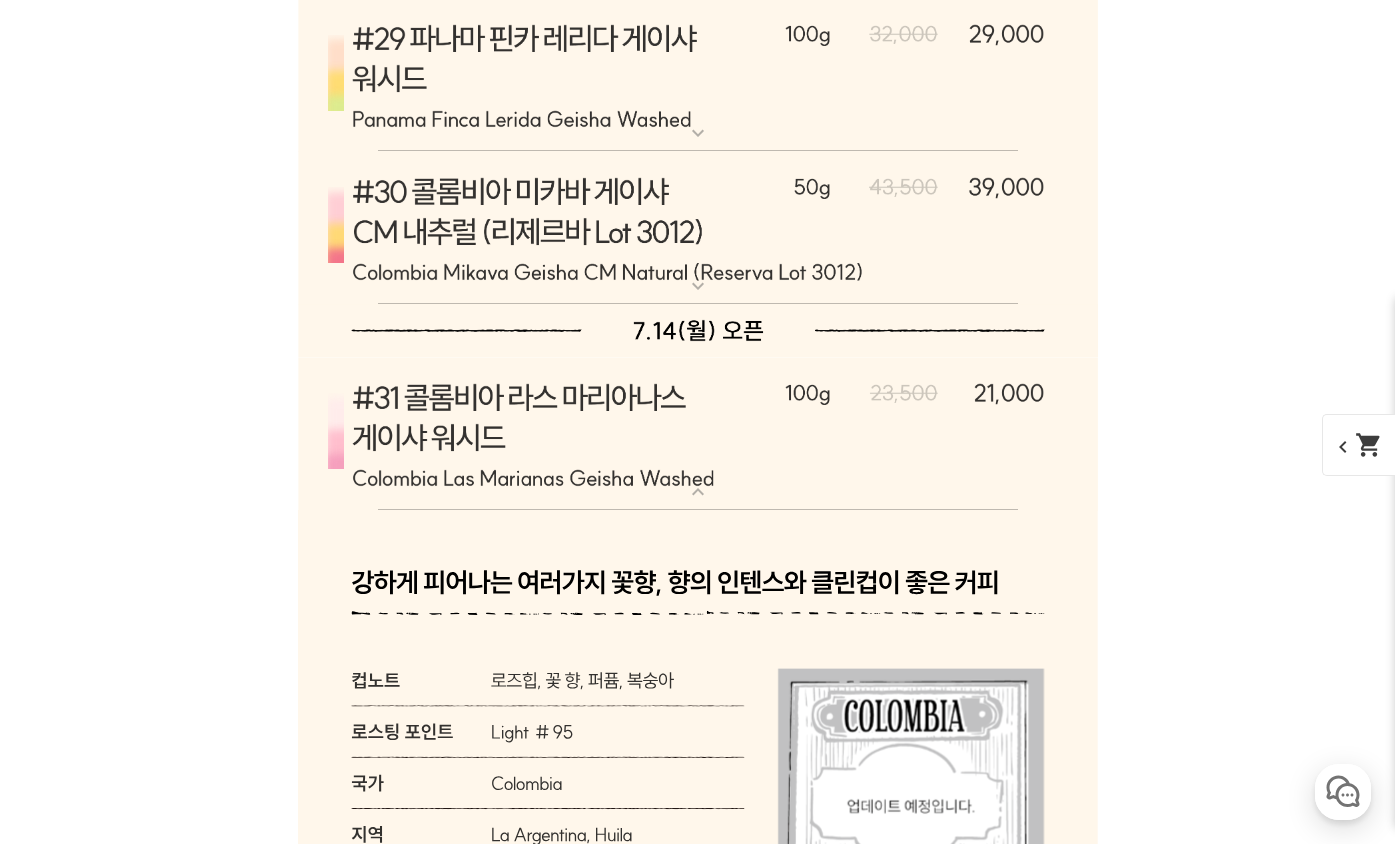 click at bounding box center [698, 1406] 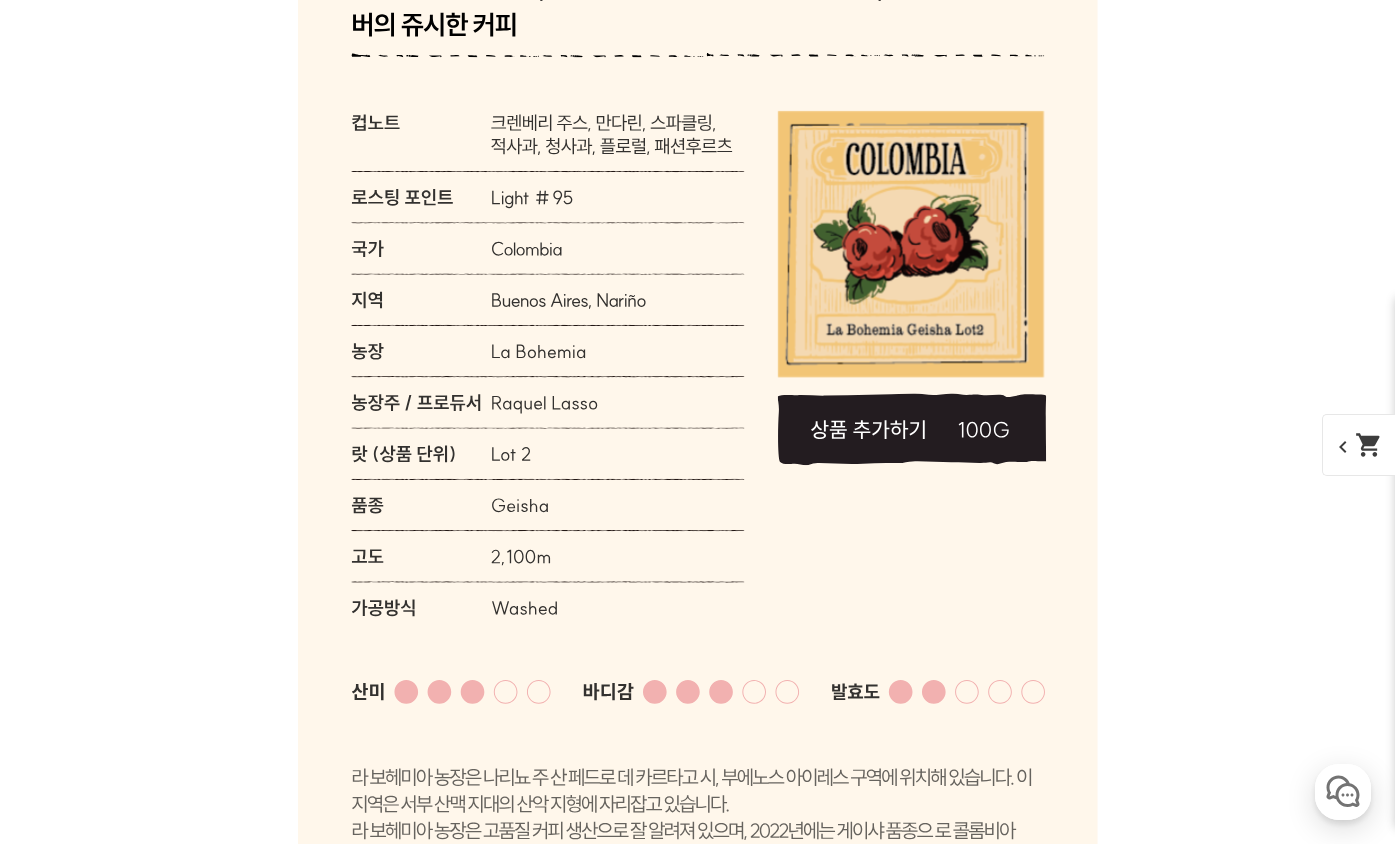 scroll, scrollTop: 14413, scrollLeft: 0, axis: vertical 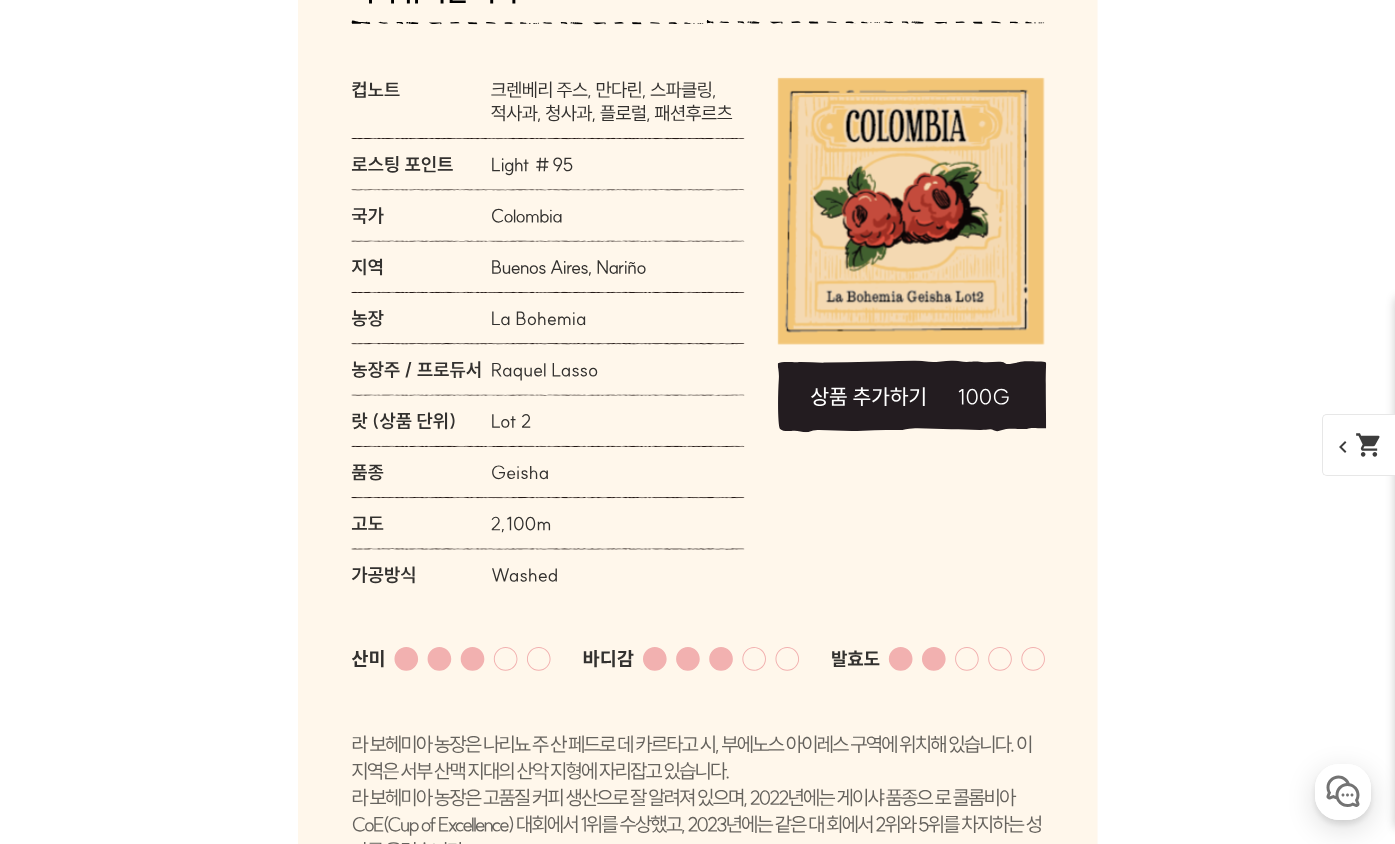 click at bounding box center (698, 1181) 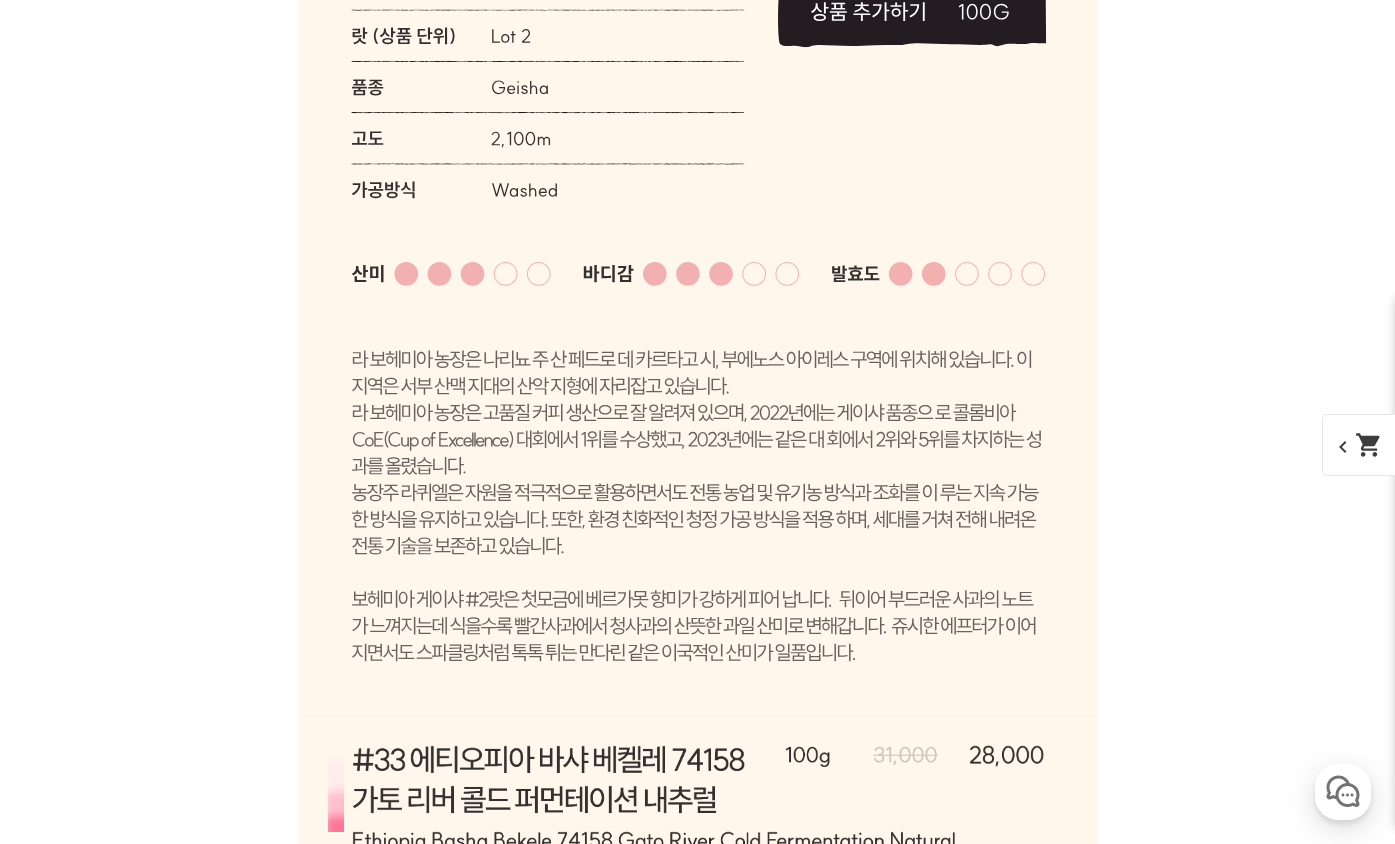 scroll, scrollTop: 14913, scrollLeft: 0, axis: vertical 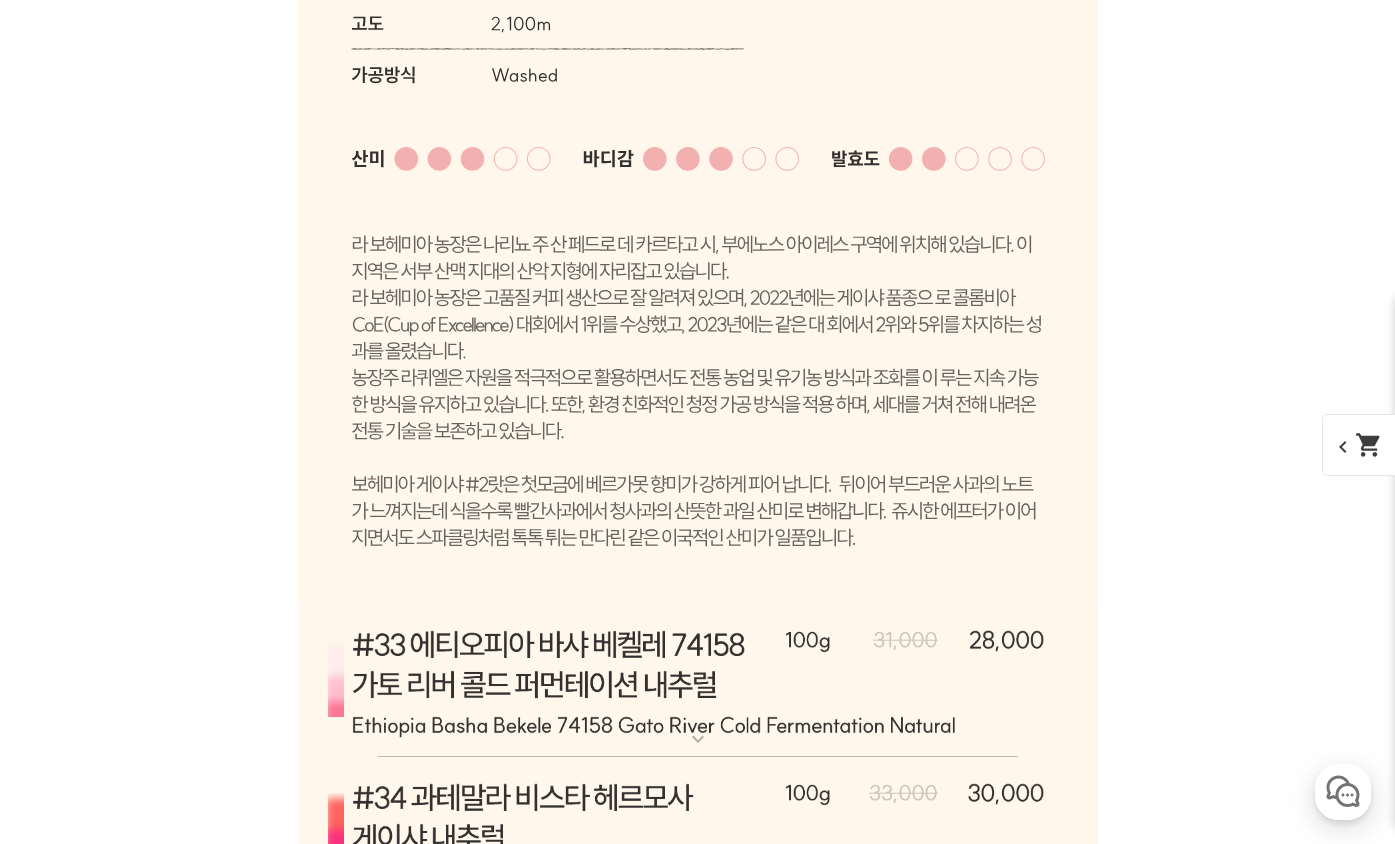 click at bounding box center [698, 1193] 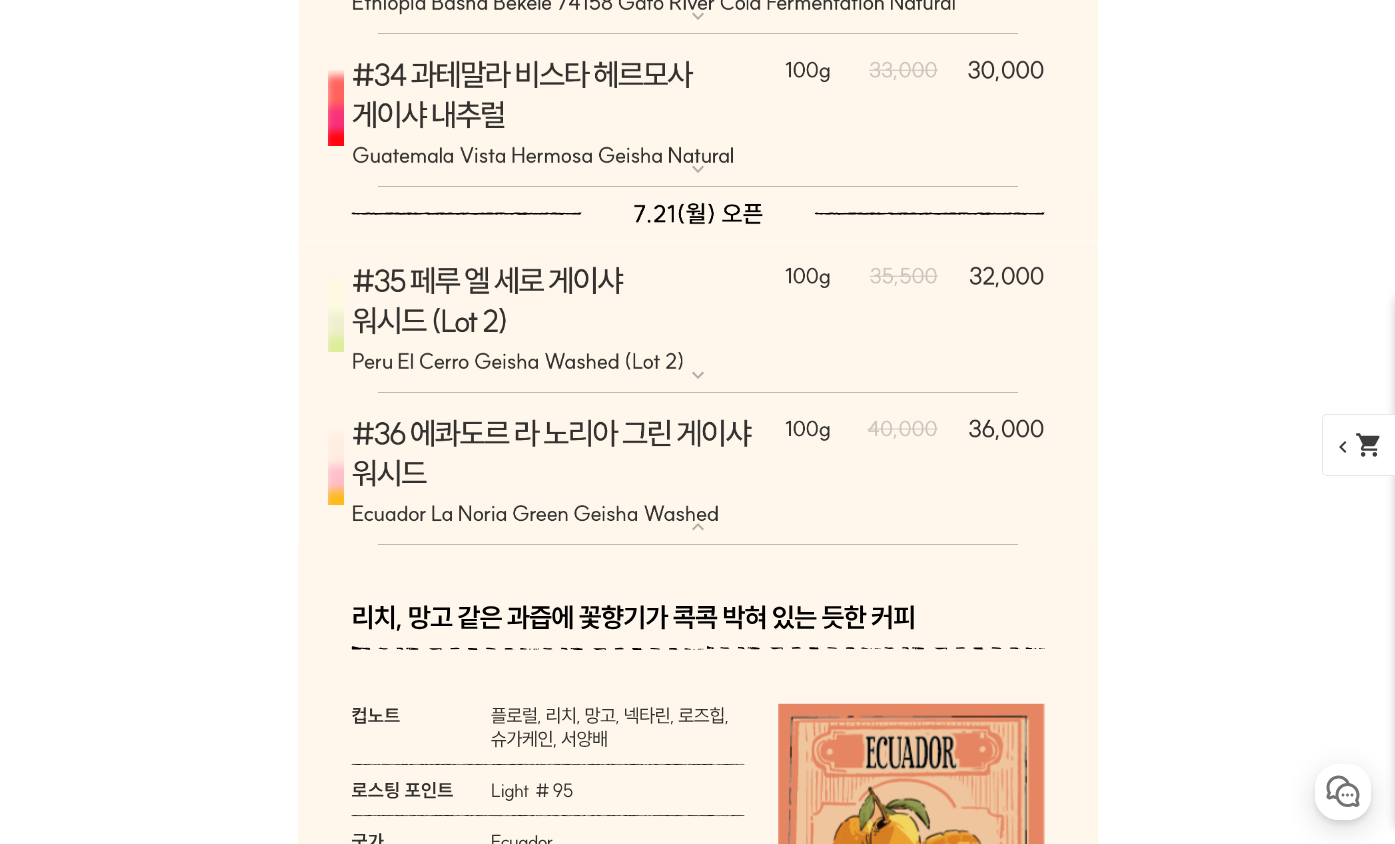 scroll, scrollTop: 16013, scrollLeft: 0, axis: vertical 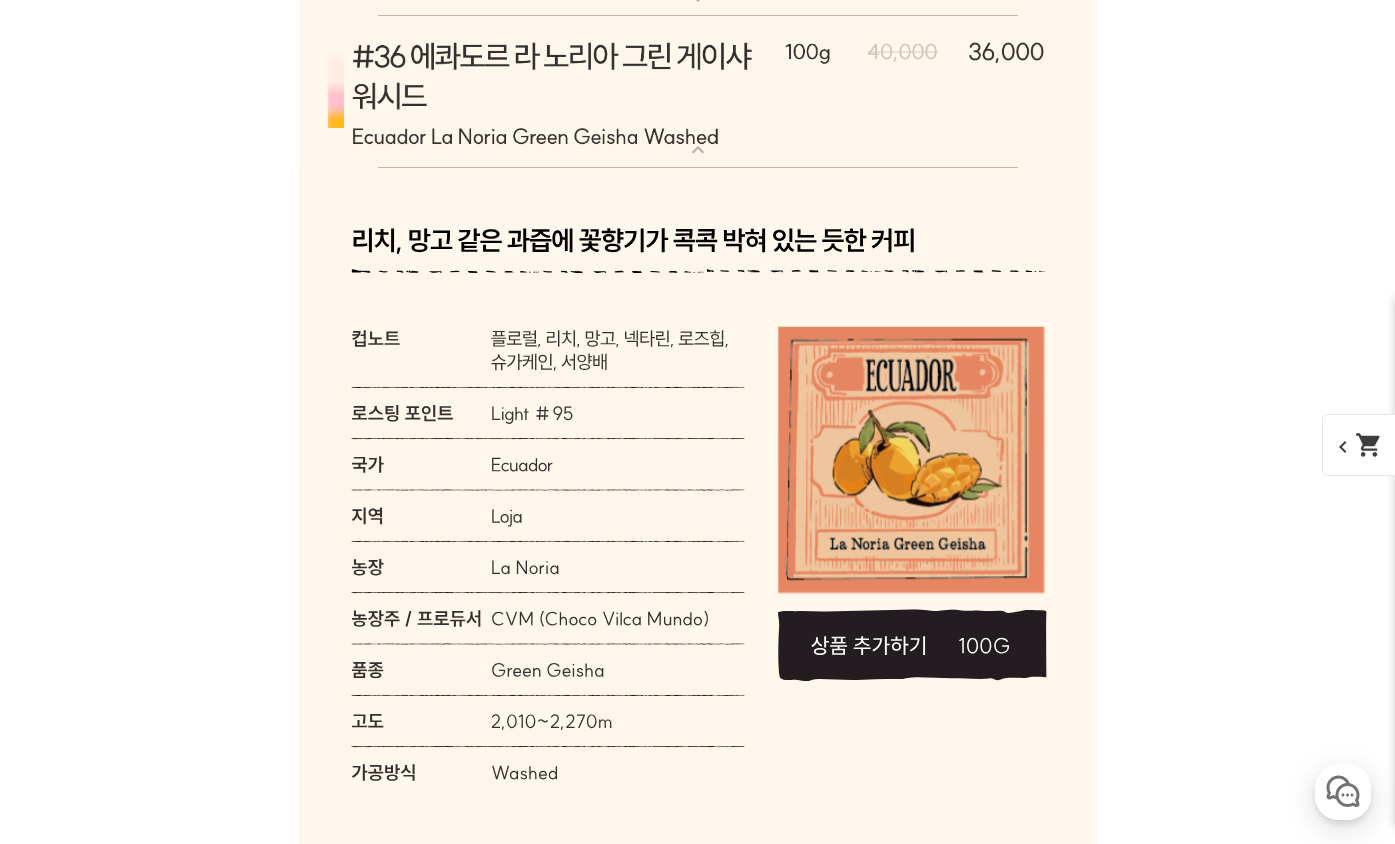 click at bounding box center [698, 1379] 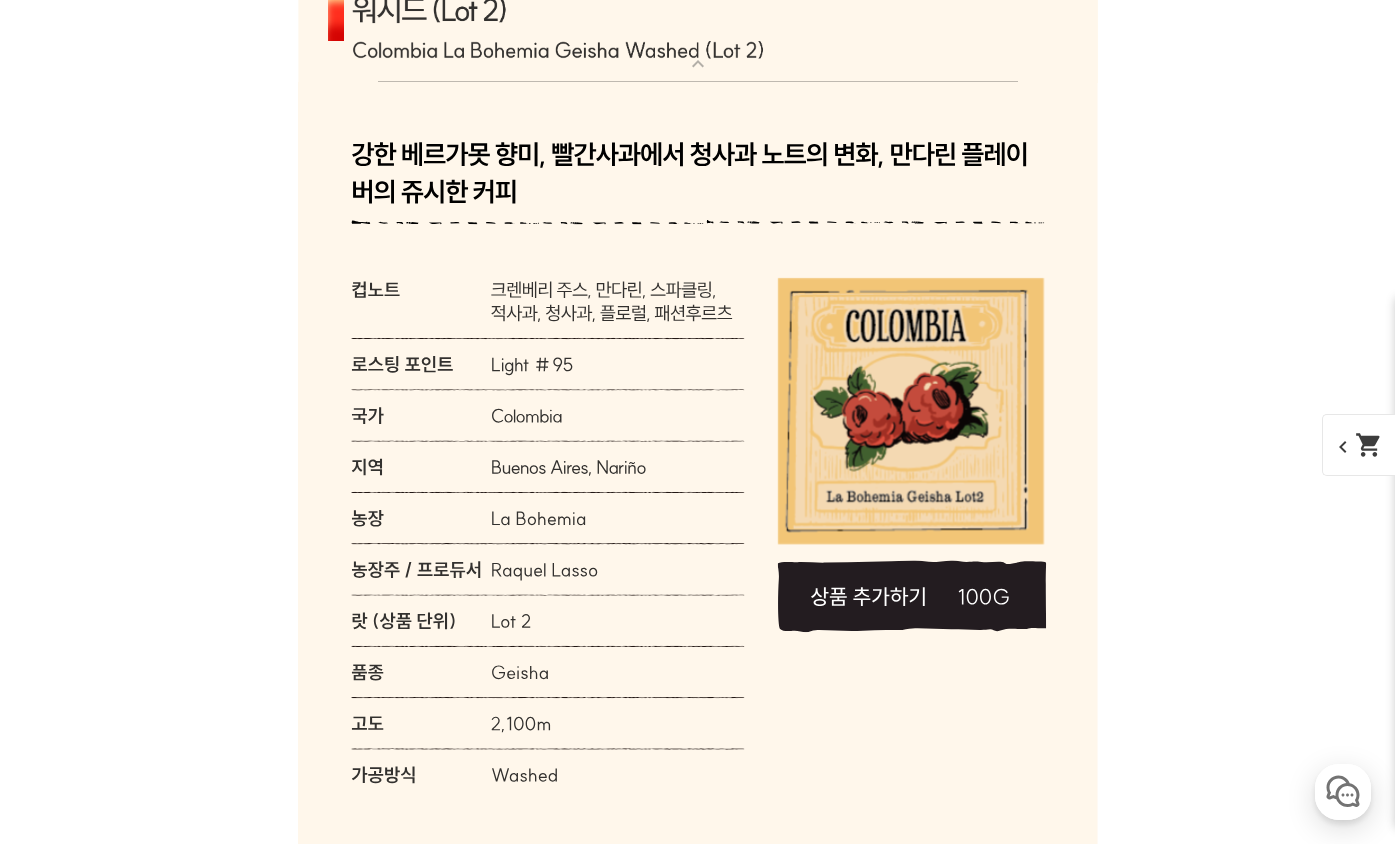 scroll, scrollTop: 14813, scrollLeft: 0, axis: vertical 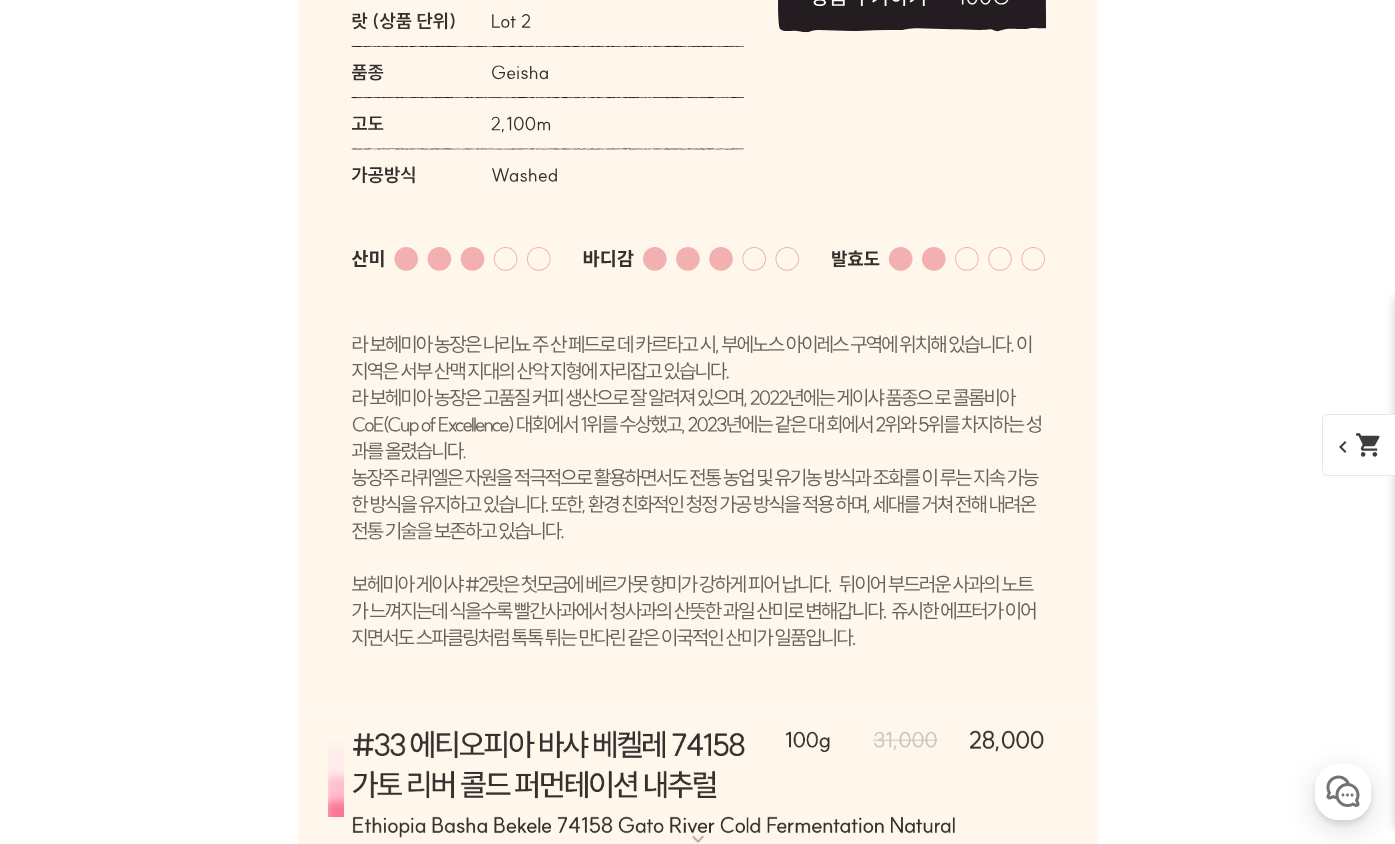 click at bounding box center [698, 1140] 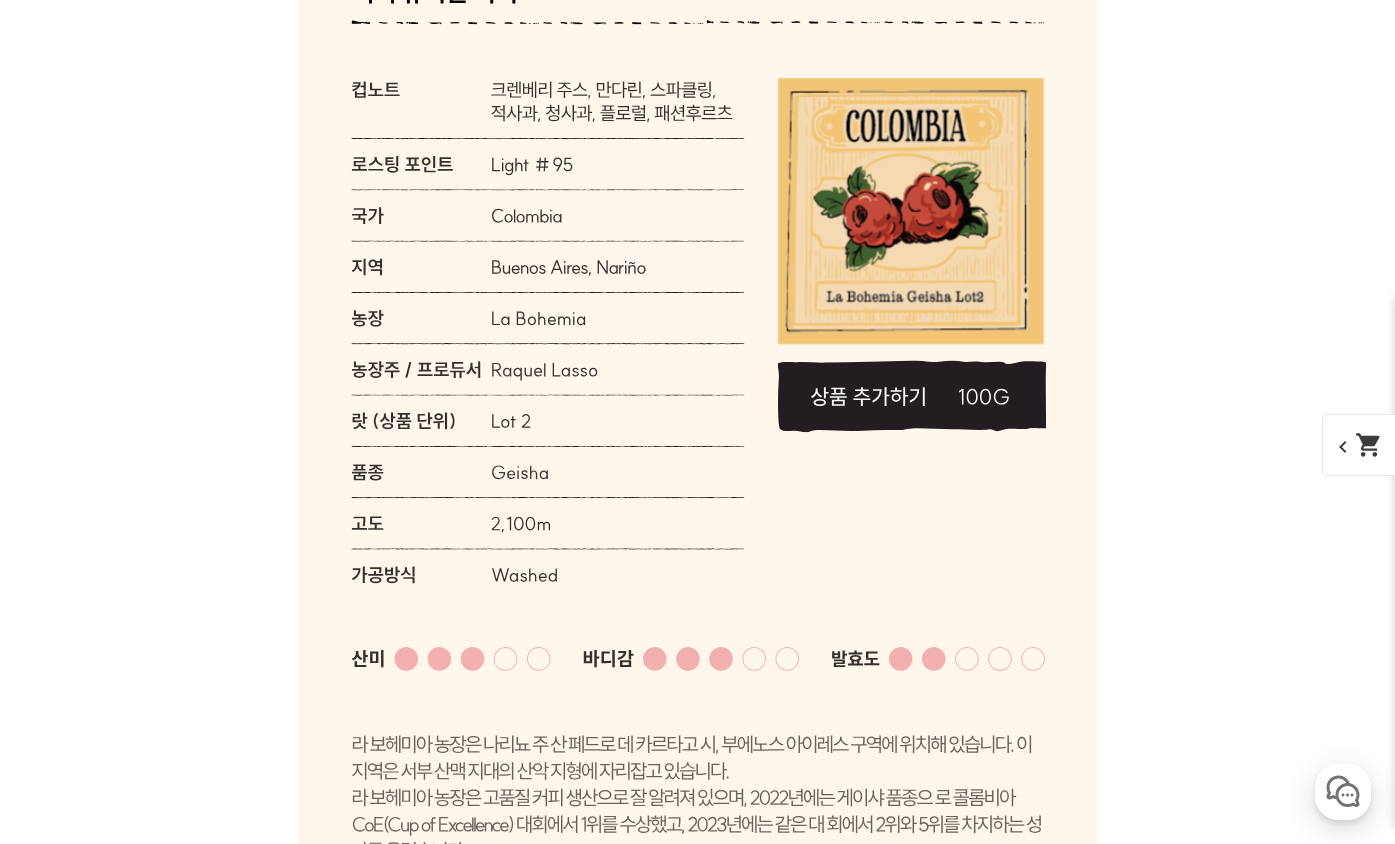 click at bounding box center [698, 1334] 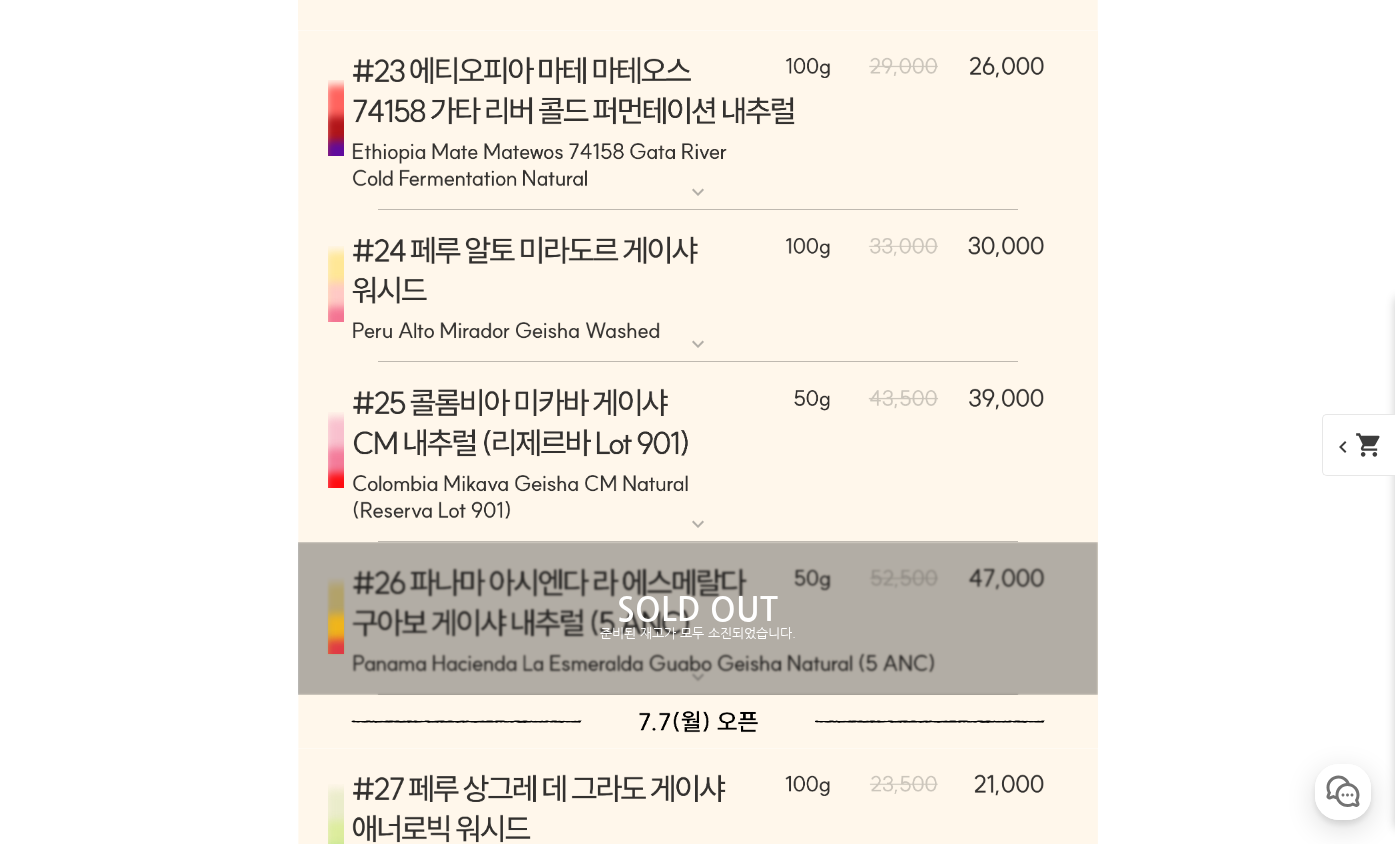 scroll, scrollTop: 11713, scrollLeft: 0, axis: vertical 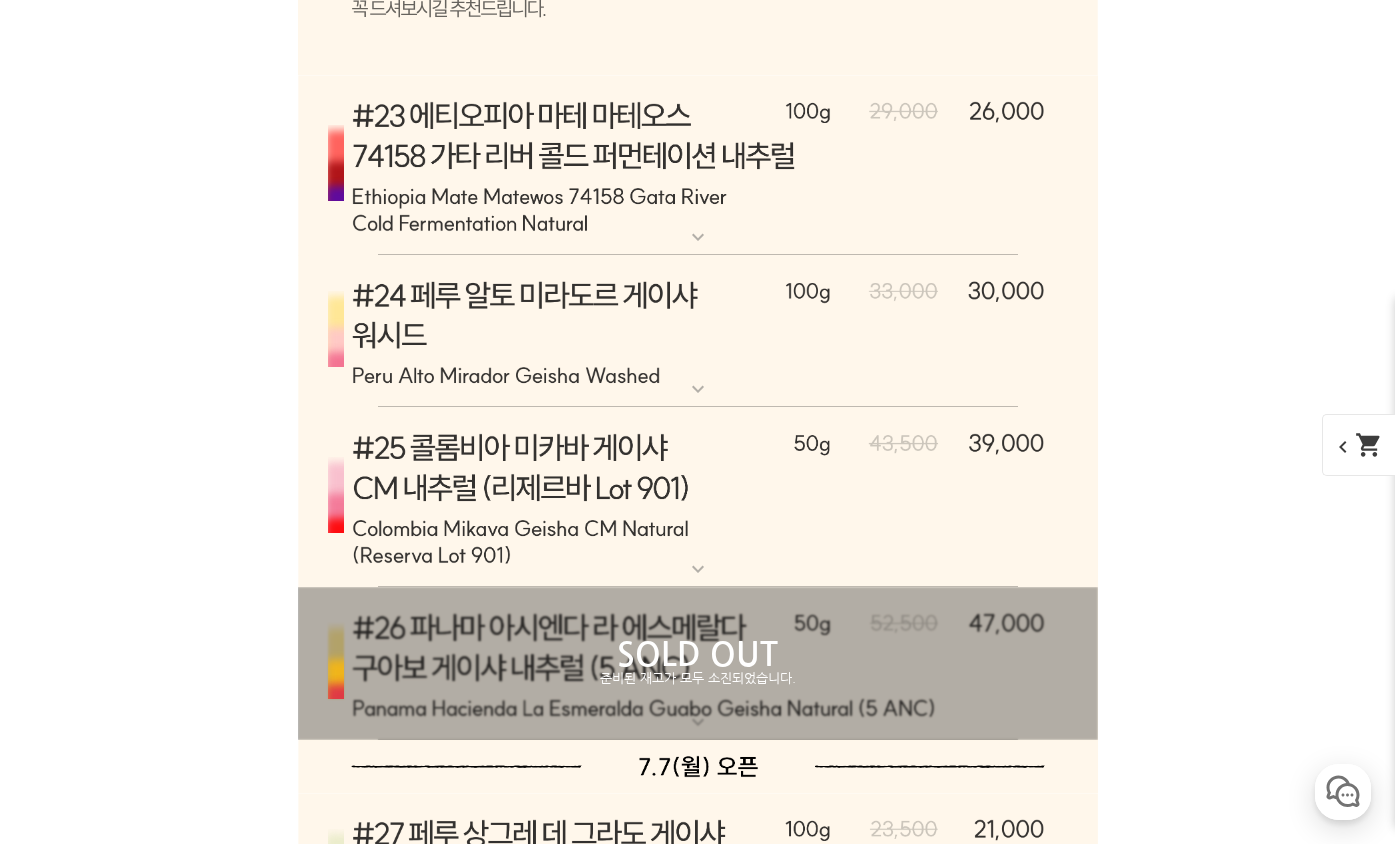 click at bounding box center (698, 1175) 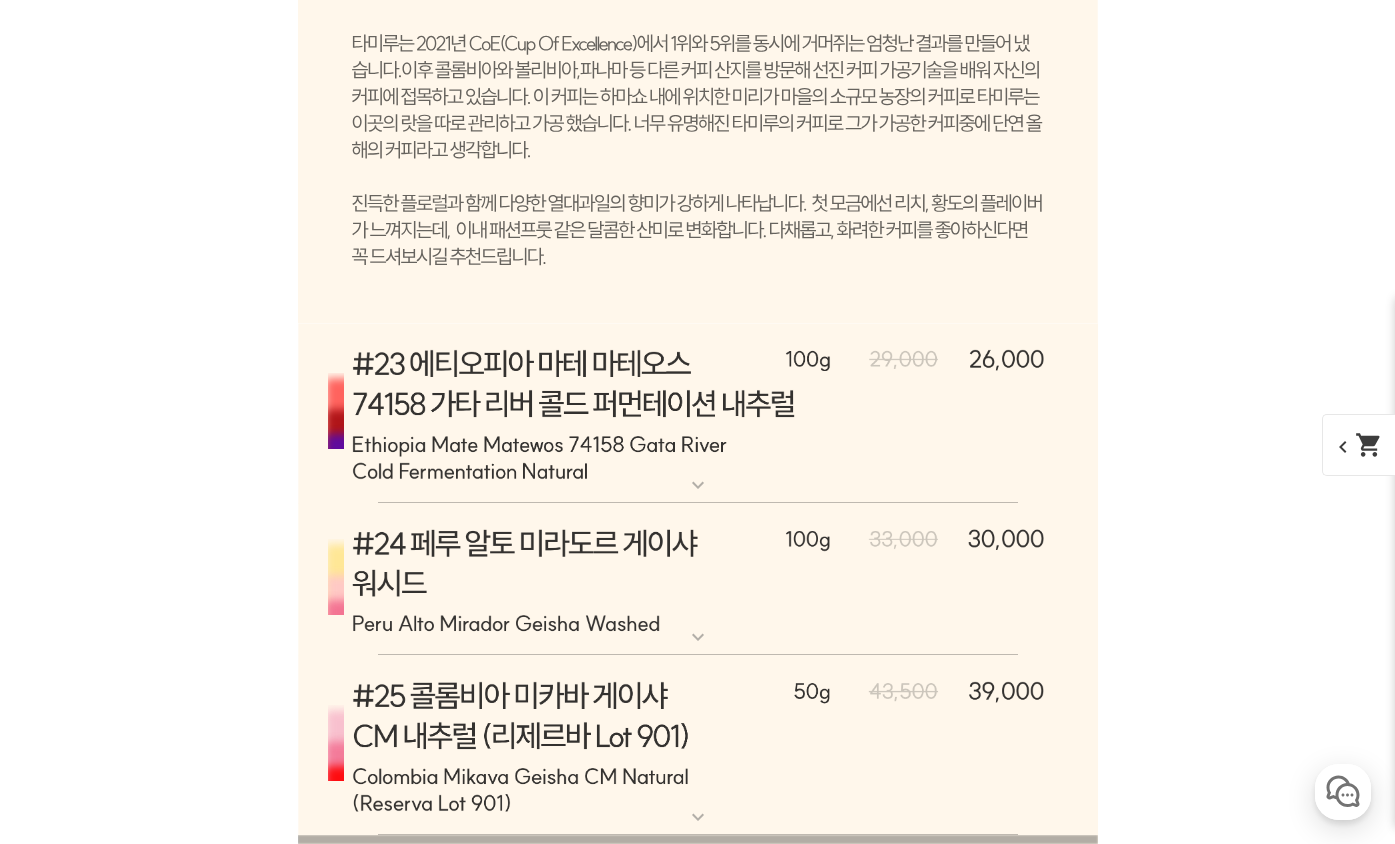 scroll, scrollTop: 11413, scrollLeft: 0, axis: vertical 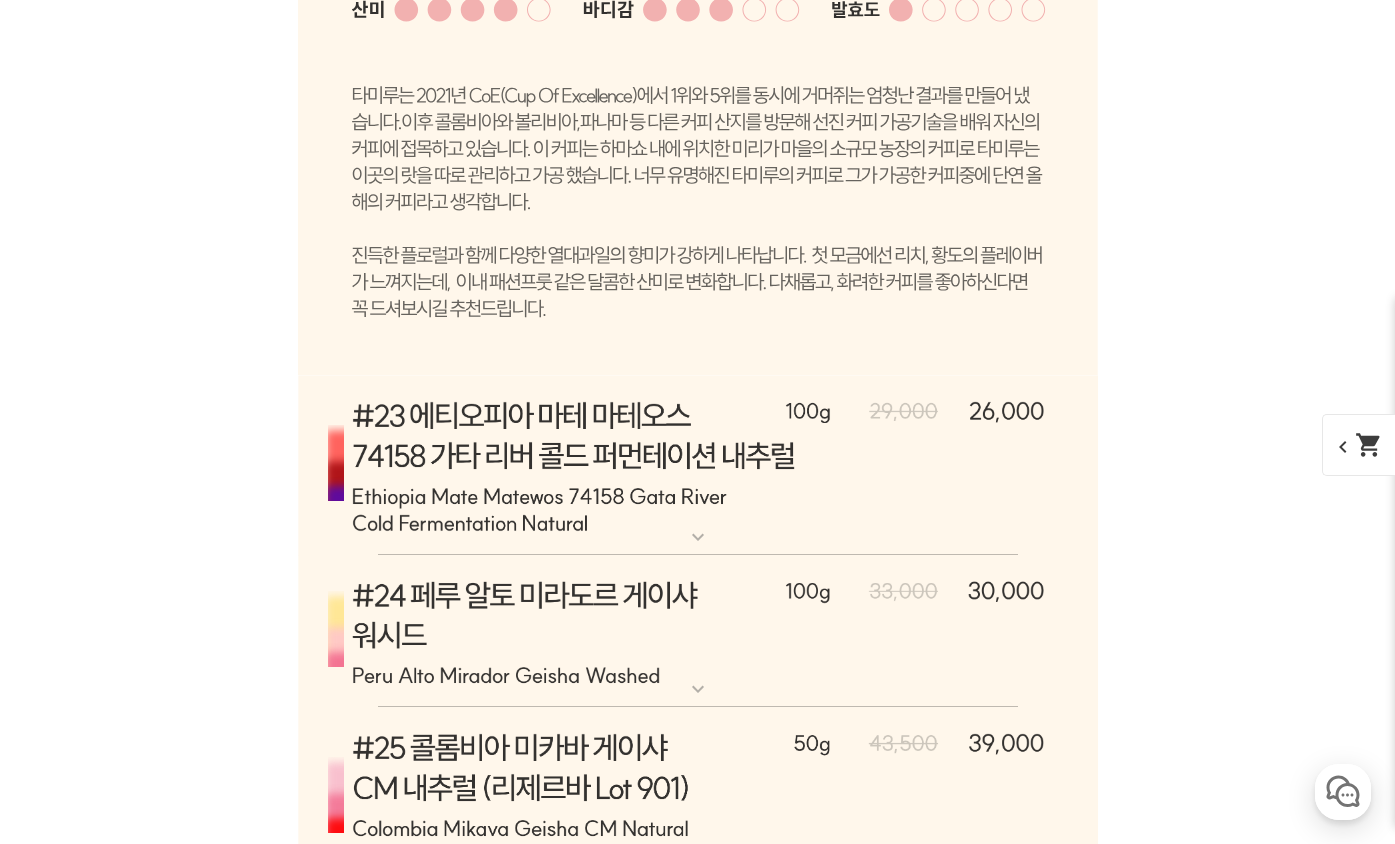 click at bounding box center [698, 1475] 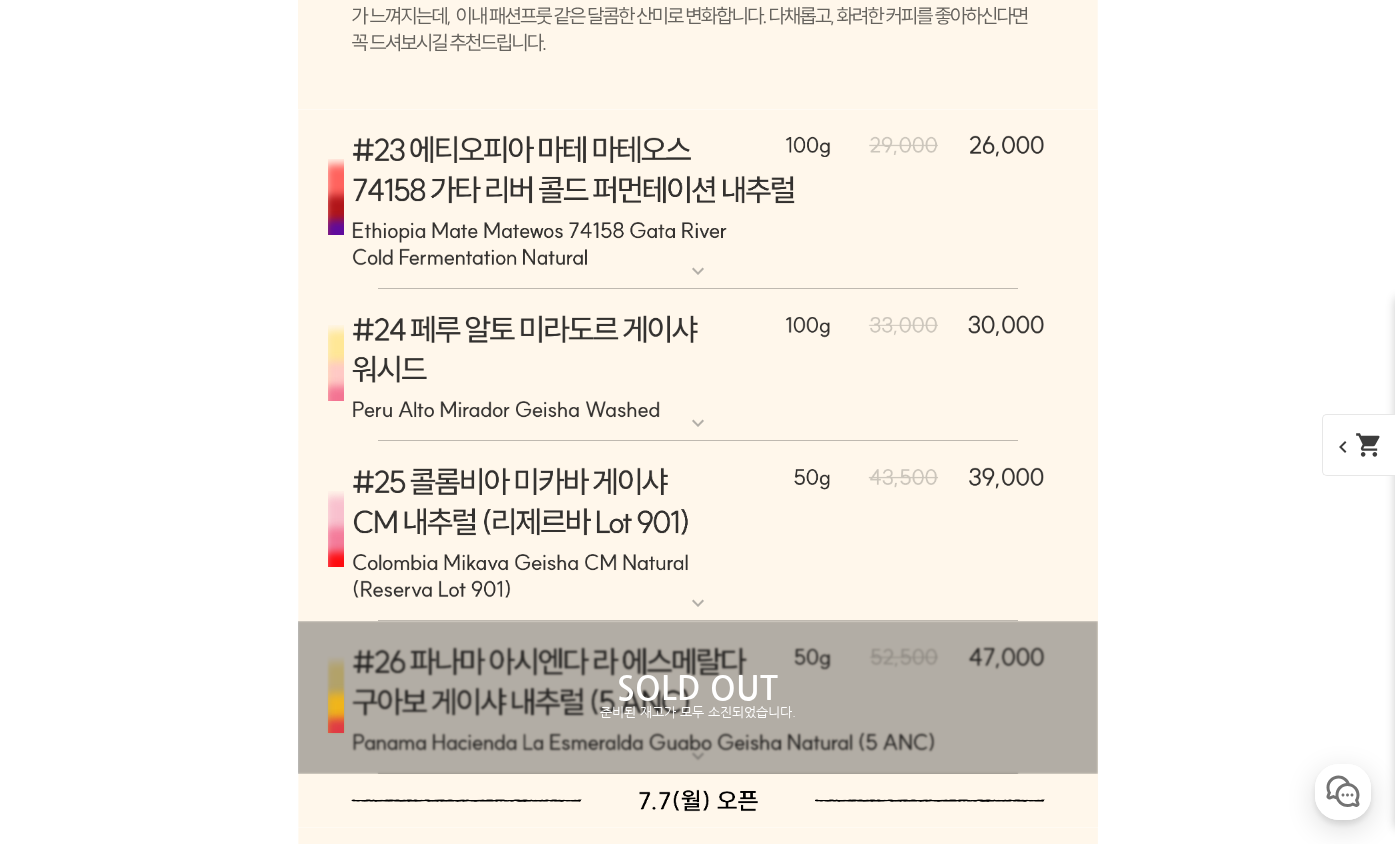 scroll, scrollTop: 11613, scrollLeft: 0, axis: vertical 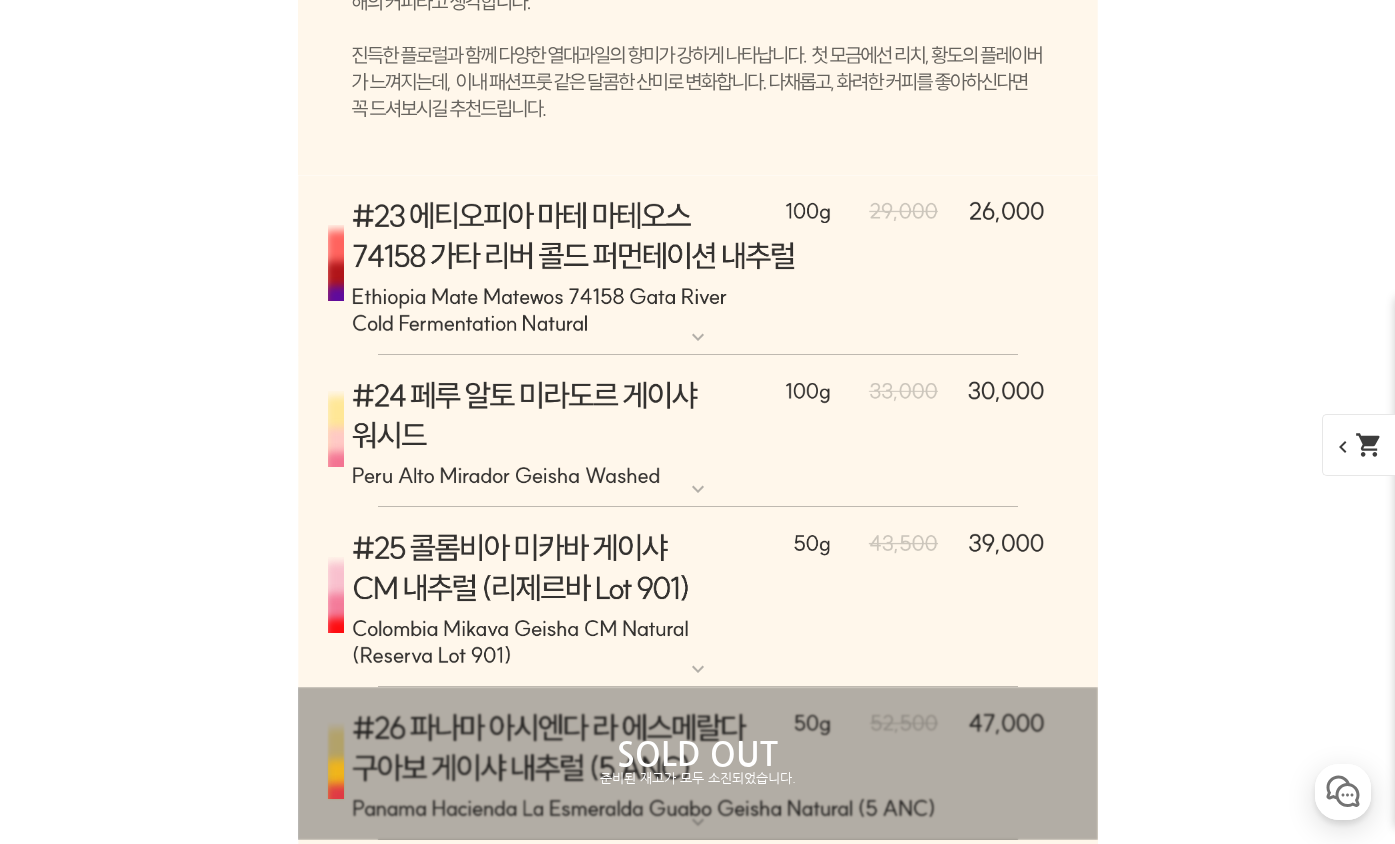 click at bounding box center [698, 1123] 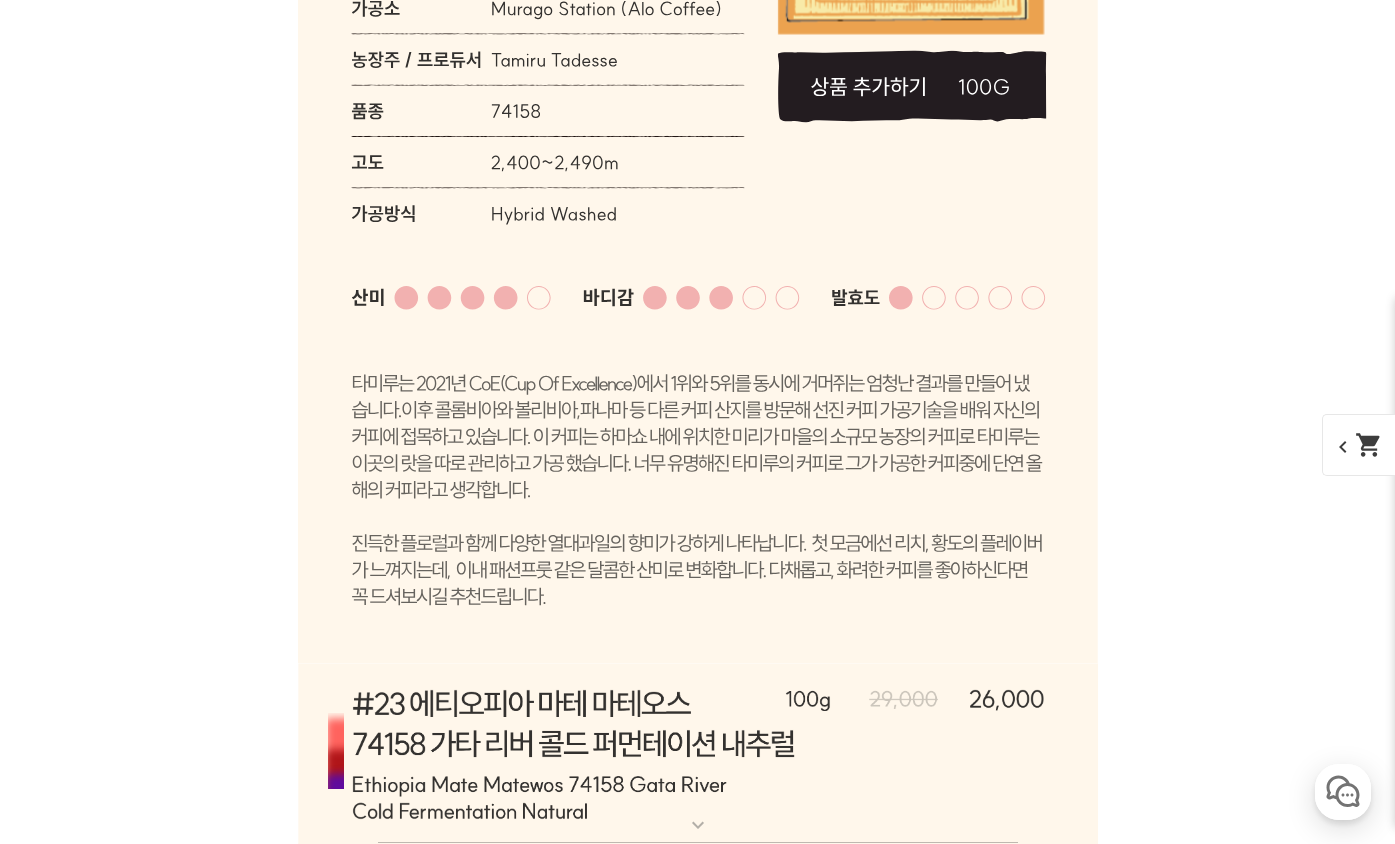 scroll, scrollTop: 11113, scrollLeft: 0, axis: vertical 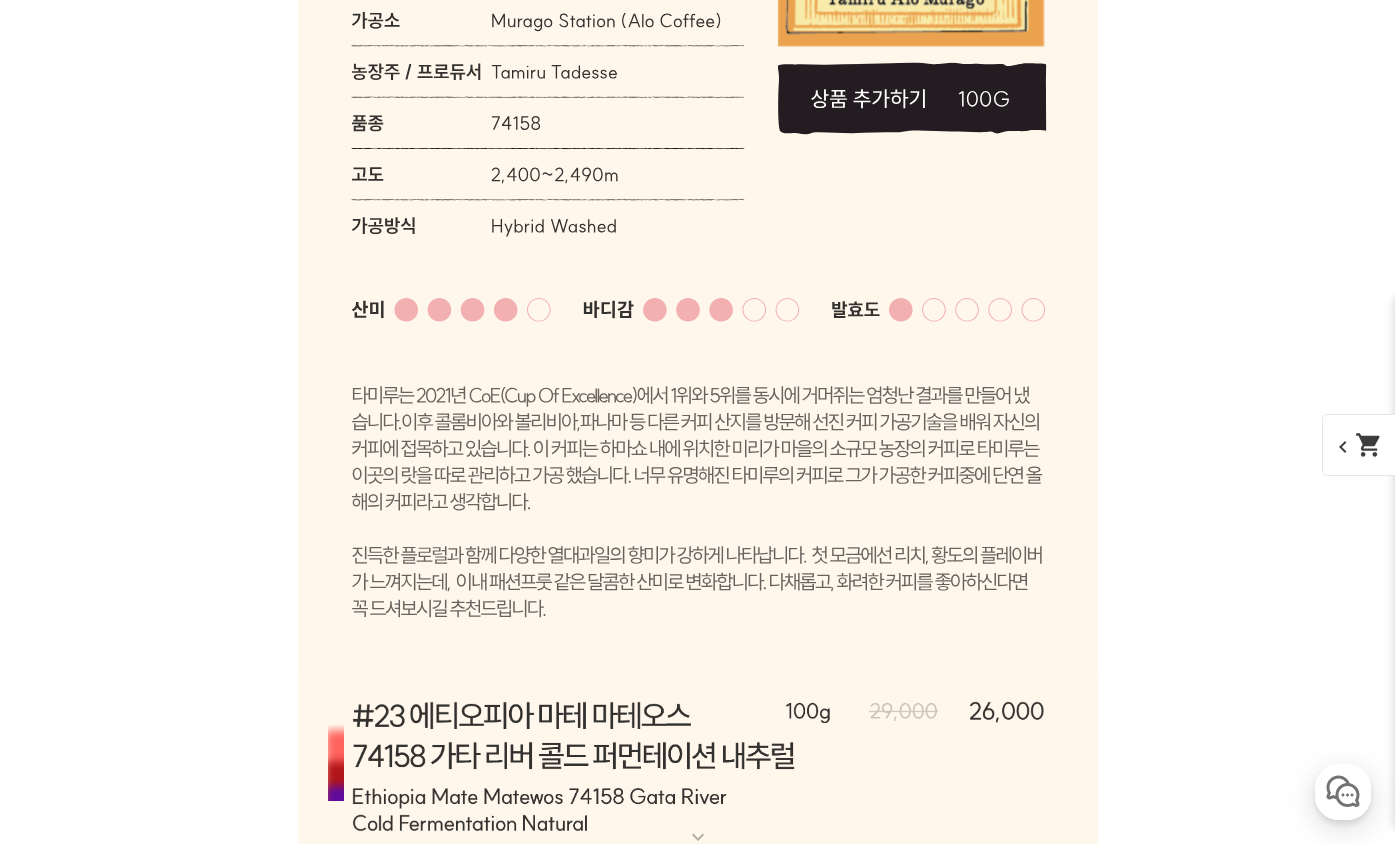 click at bounding box center [698, 1470] 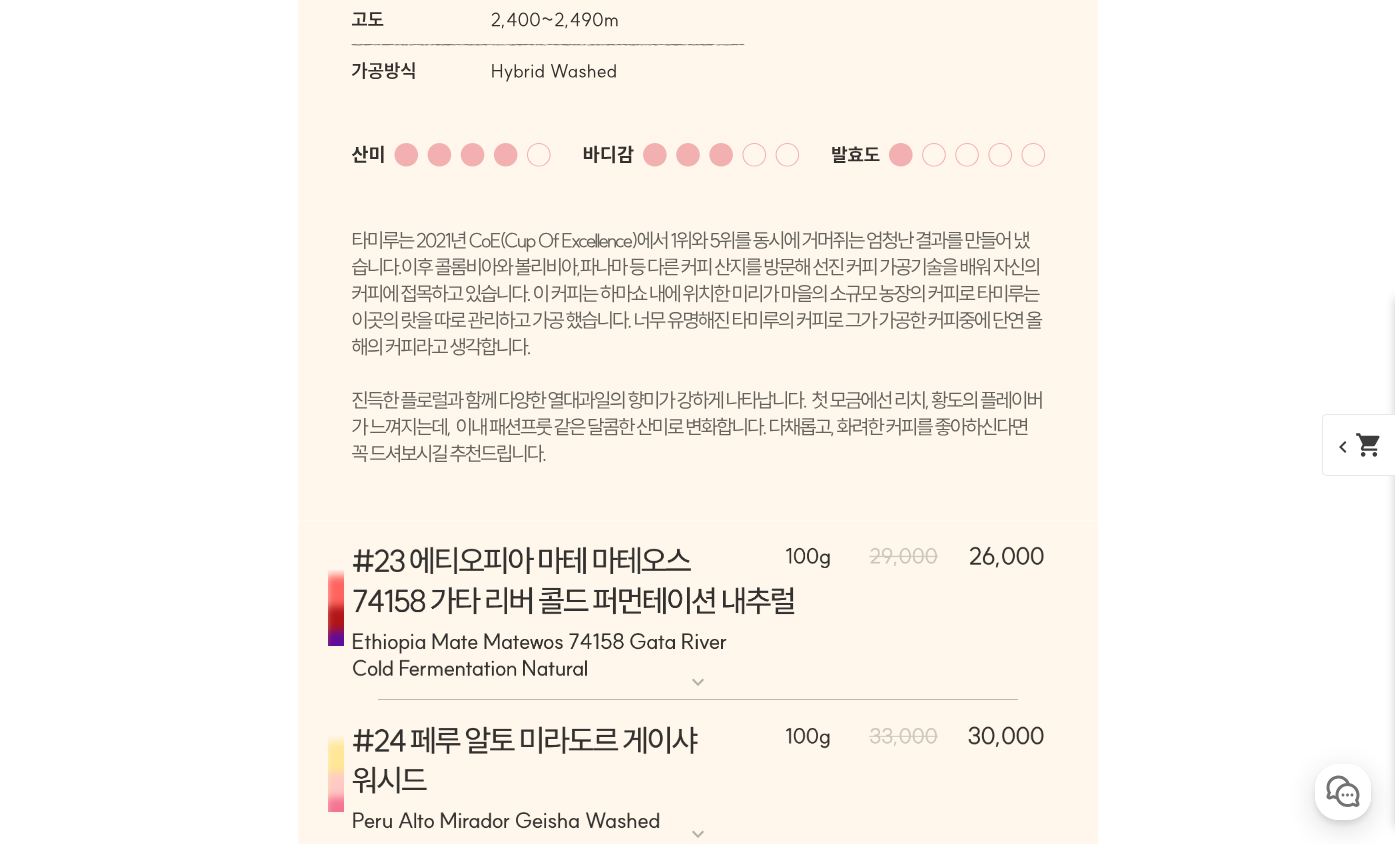 scroll, scrollTop: 11213, scrollLeft: 0, axis: vertical 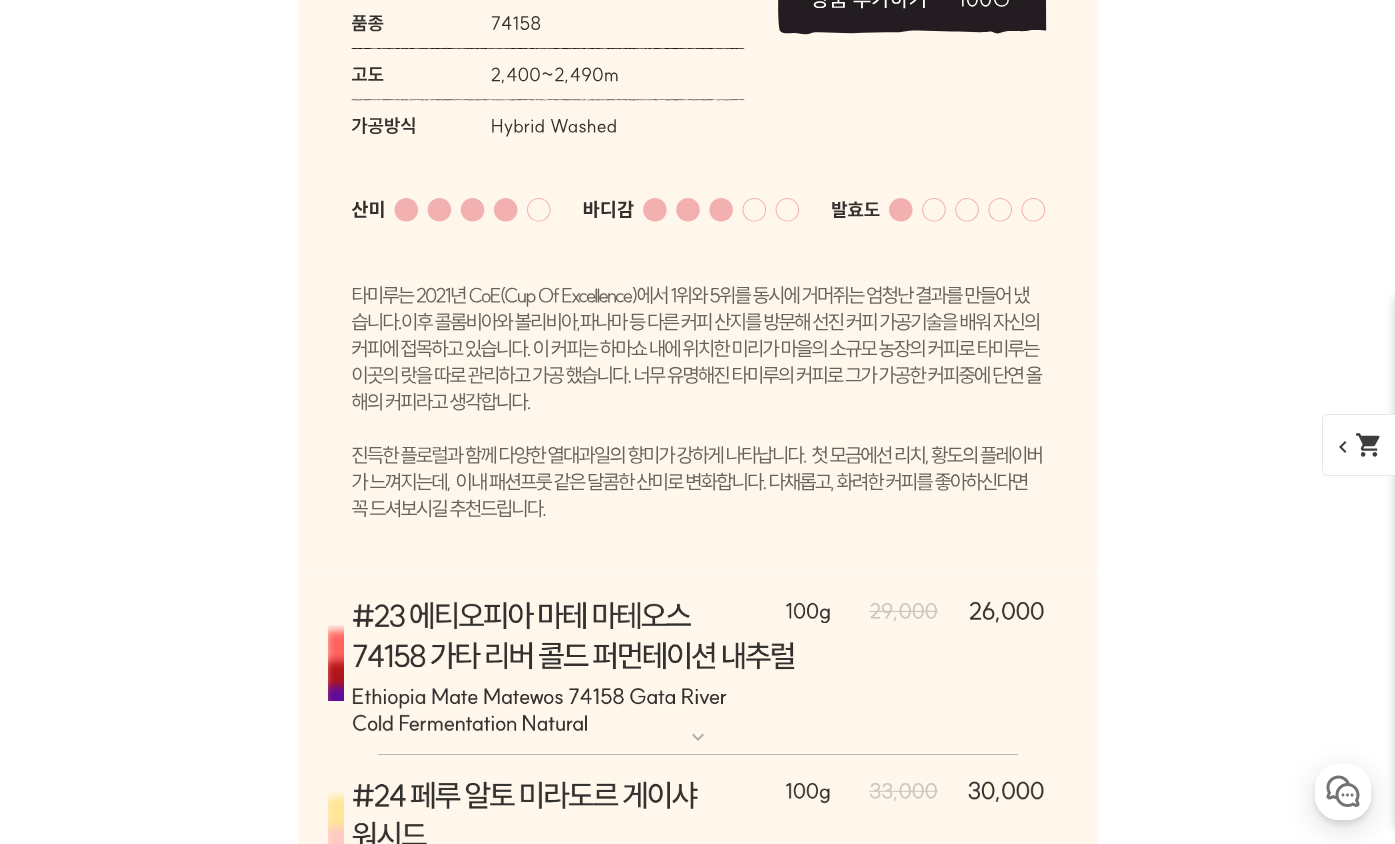 click at bounding box center (698, 1370) 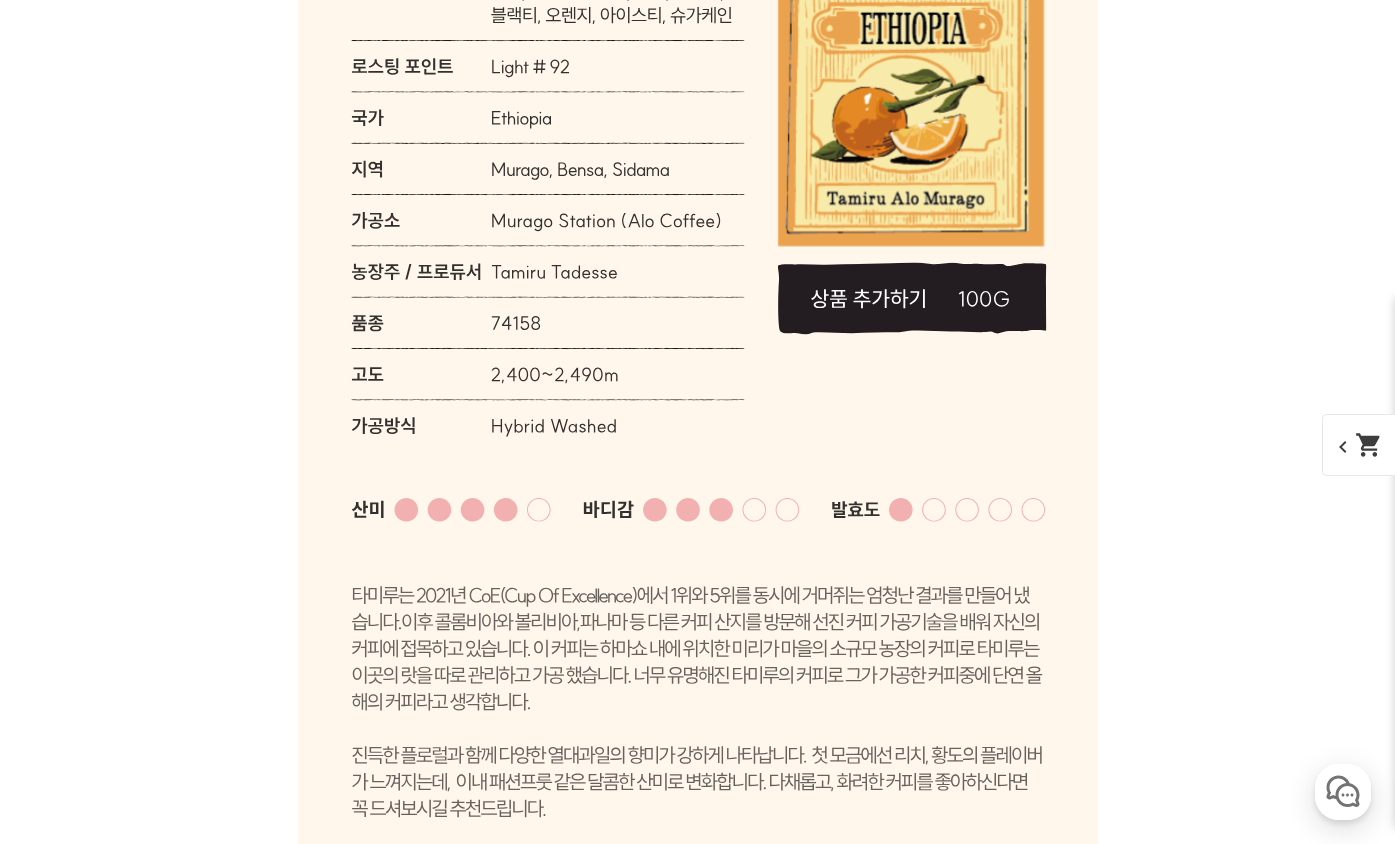 click at bounding box center [698, 1297] 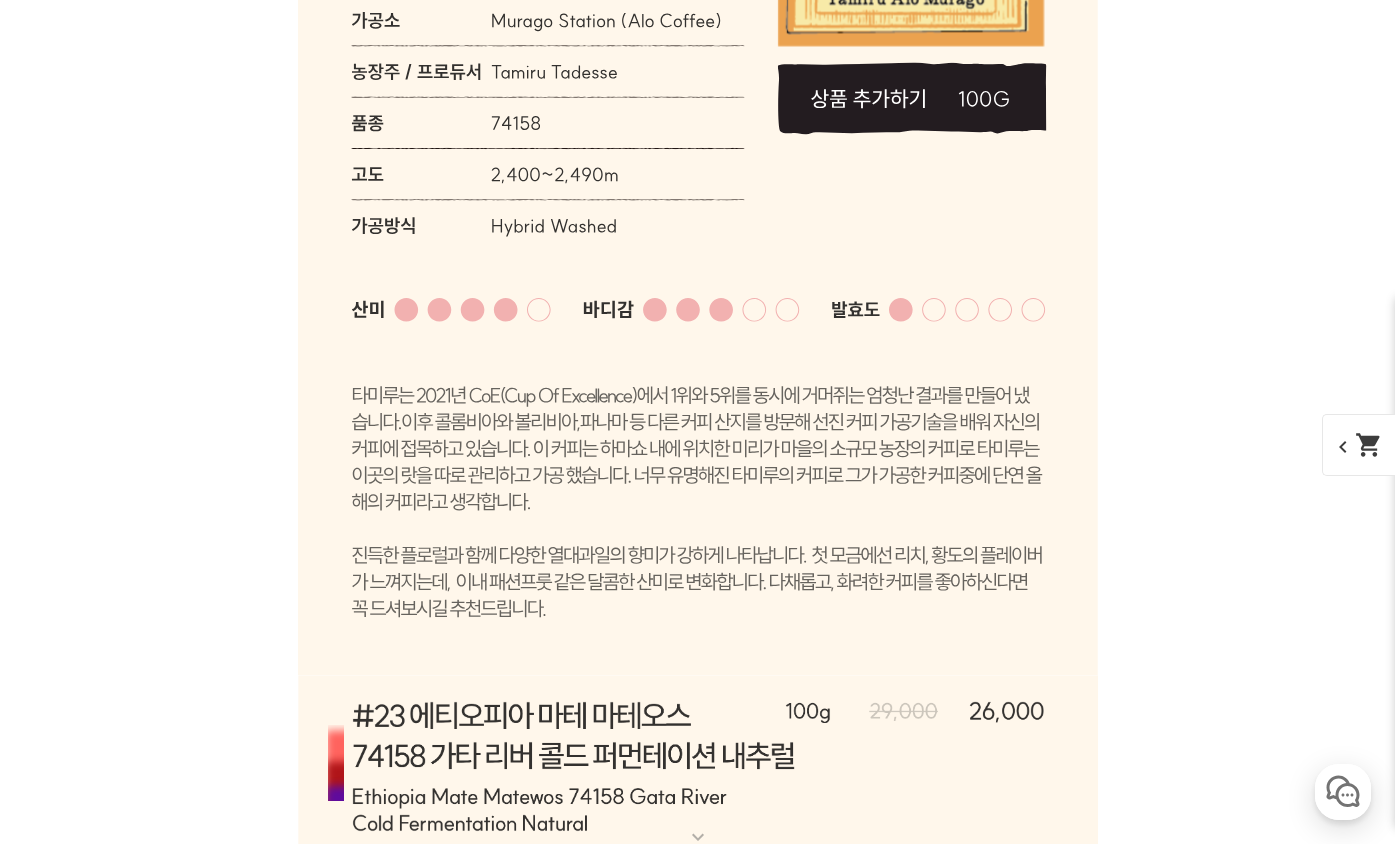 scroll, scrollTop: 10813, scrollLeft: 0, axis: vertical 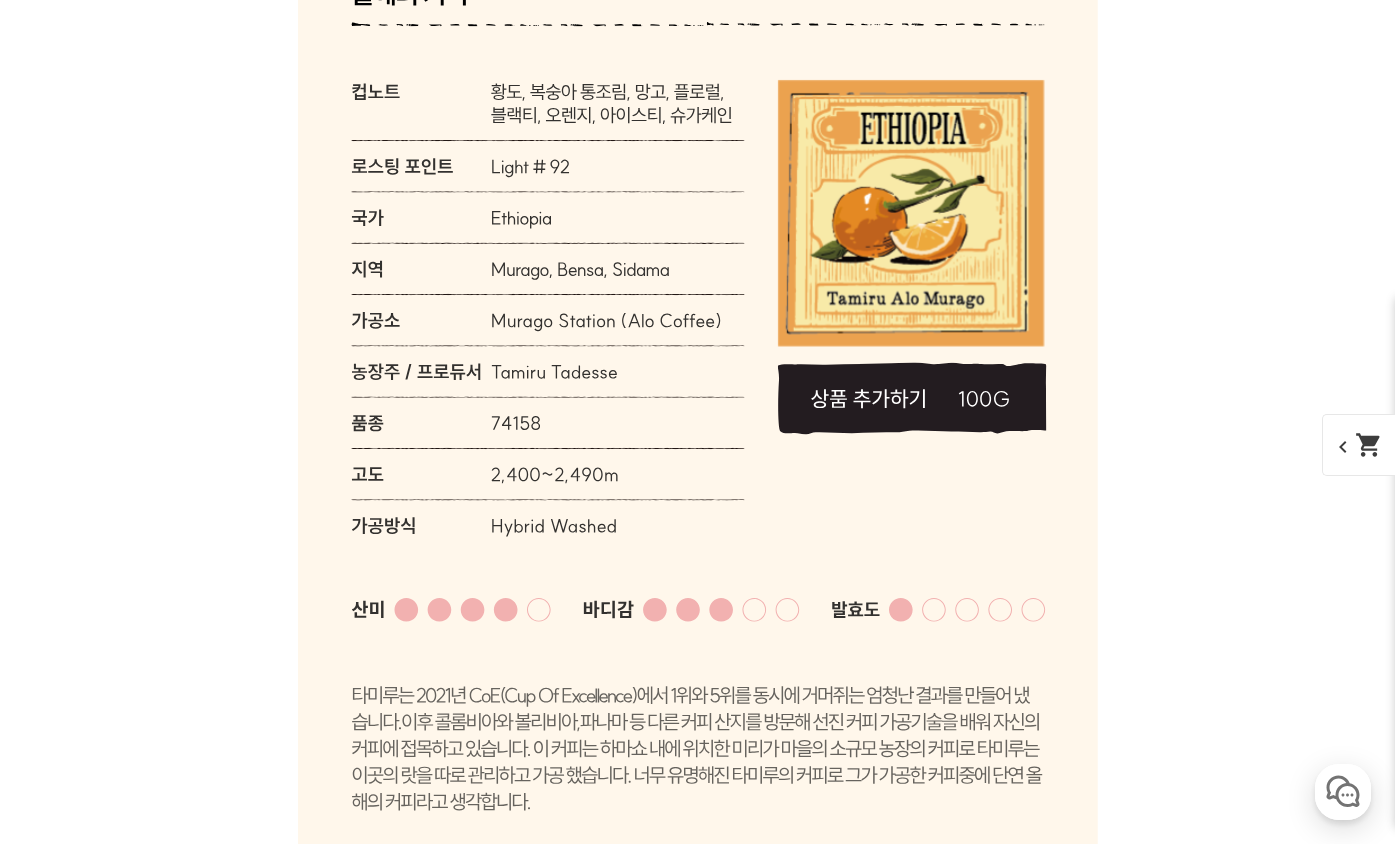 click 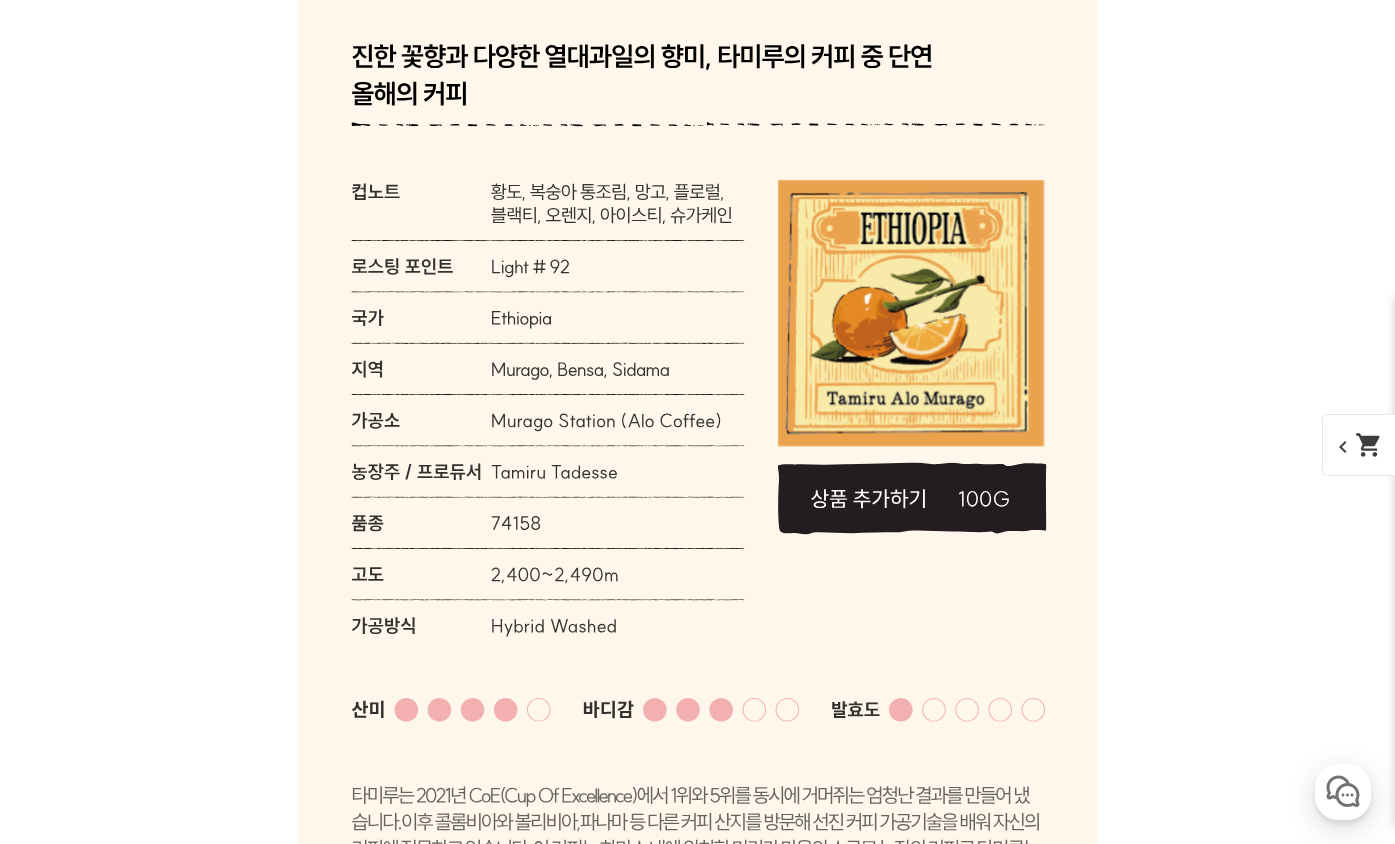 scroll, scrollTop: 10413, scrollLeft: 0, axis: vertical 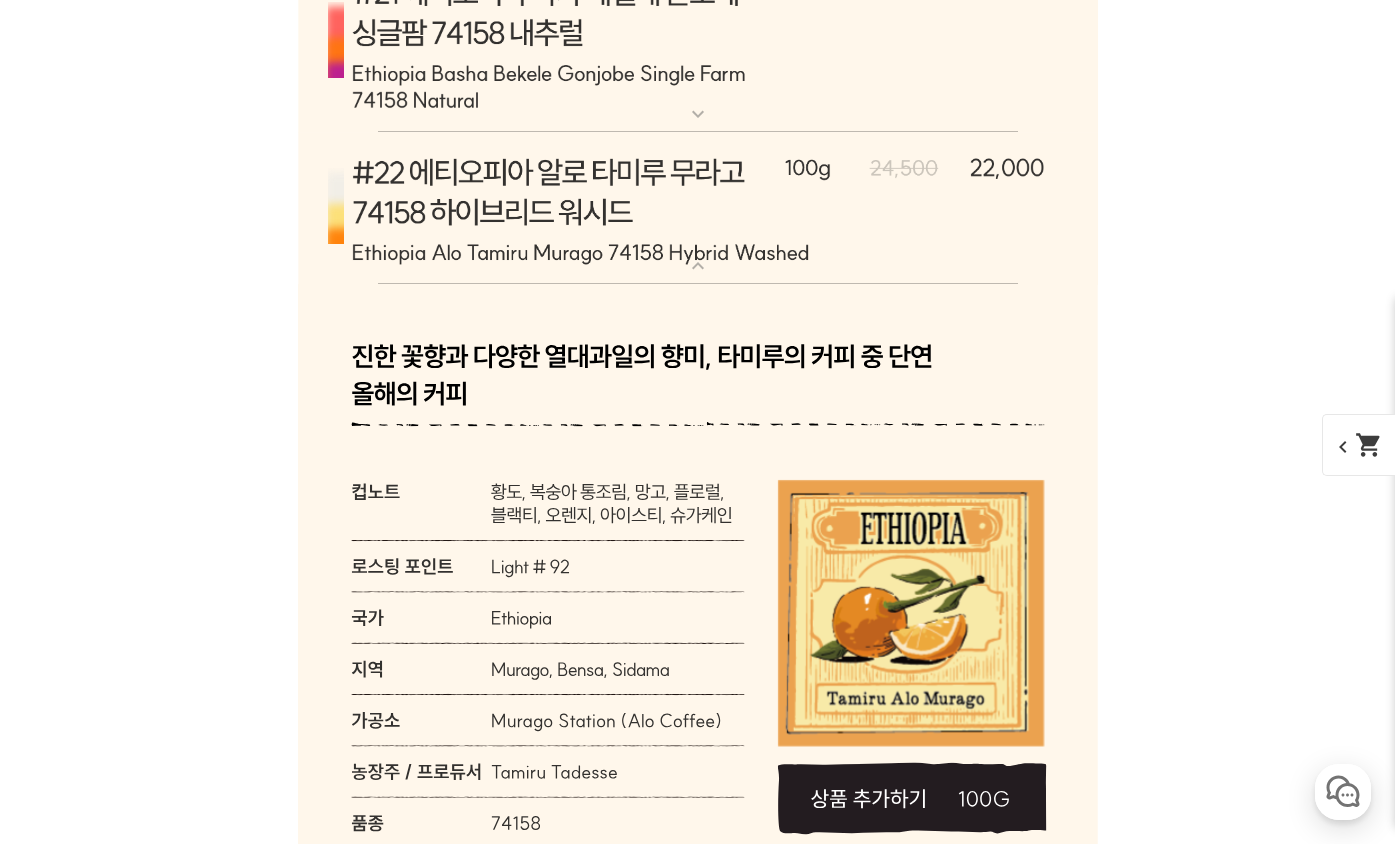 click at bounding box center (698, 1465) 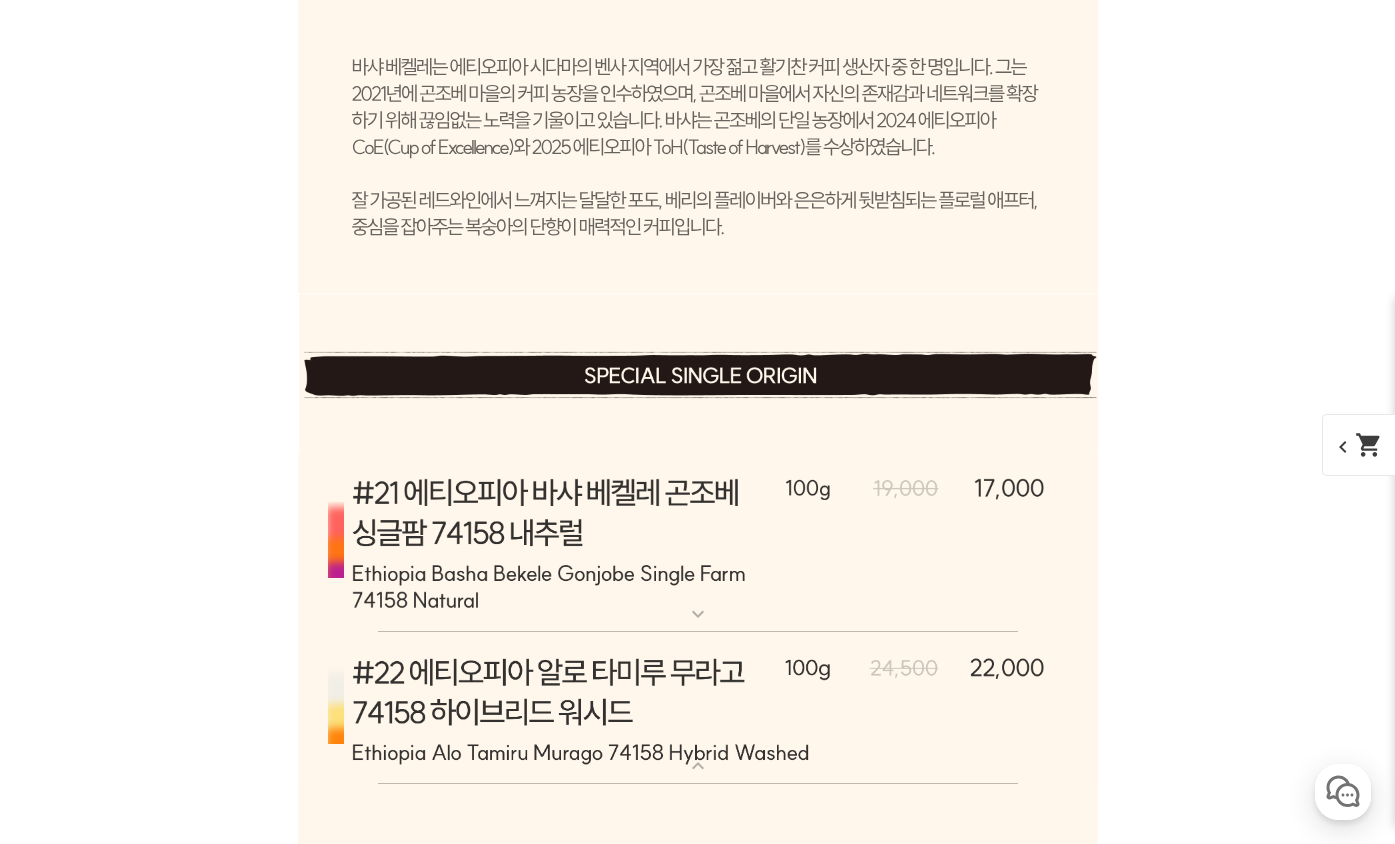 scroll, scrollTop: 9413, scrollLeft: 0, axis: vertical 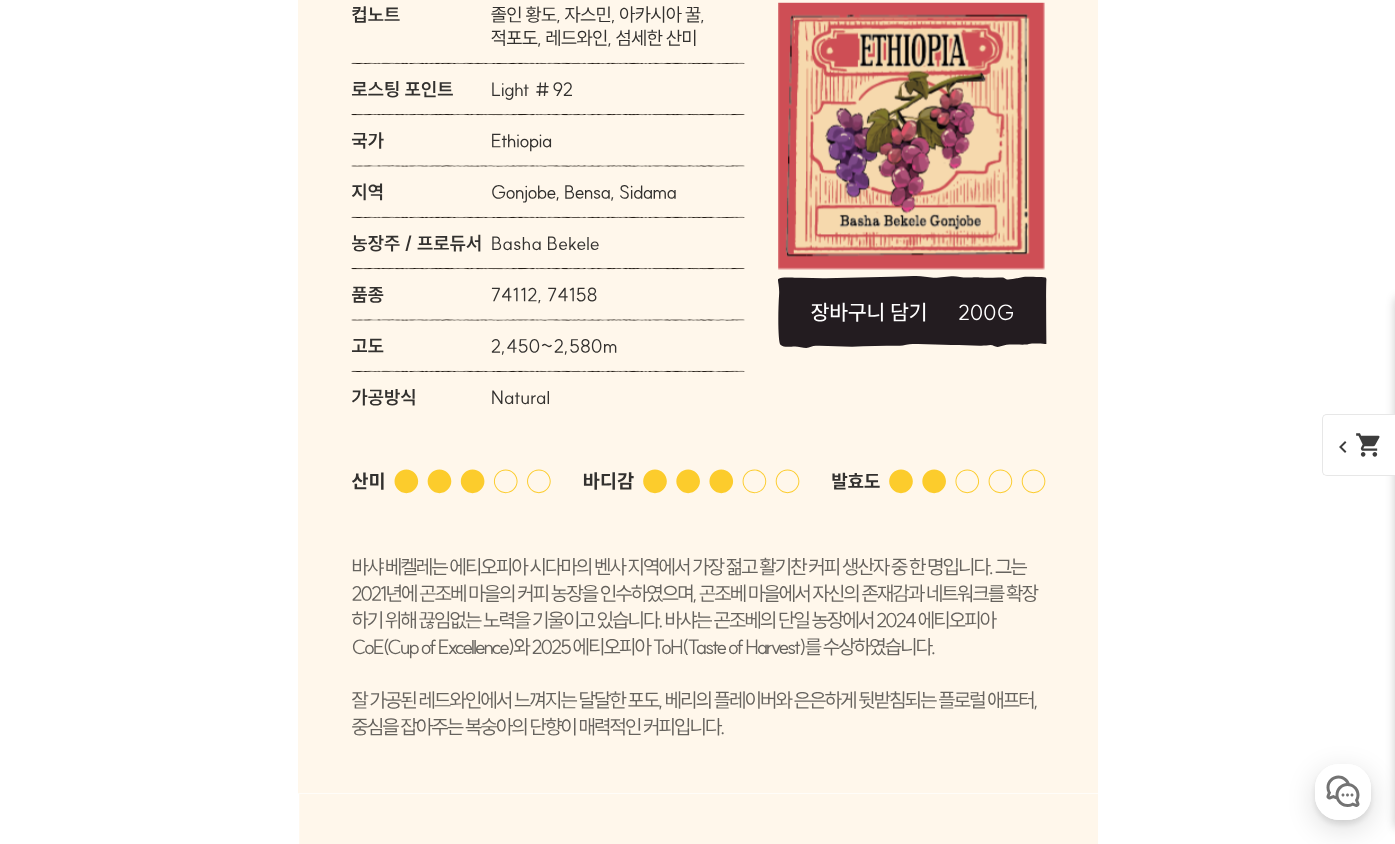 click 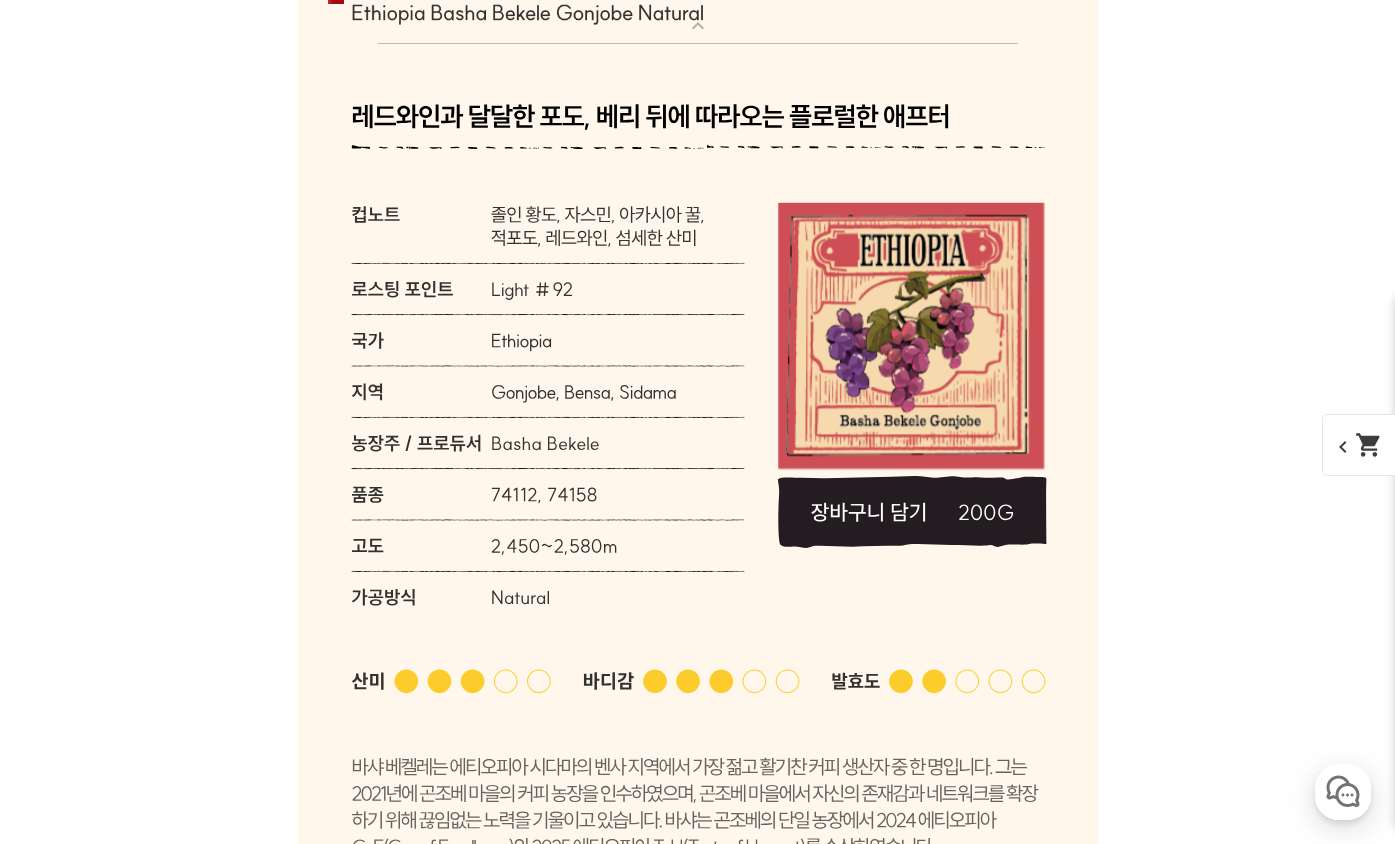 scroll, scrollTop: 9013, scrollLeft: 0, axis: vertical 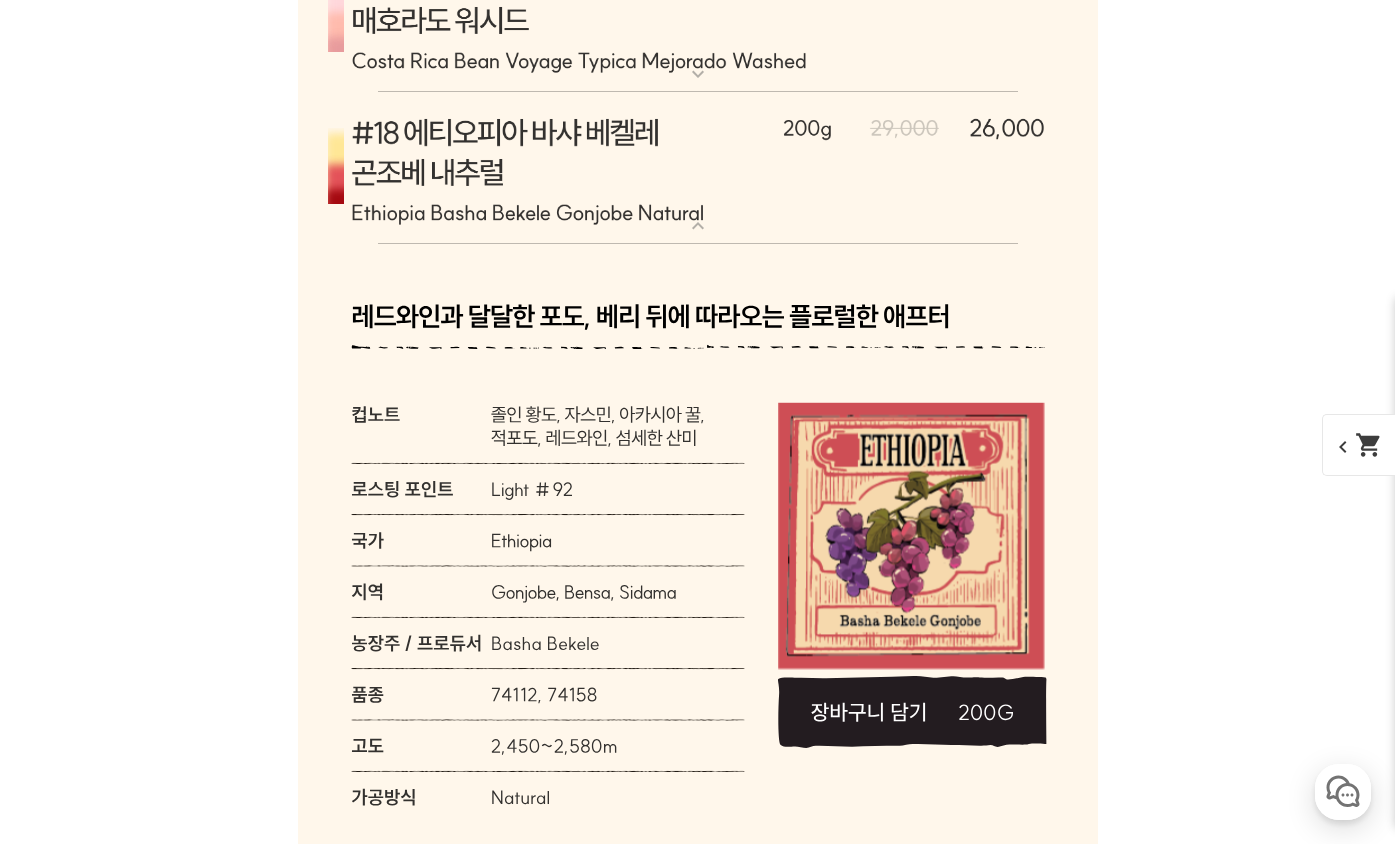 click at bounding box center [698, 1442] 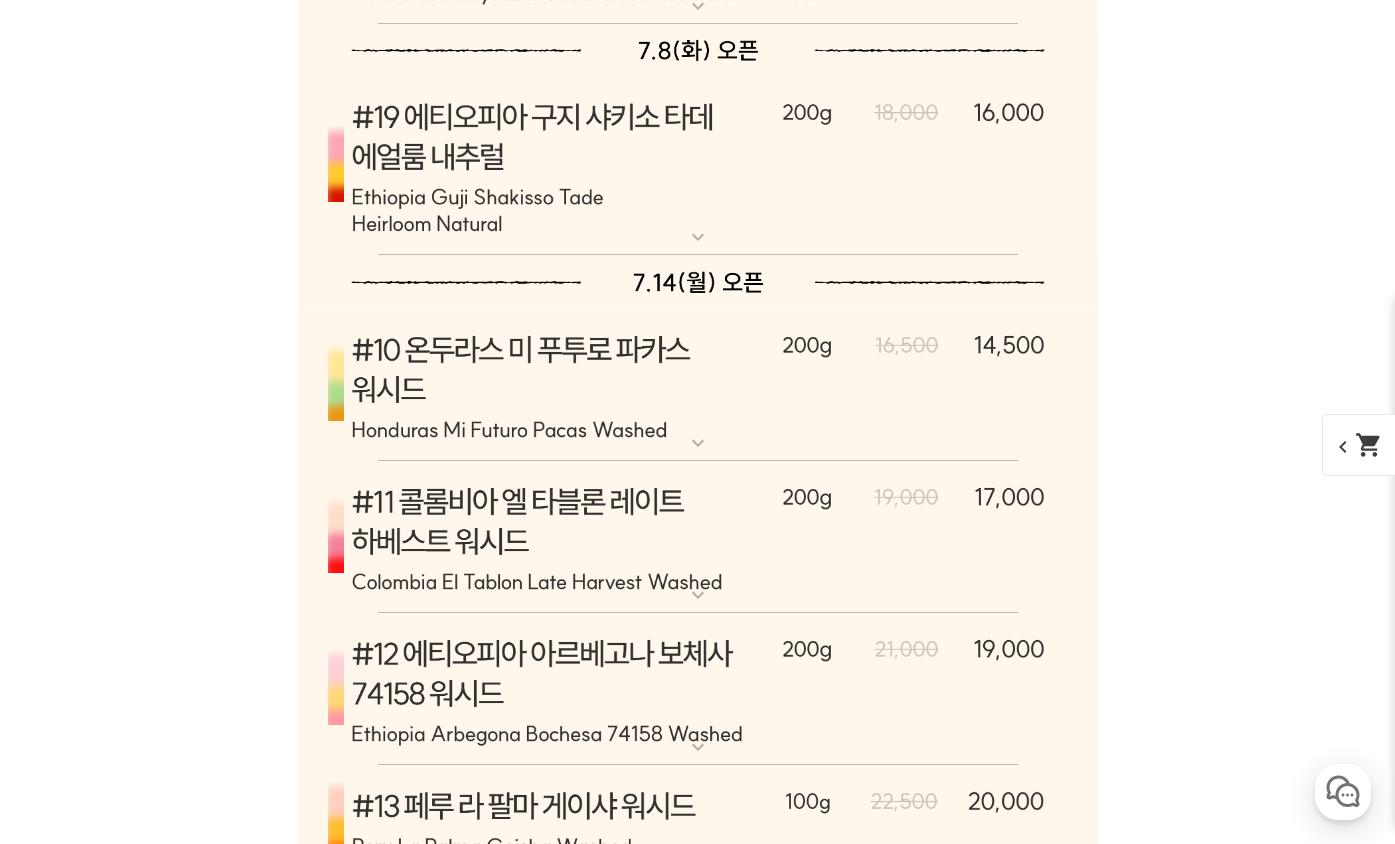 scroll, scrollTop: 7613, scrollLeft: 0, axis: vertical 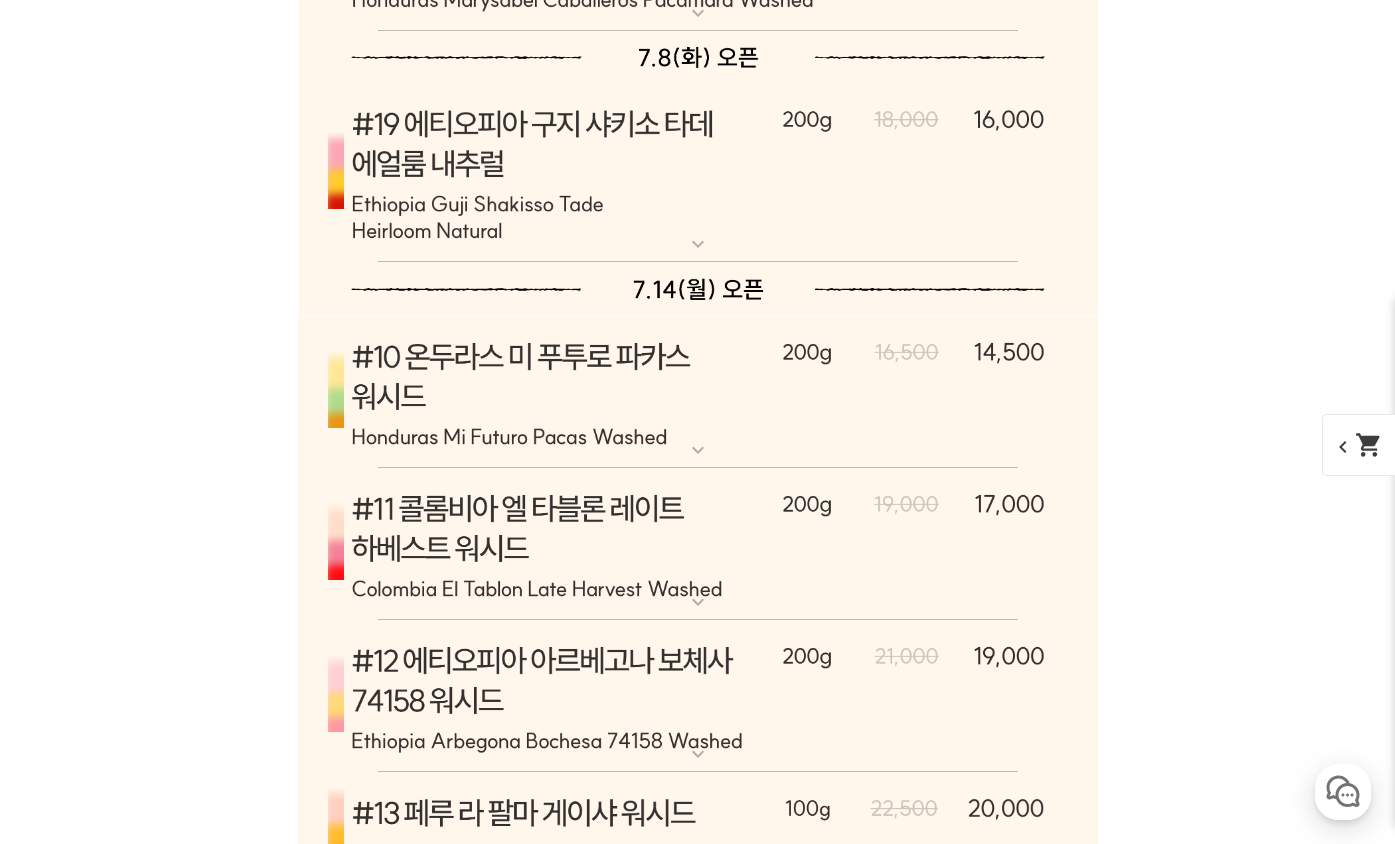click at bounding box center [698, 1568] 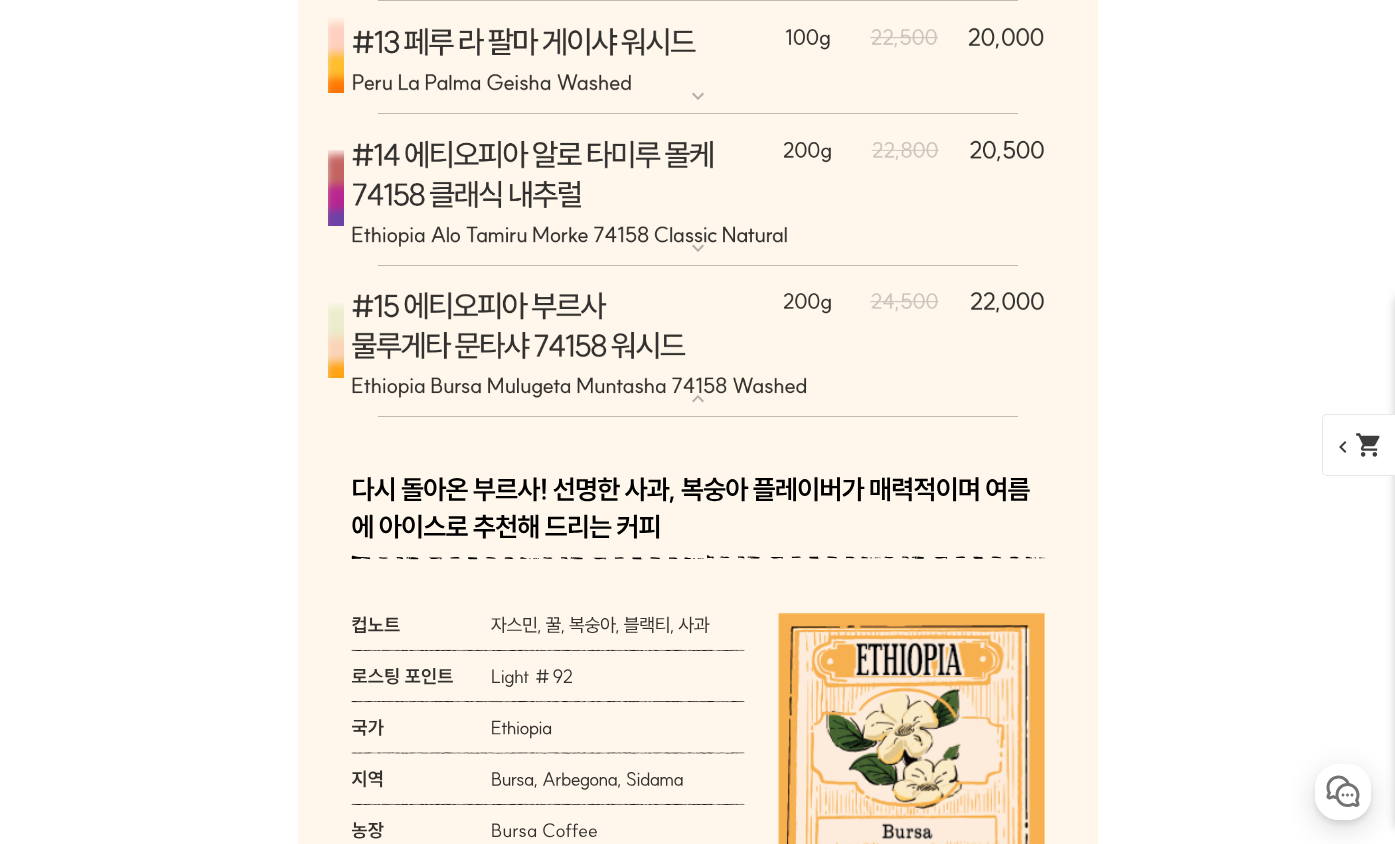 scroll, scrollTop: 8413, scrollLeft: 0, axis: vertical 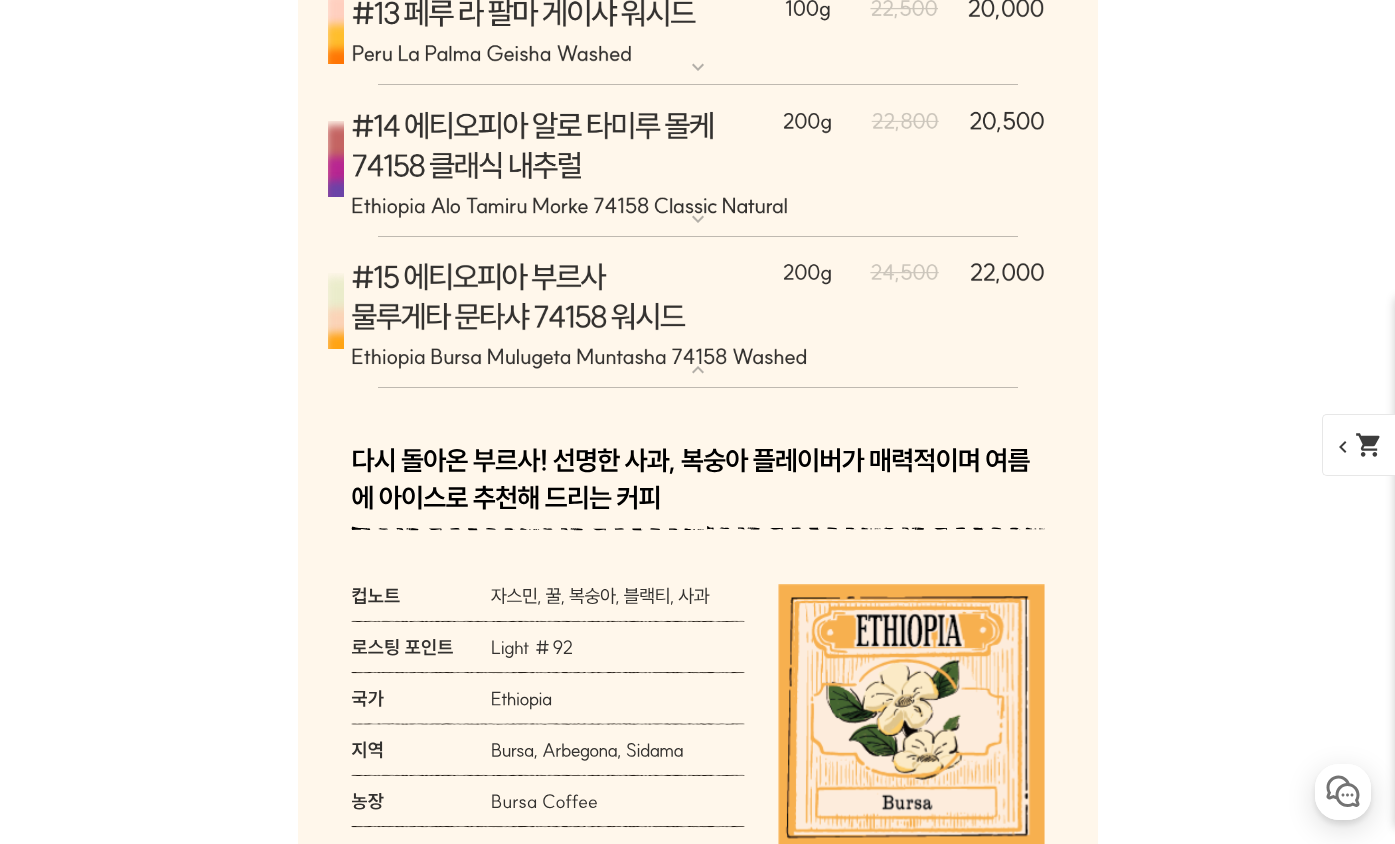 click on "게시글 신고하기
신고사유
관련없는 내용
욕설/비방
개인정보유출
광고/홍보글
기타
신고해주신 내용은 쇼핑몰 운영자의 검토 후 내부 운영 정책에 의해 처리가 진행됩니다.
신고
취소
닫기
상세 정보
상품 후기  191
상품 문의  30
배송/반품 안내
상세 정보
배송/반품 안내
상품 후기  191
상품 문의  30
﻿  expand_more  그레이프 쥬스 (언스페셜티 블렌드)  expand_more  애플 쥬스 (언스페셜티 블렌드)  expand_more   expand_more   expand_more   expand_more" at bounding box center [698, 18236] 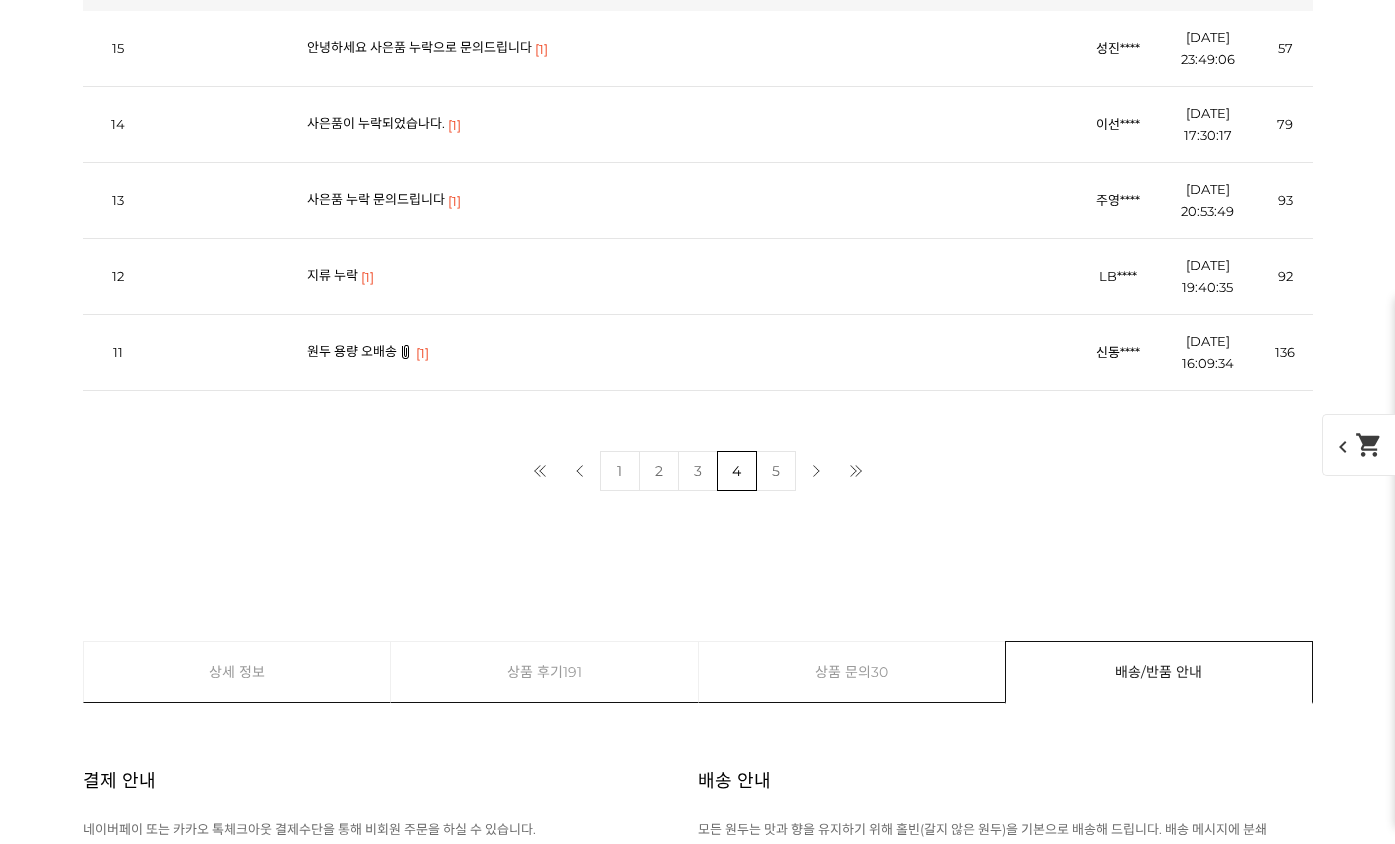 scroll, scrollTop: 7967, scrollLeft: 0, axis: vertical 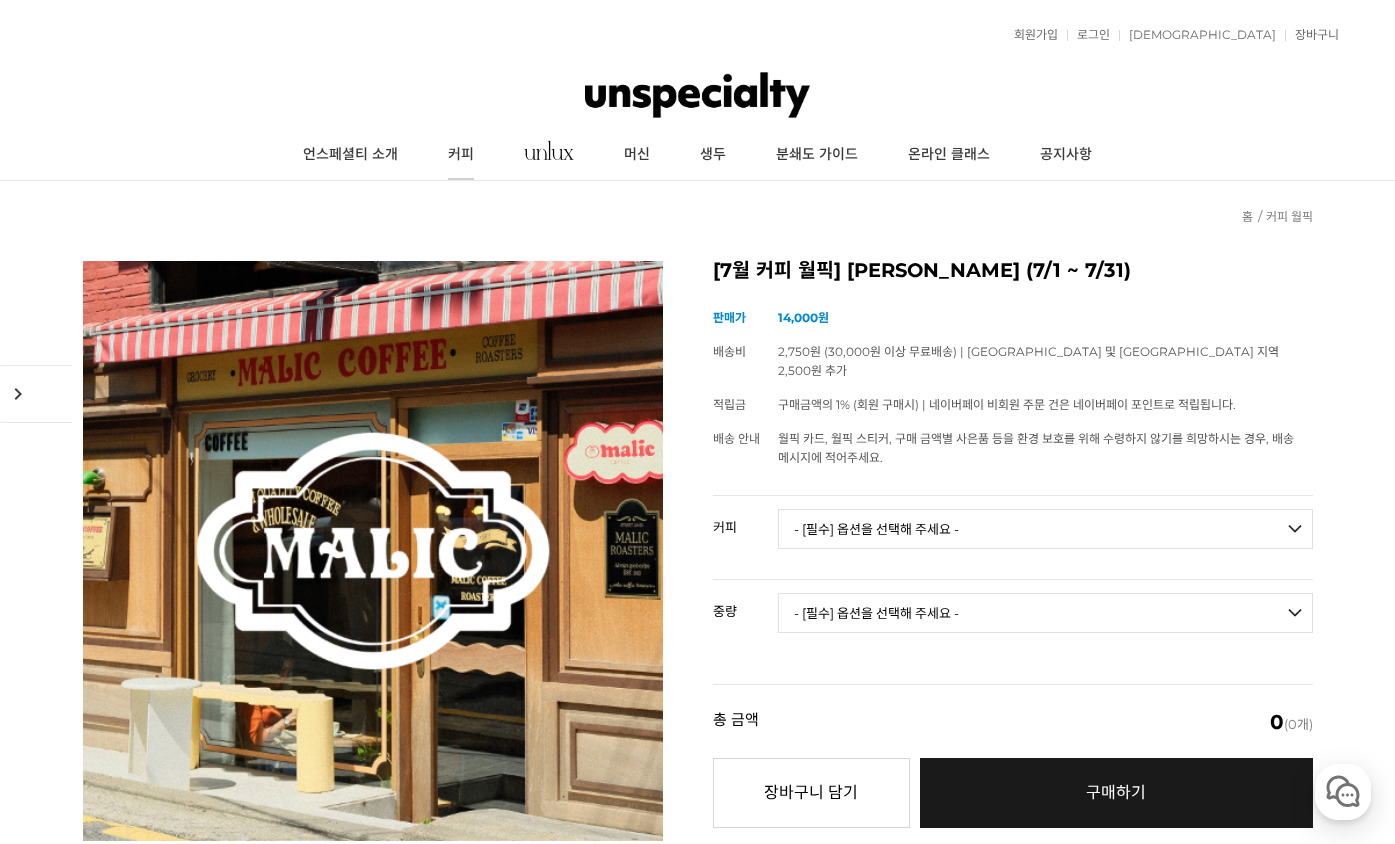 click on "커피" at bounding box center (461, 155) 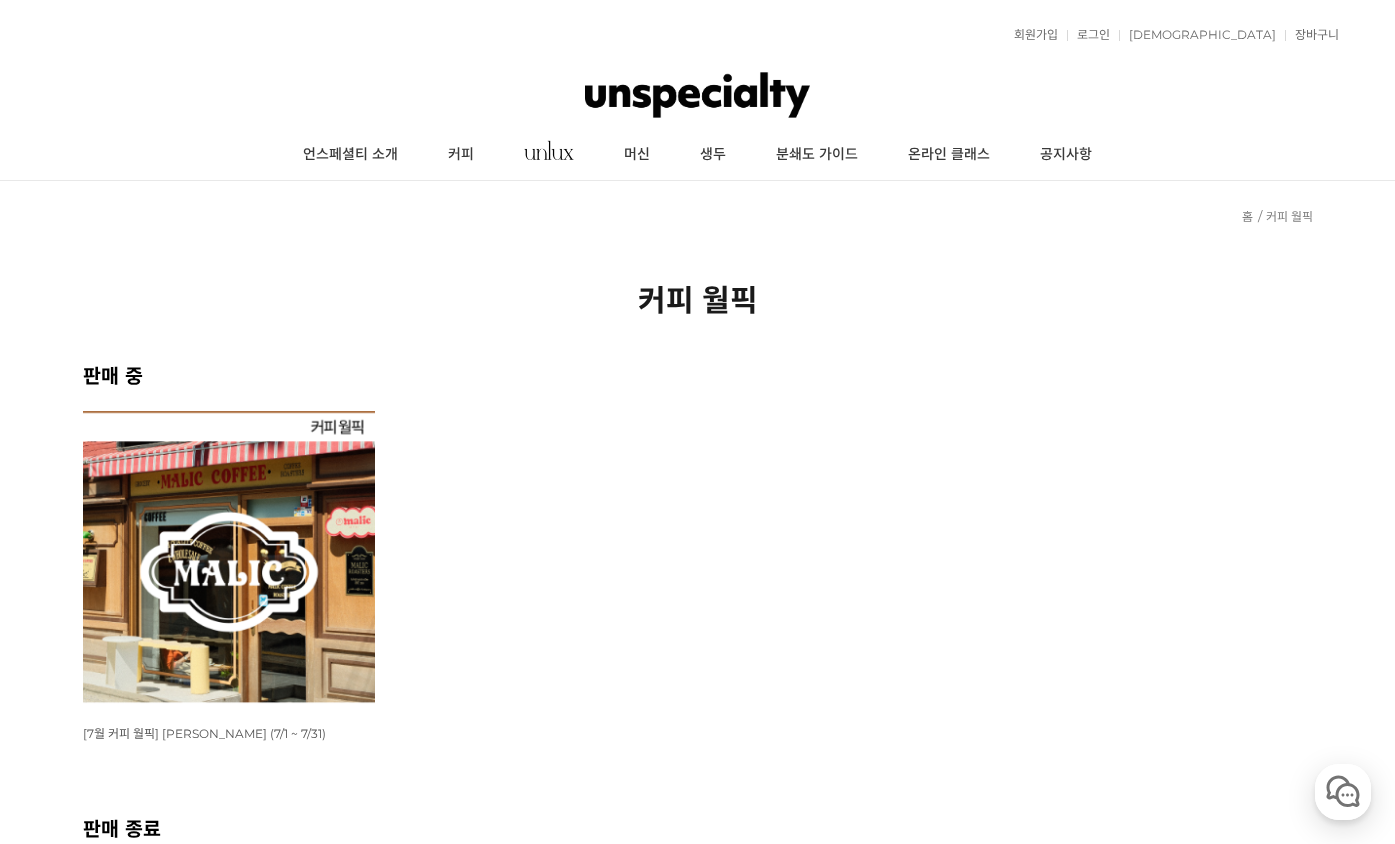 scroll, scrollTop: 0, scrollLeft: 0, axis: both 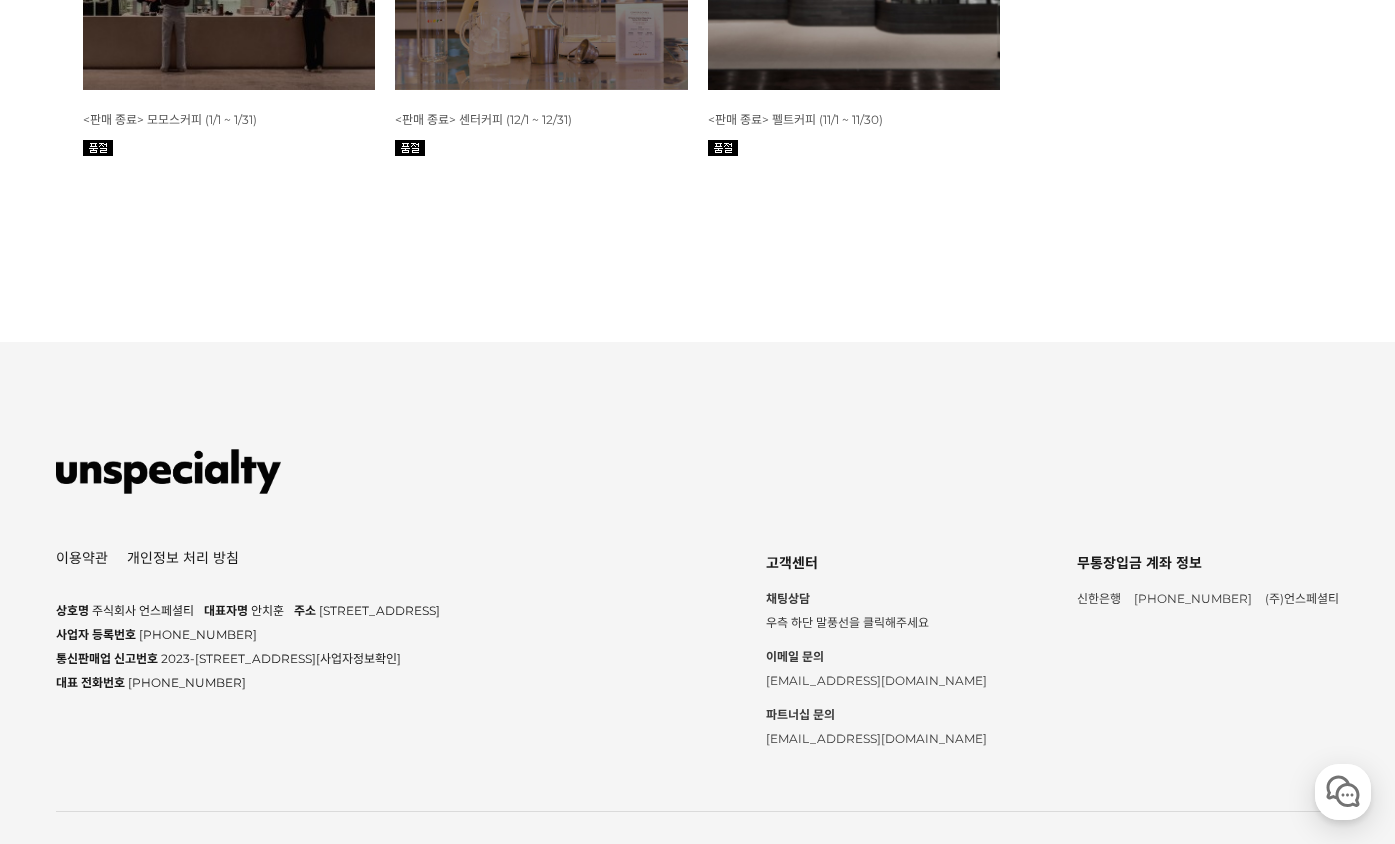 click at bounding box center (854, -467) 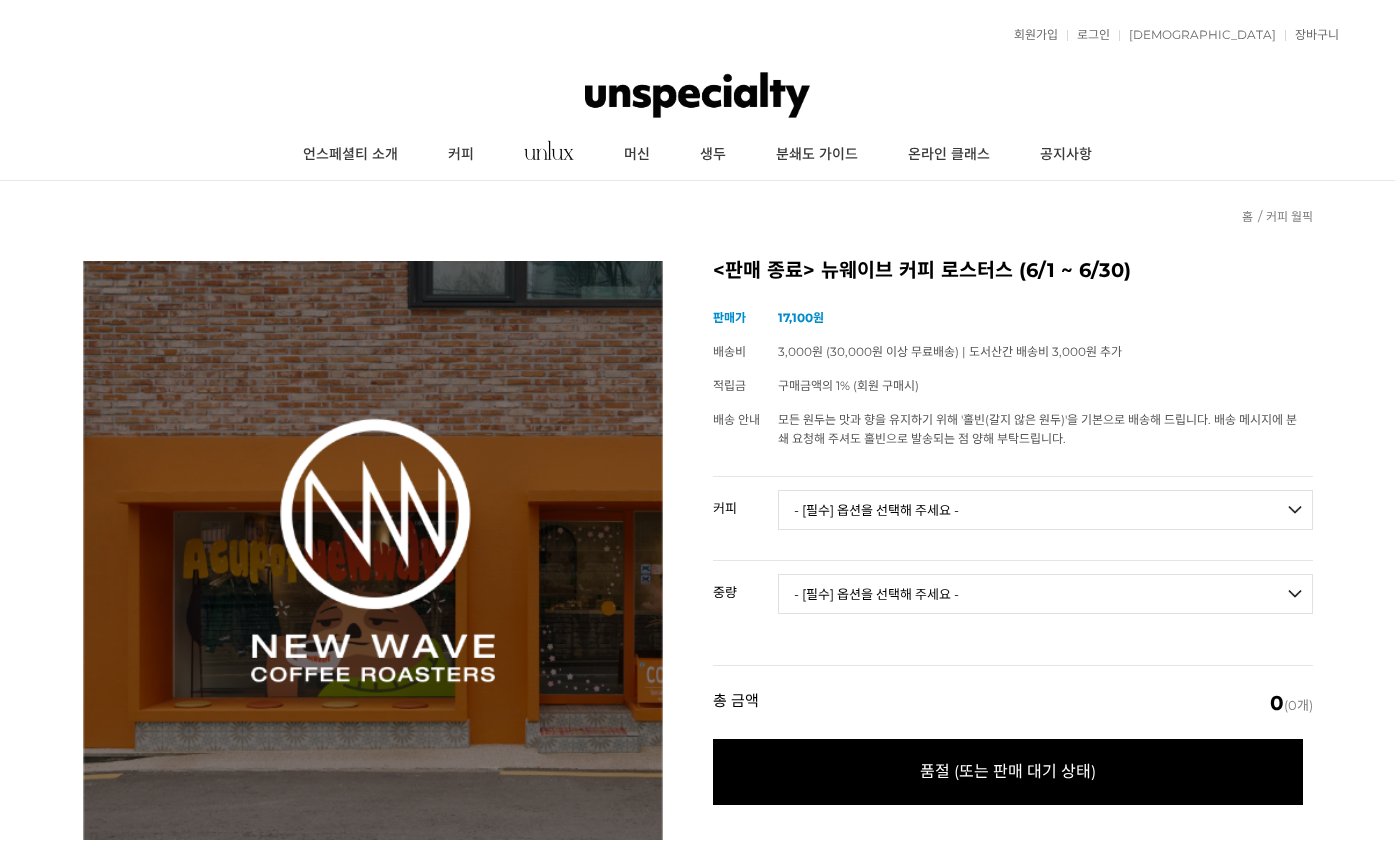 scroll, scrollTop: 0, scrollLeft: 0, axis: both 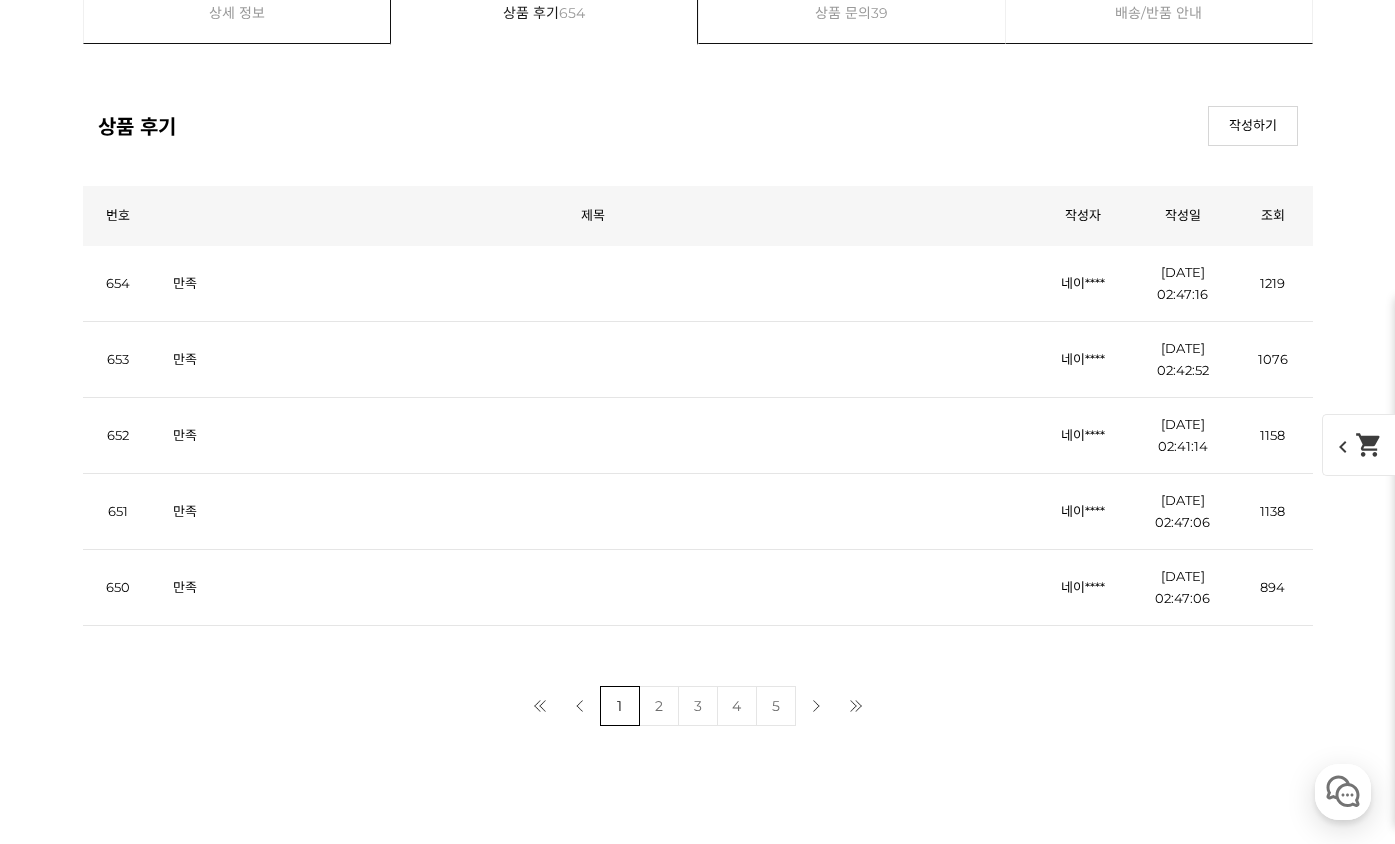 click on "2" at bounding box center [659, 706] 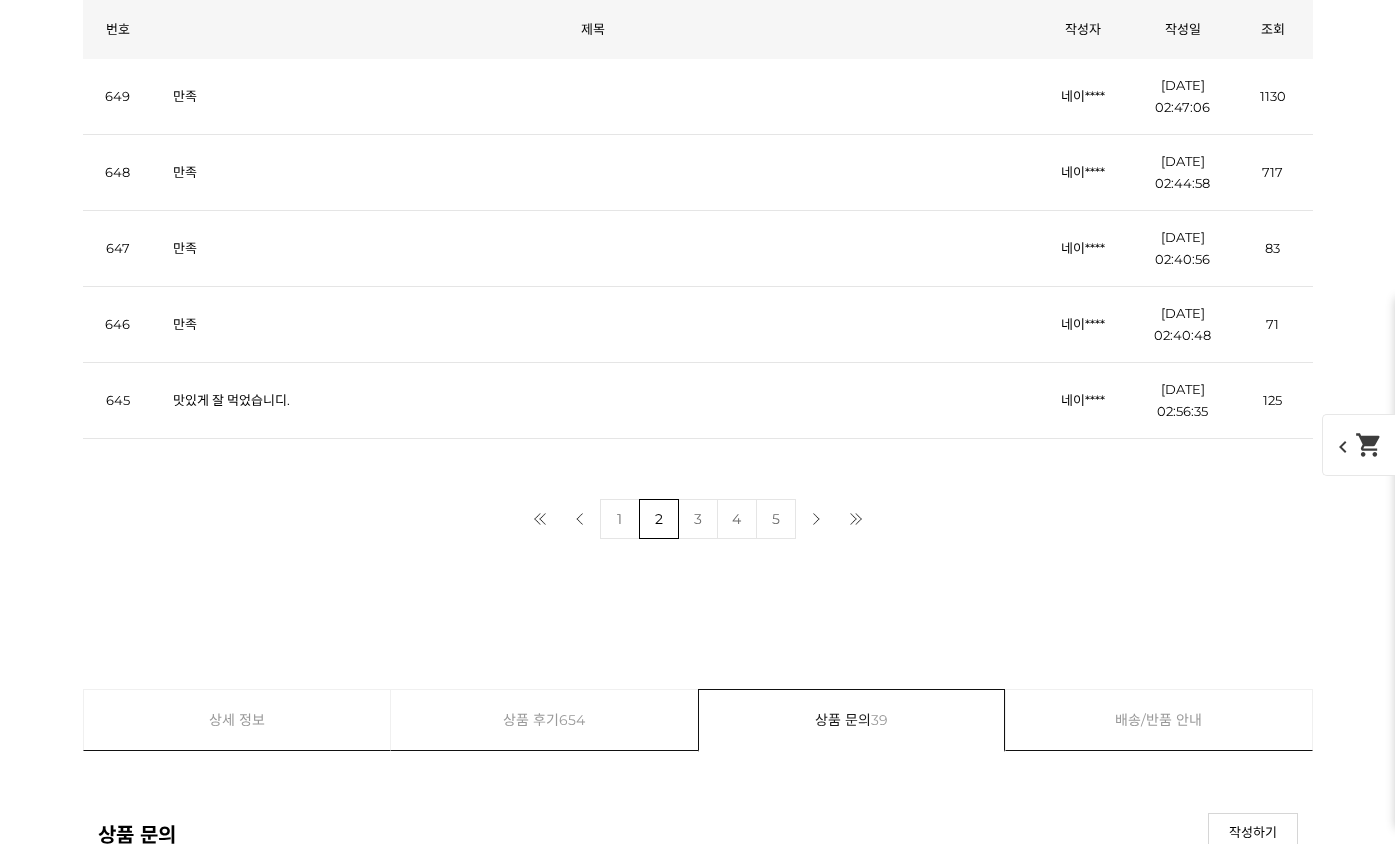 scroll, scrollTop: 9874, scrollLeft: 0, axis: vertical 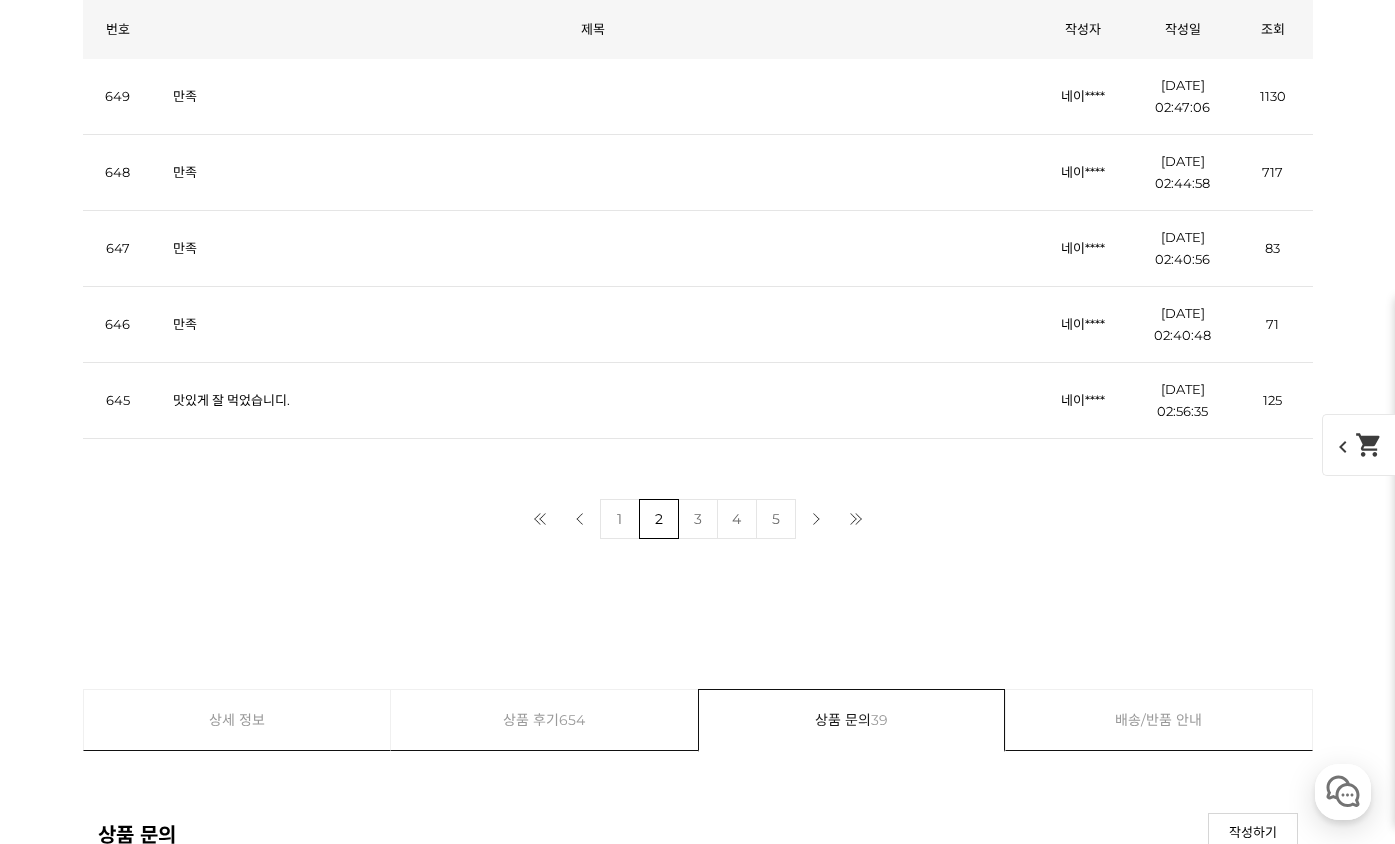click on "3" at bounding box center [698, 519] 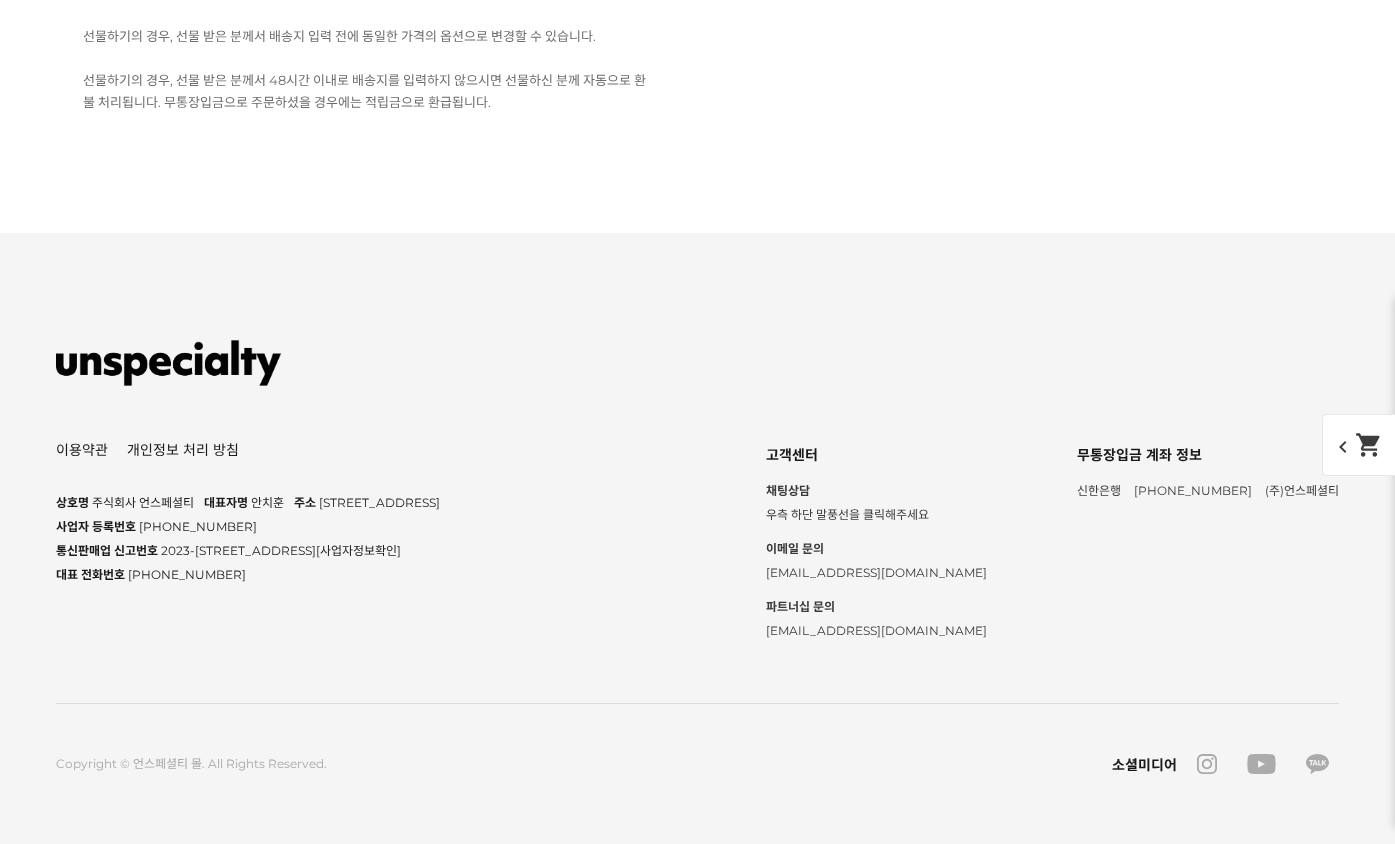 scroll, scrollTop: 9874, scrollLeft: 0, axis: vertical 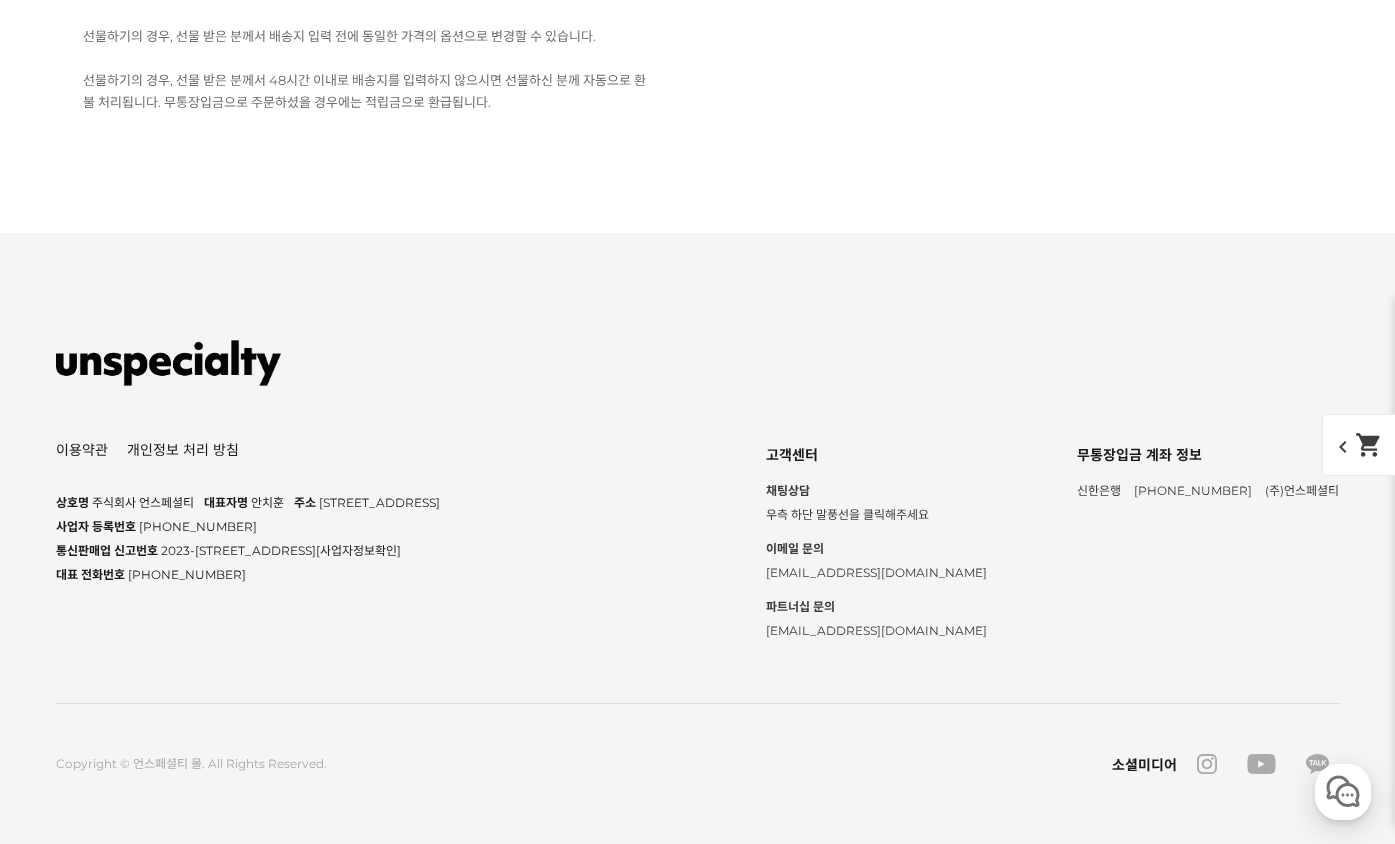 click on "월픽에 뉴웨이브가 나오다니요!! 맛있게 잘 마셨습니다!" at bounding box center (593, -1954) 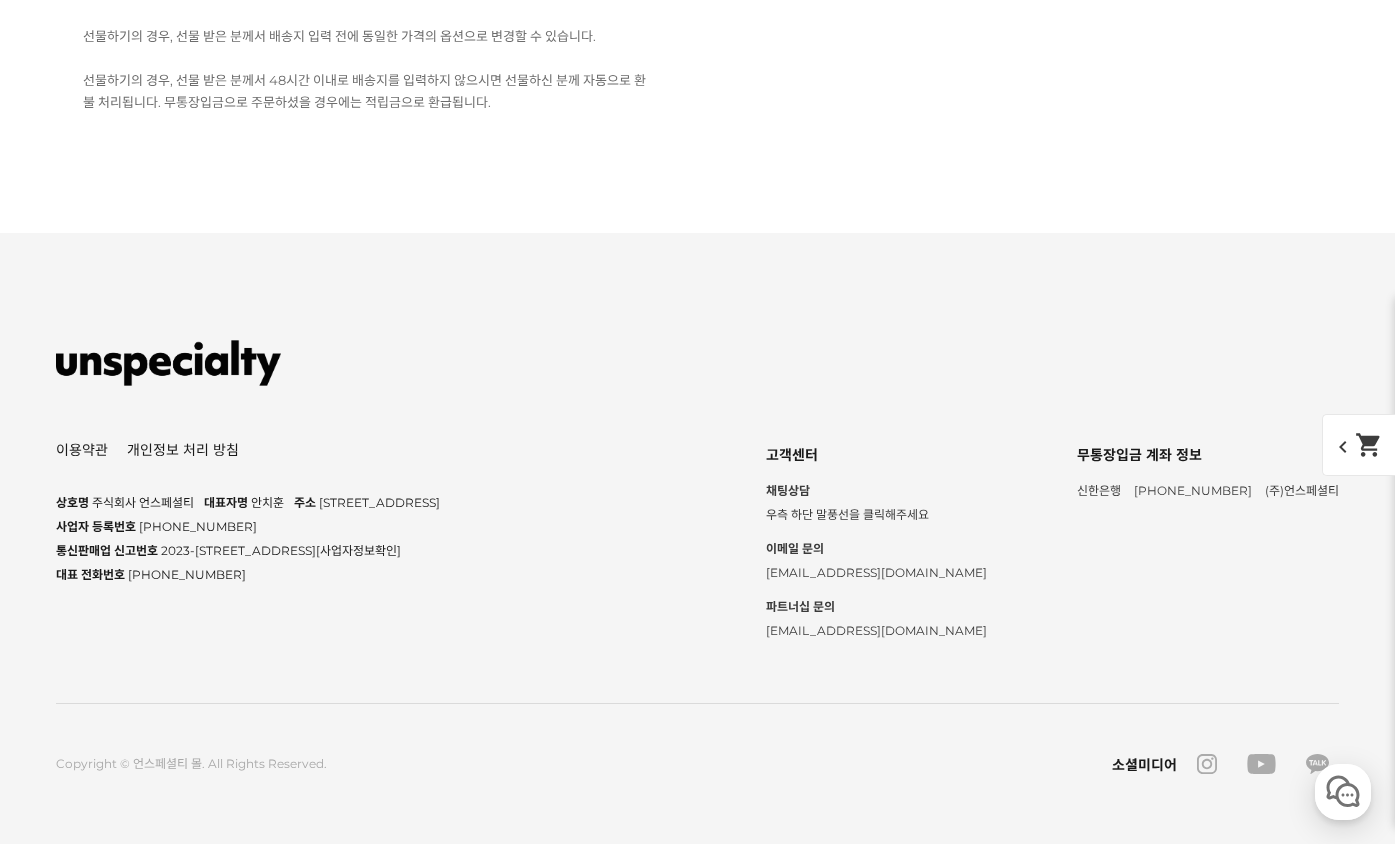 click on "맛있었어요!!! 역시 에티오피아~" at bounding box center [593, -2309] 